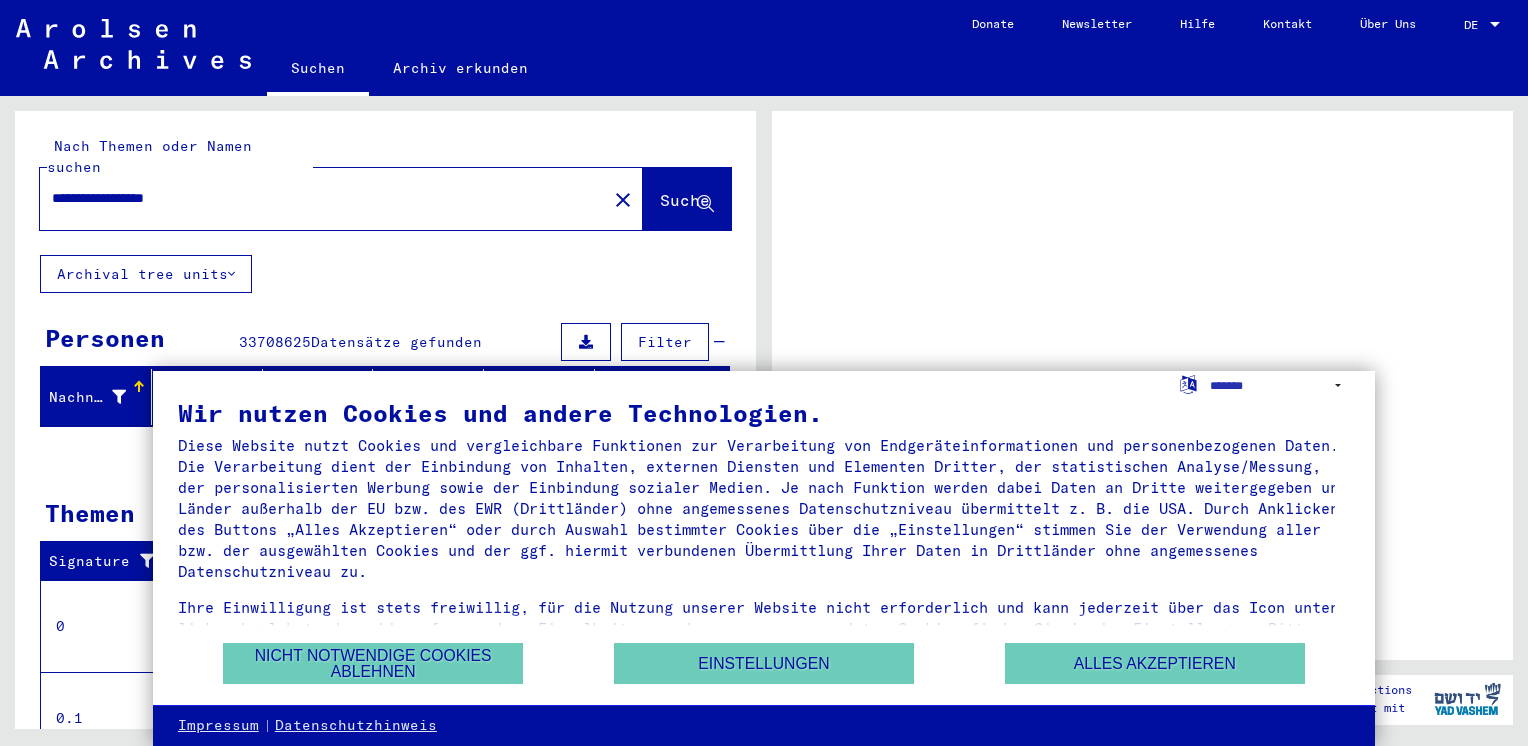 scroll, scrollTop: 0, scrollLeft: 0, axis: both 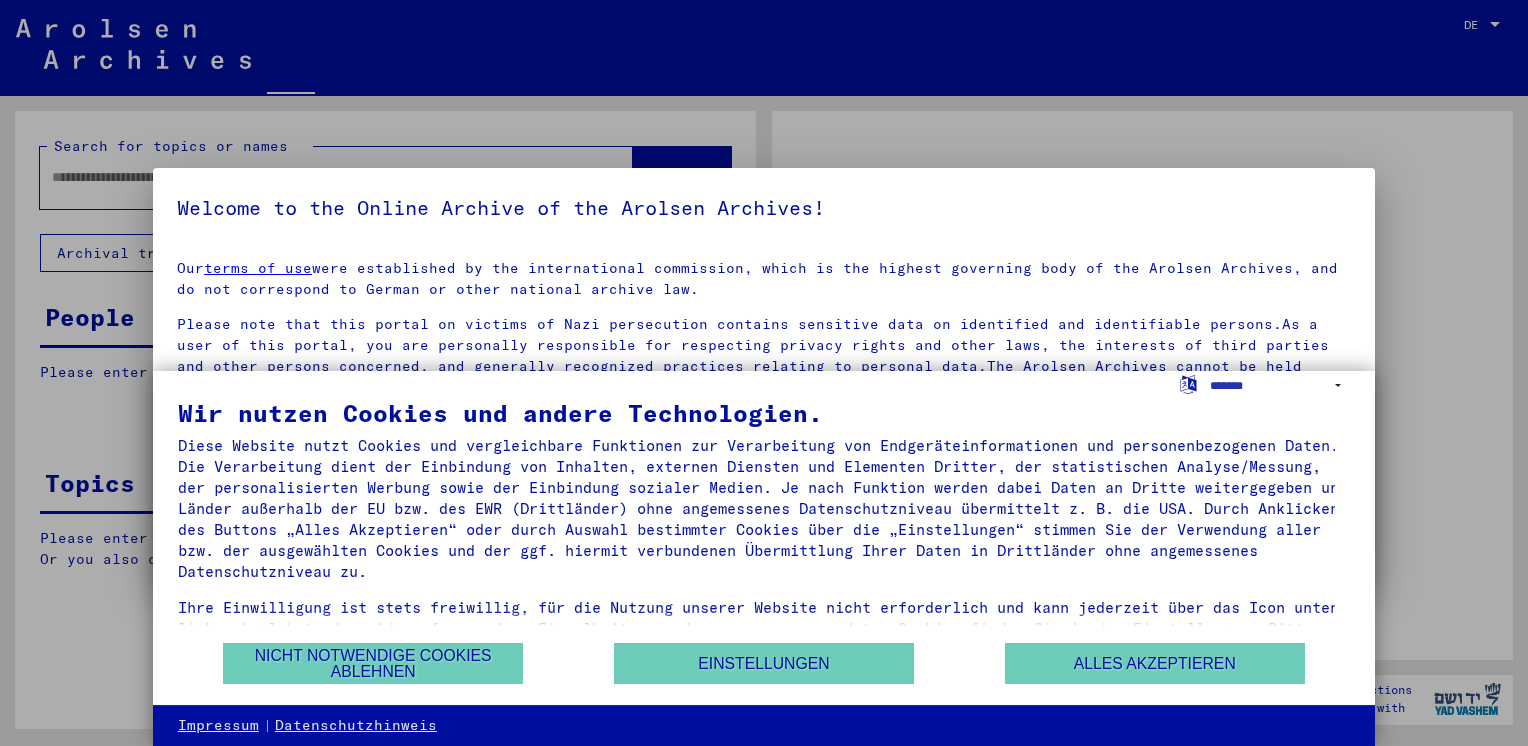 type on "**********" 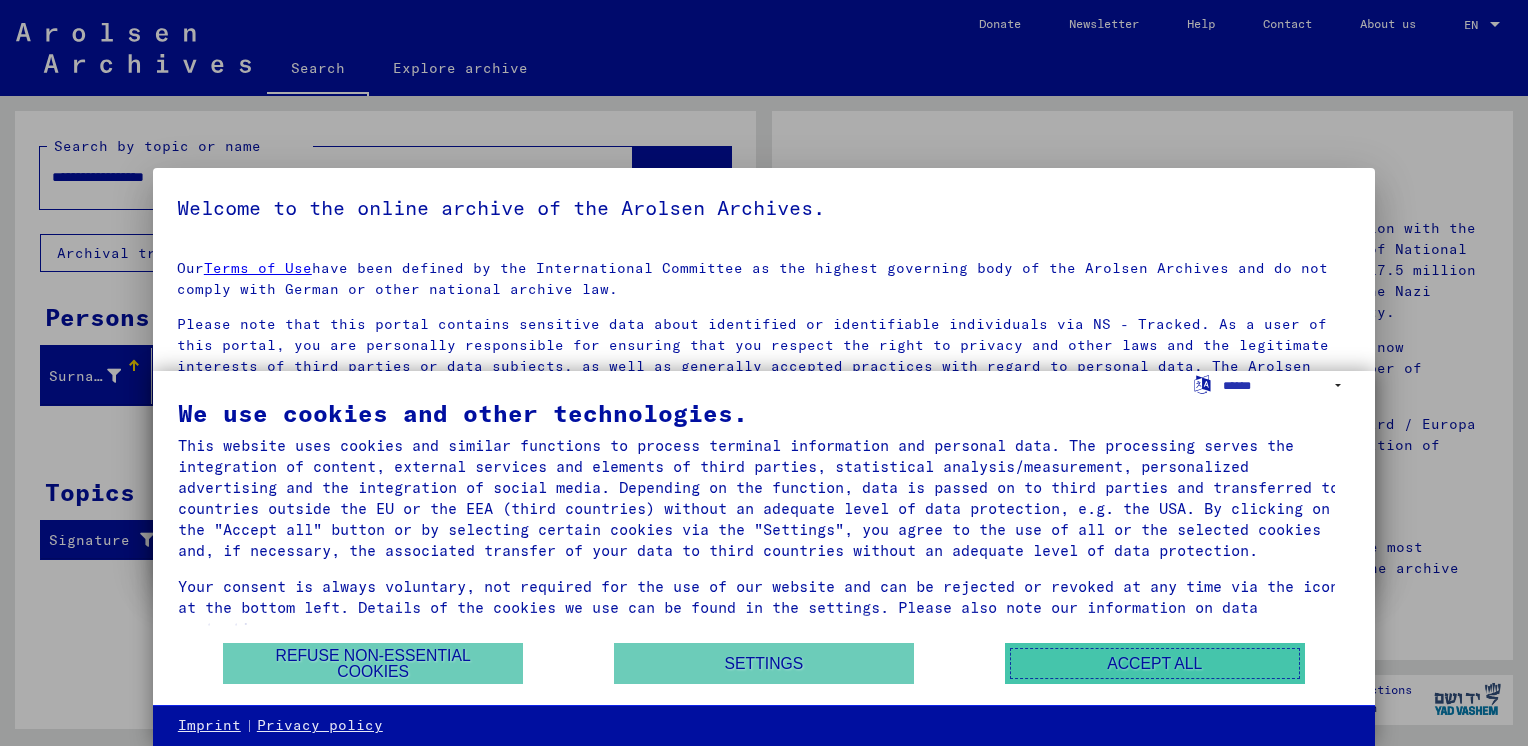 click on "Accept all" at bounding box center (1155, 663) 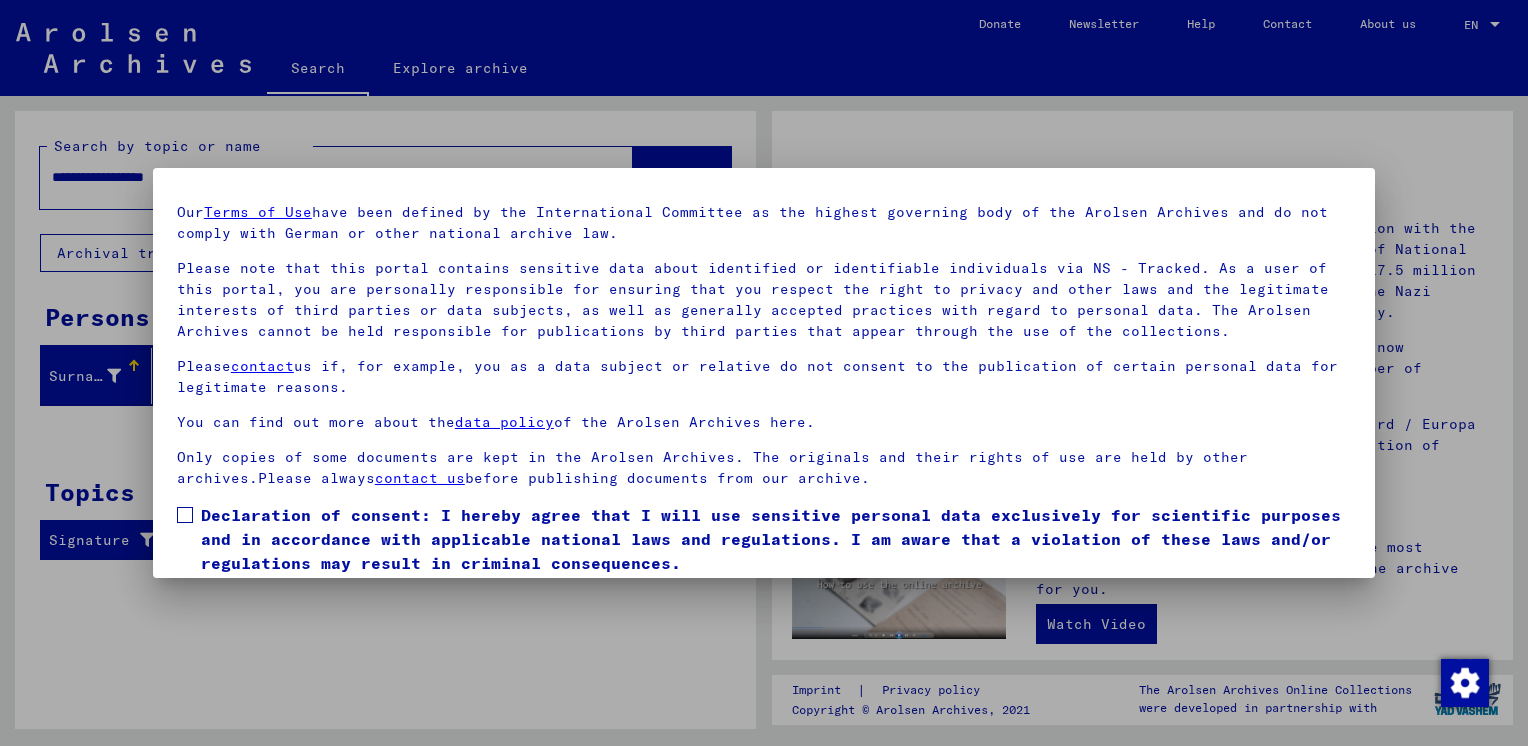 scroll, scrollTop: 124, scrollLeft: 0, axis: vertical 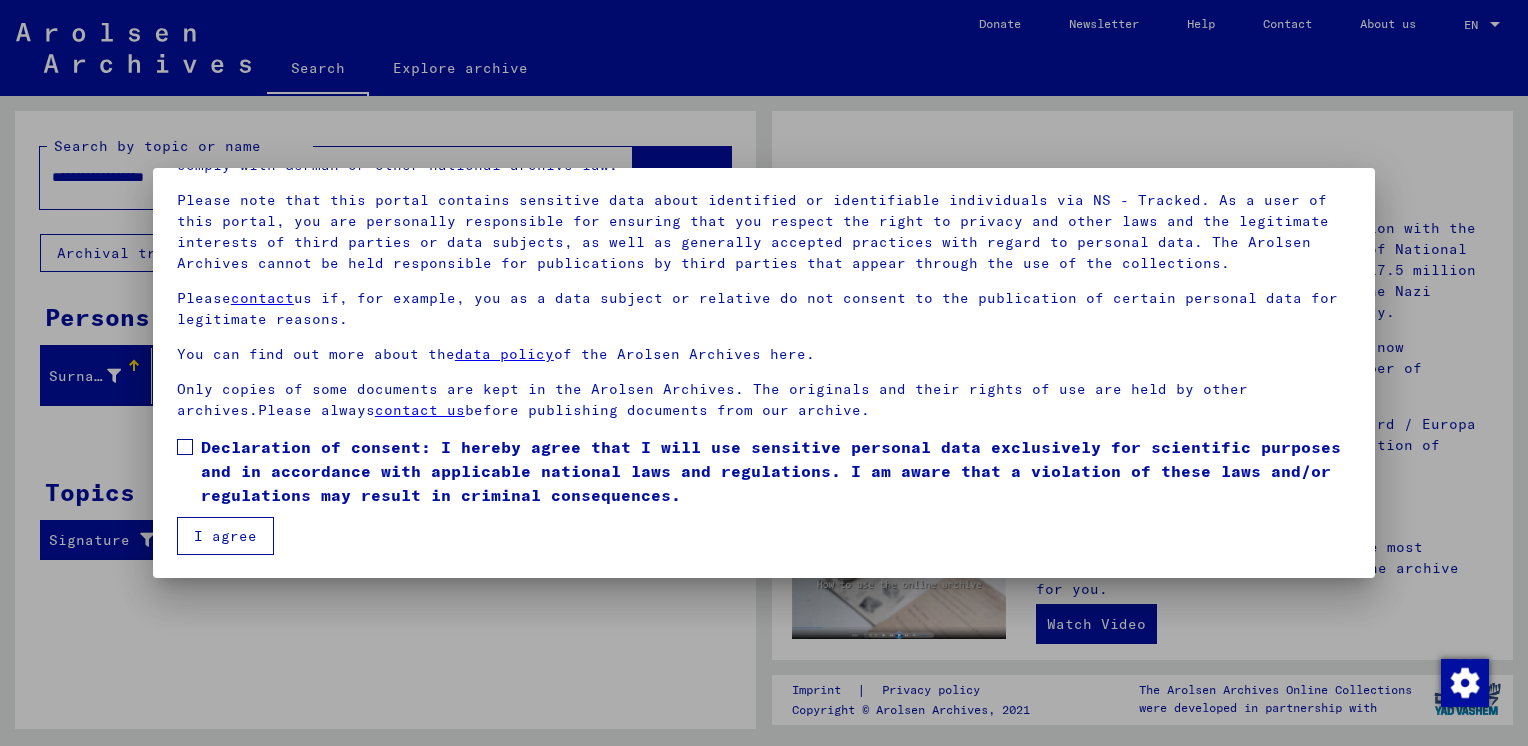 click on "I agree" at bounding box center (225, 536) 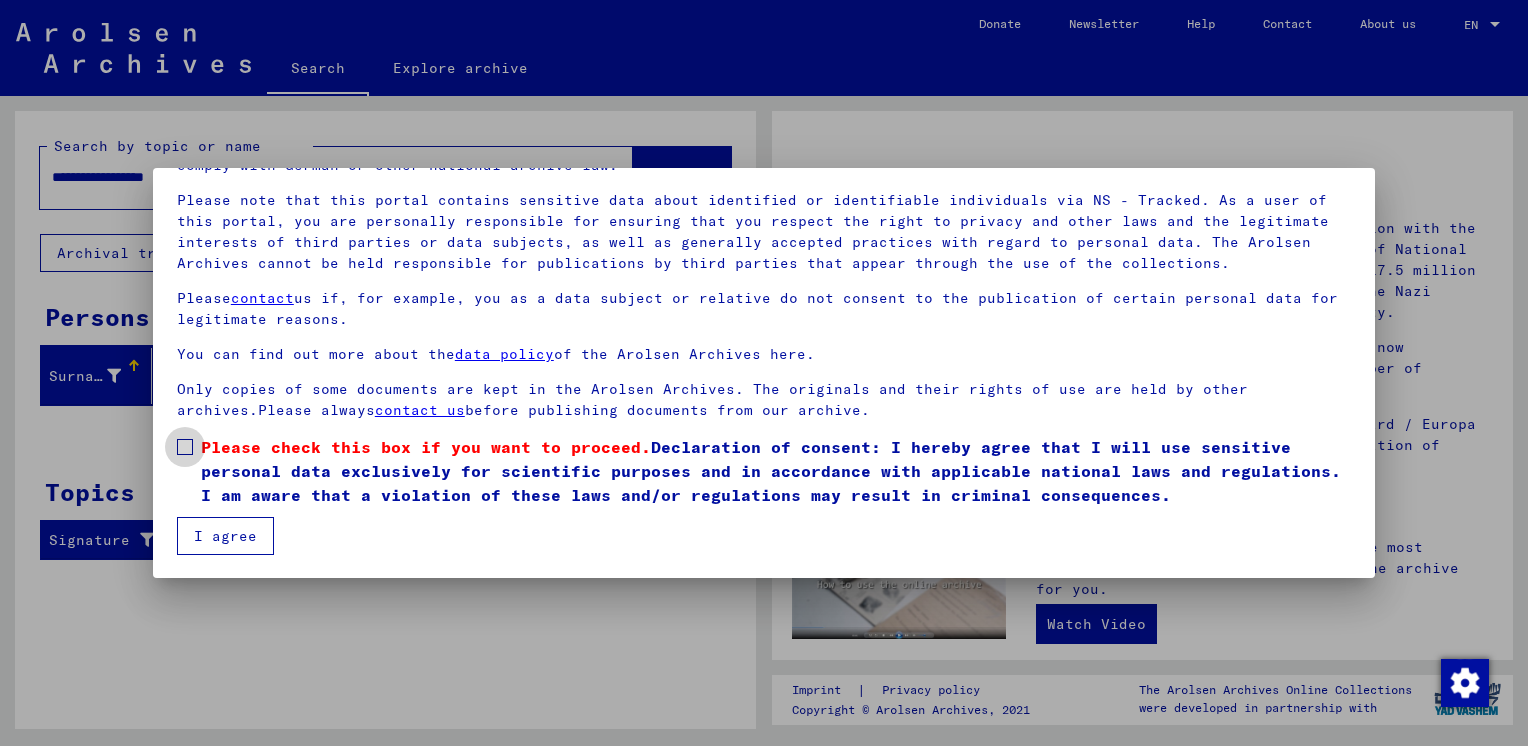 click on "Please check this box if you want to proceed.   Declaration of consent: I hereby agree that I will use sensitive personal data exclusively for scientific purposes and in accordance with applicable national laws and regulations. I am aware that a violation of these laws and/or regulations may result in criminal consequences." at bounding box center (764, 471) 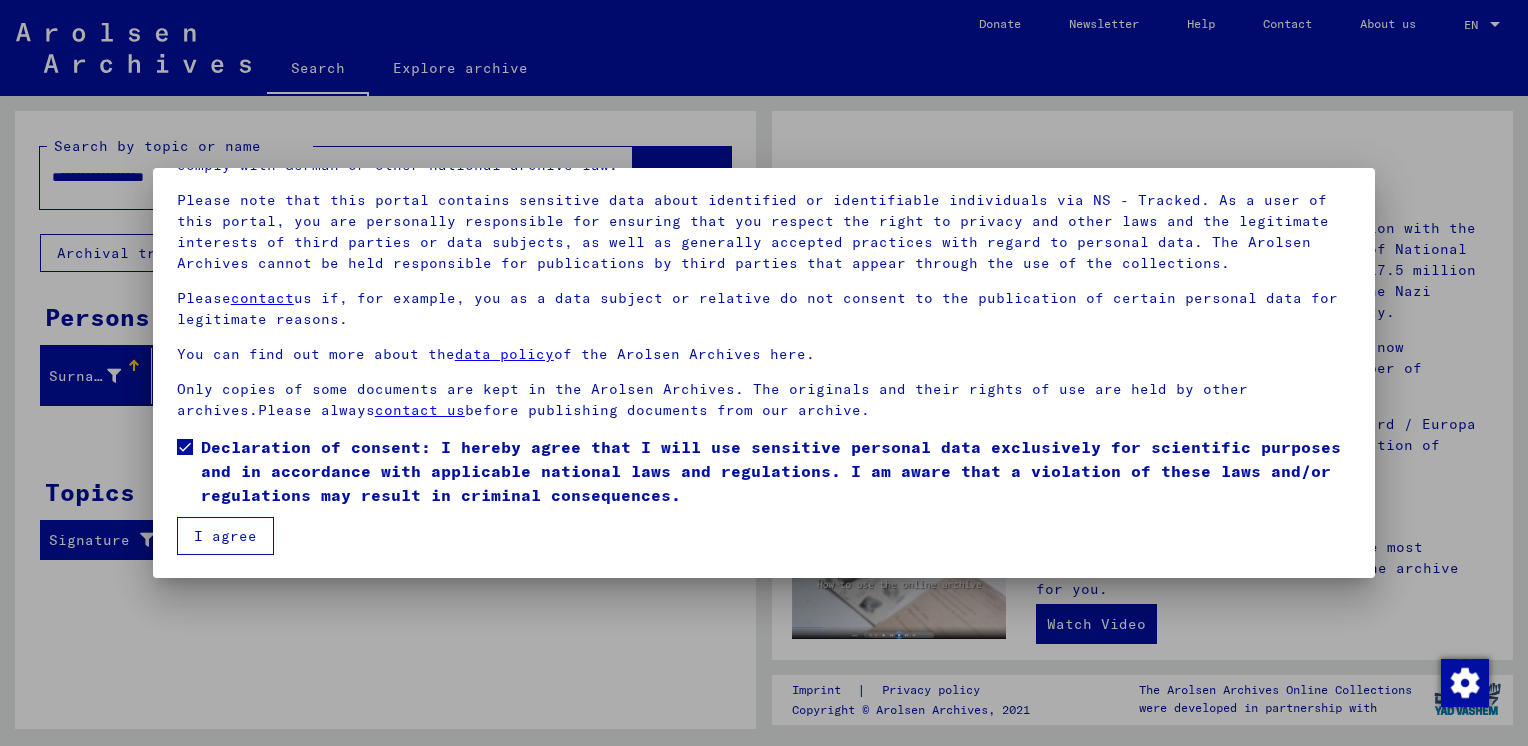 click on "I agree" at bounding box center (225, 536) 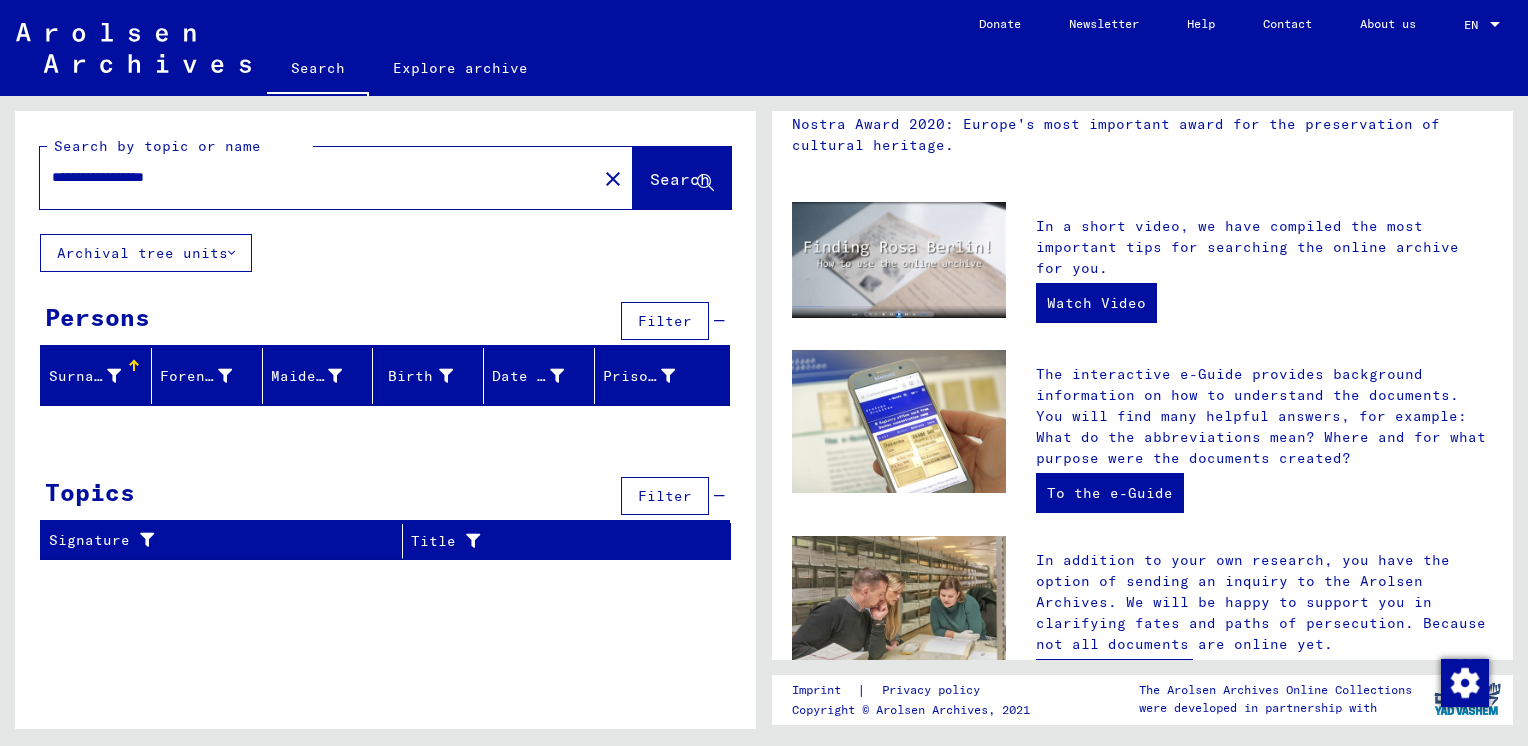 scroll, scrollTop: 331, scrollLeft: 0, axis: vertical 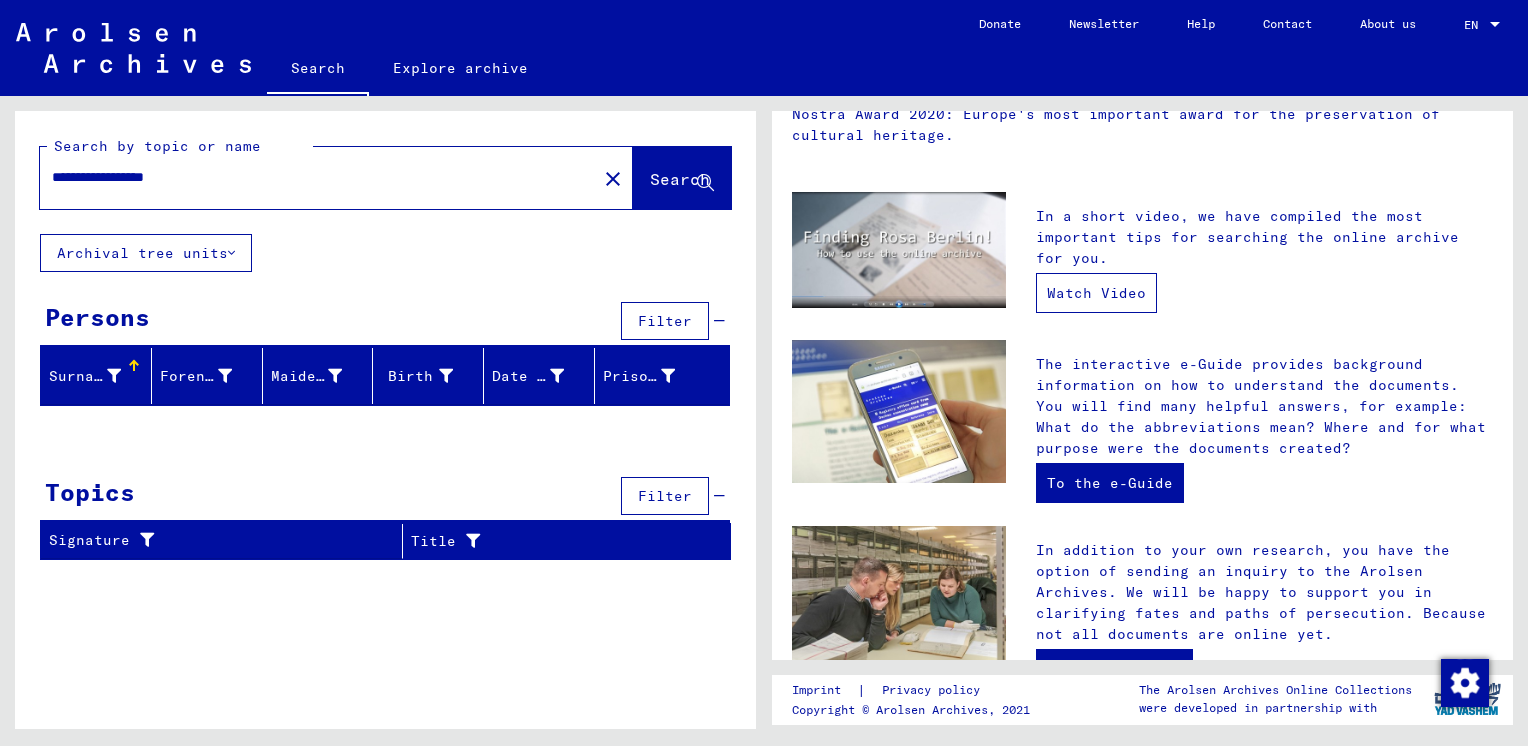 click on "Watch Video" at bounding box center [1096, 293] 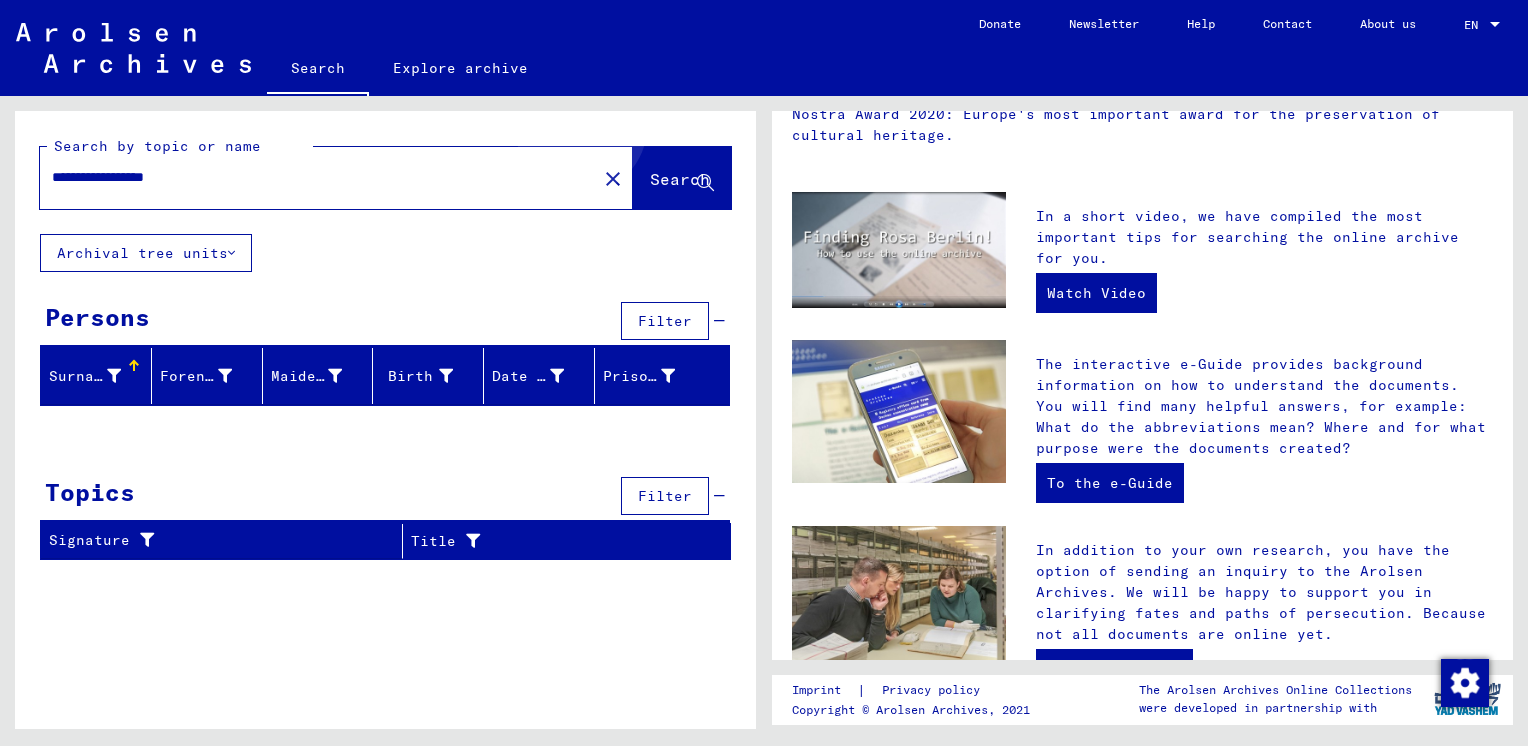 click on "Search" 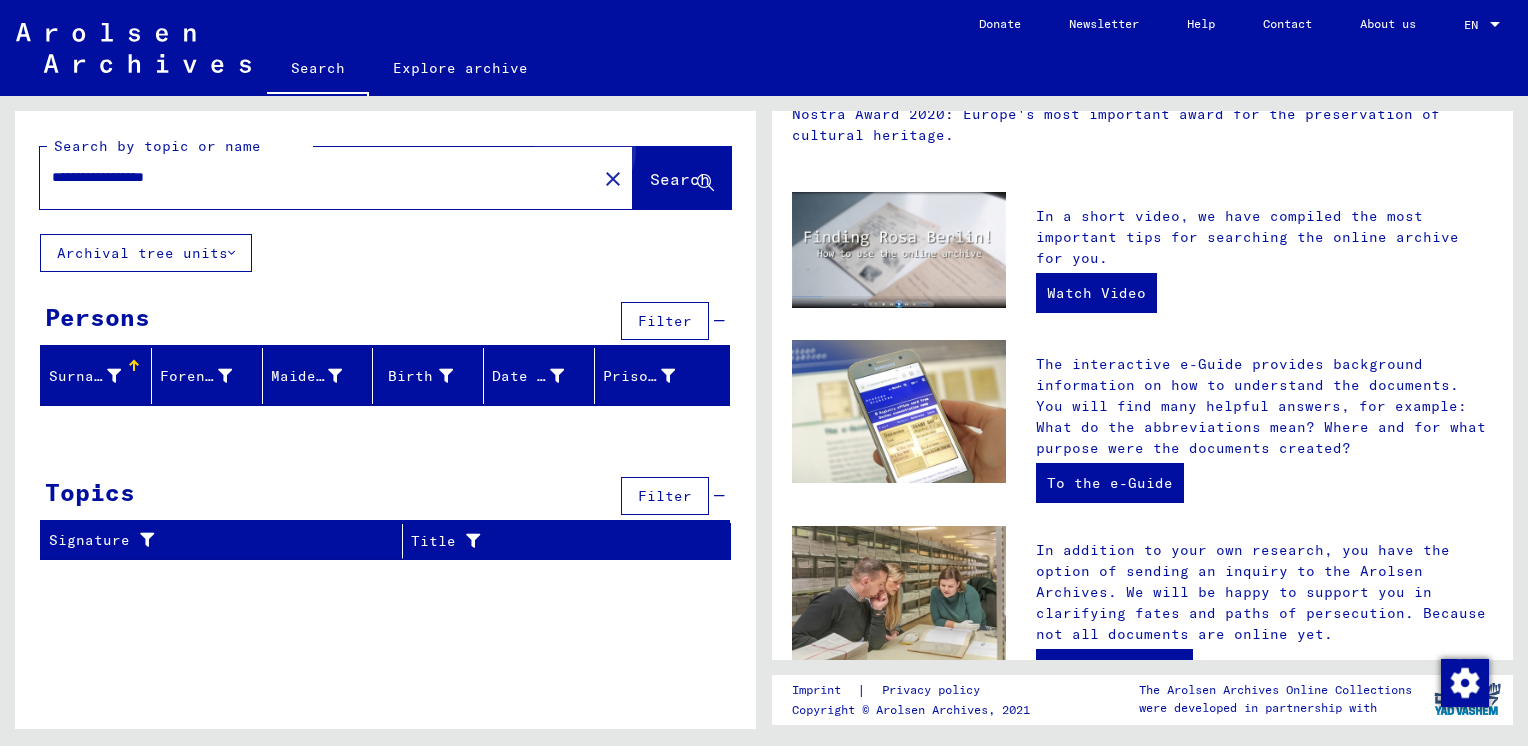 click on "Search" 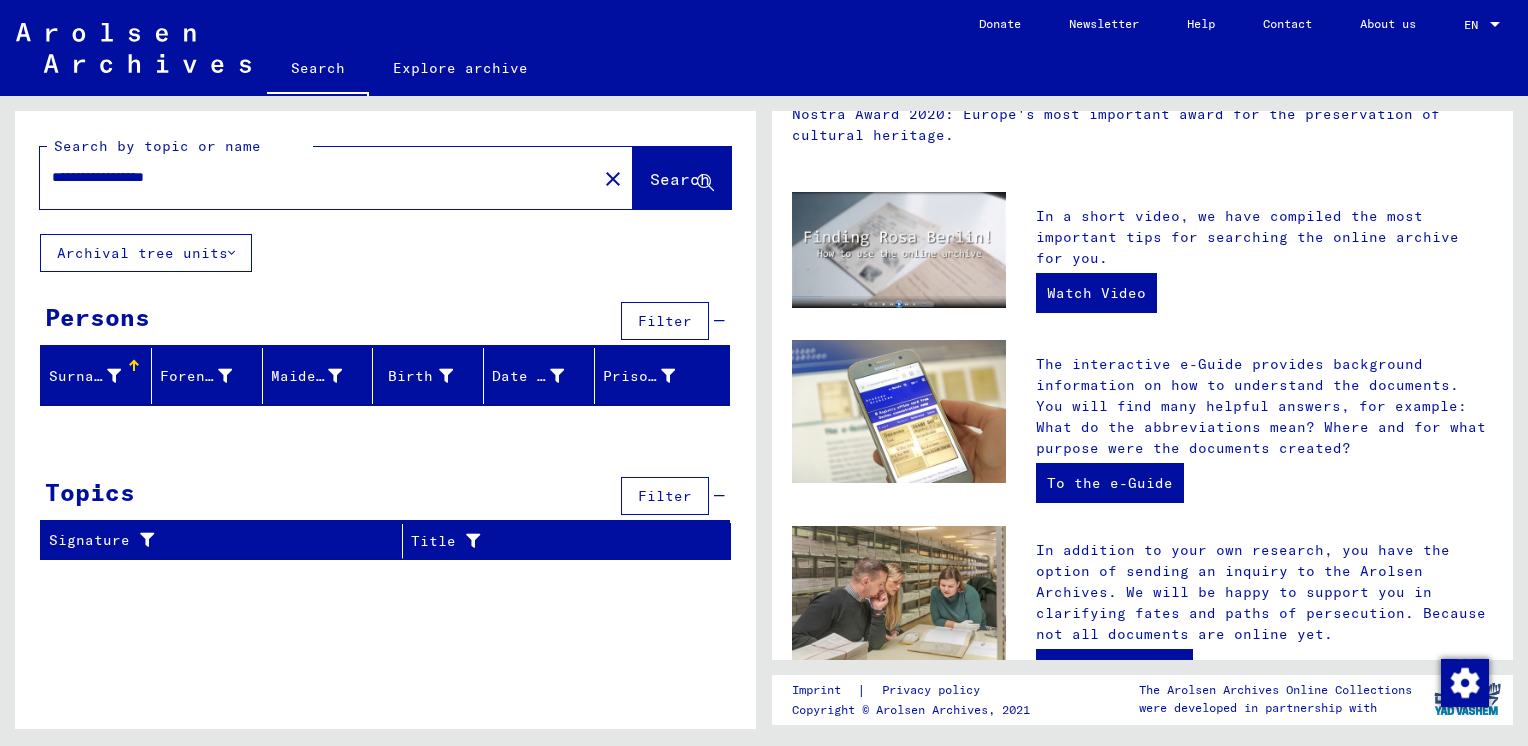 click on "Search" 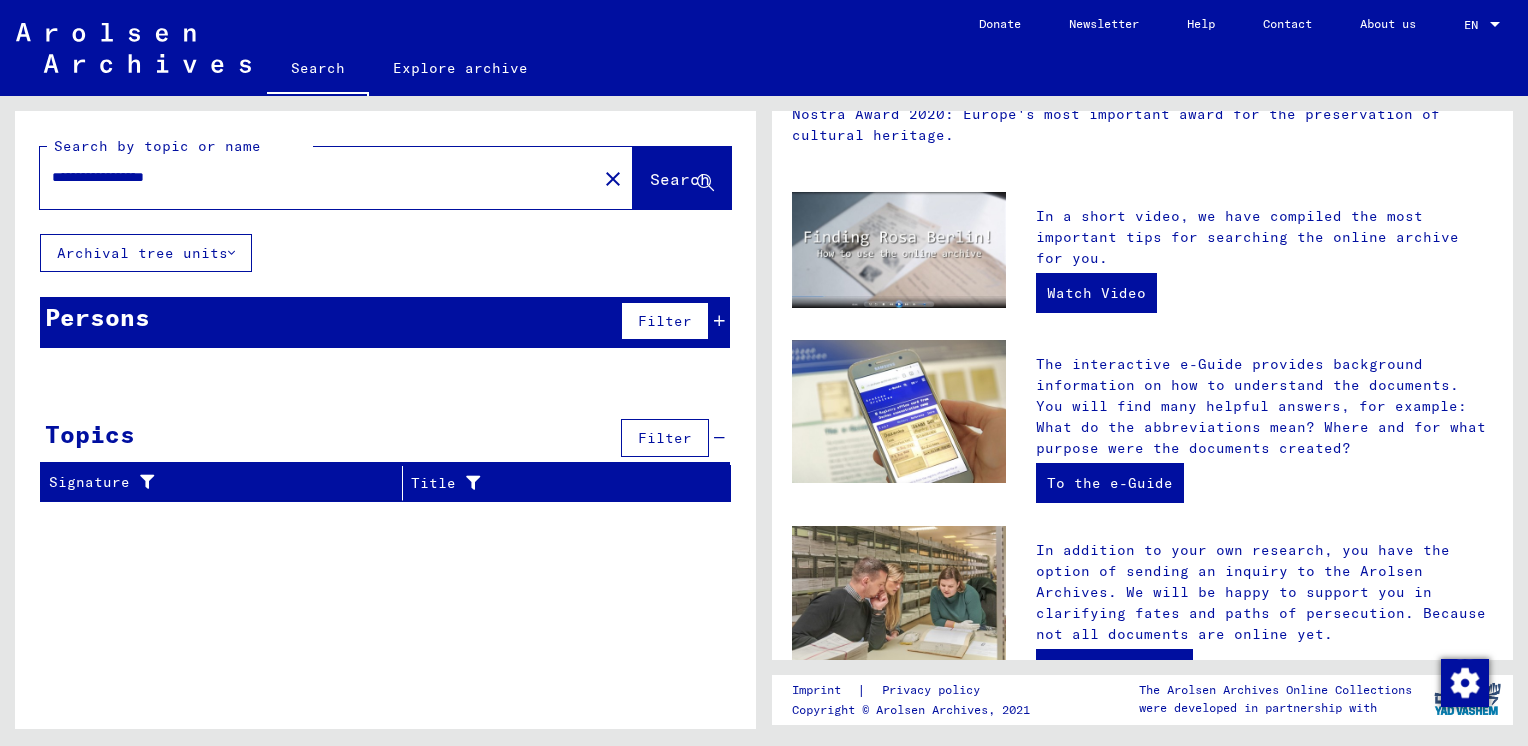 click on "Persons" at bounding box center (97, 317) 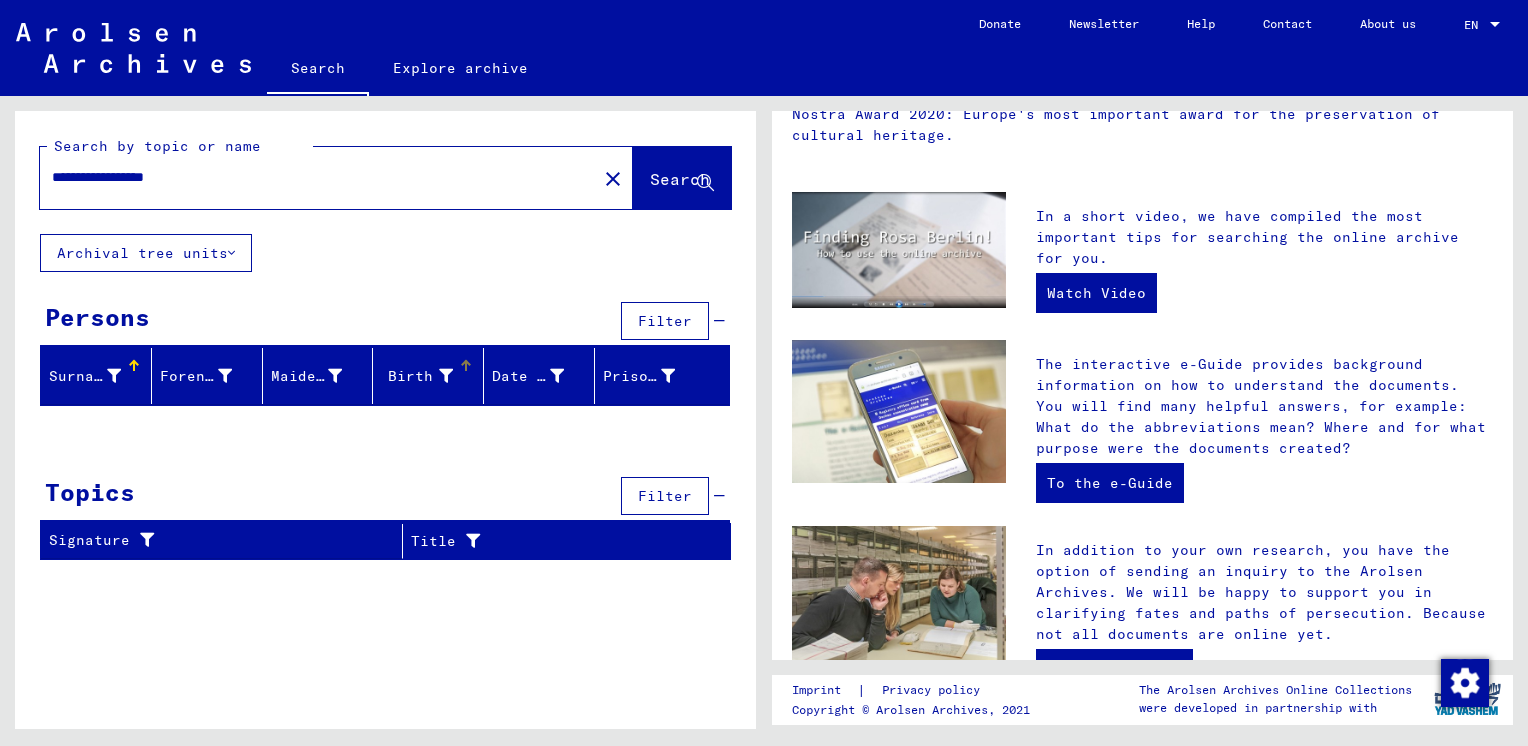 click on "Birth" at bounding box center (410, 376) 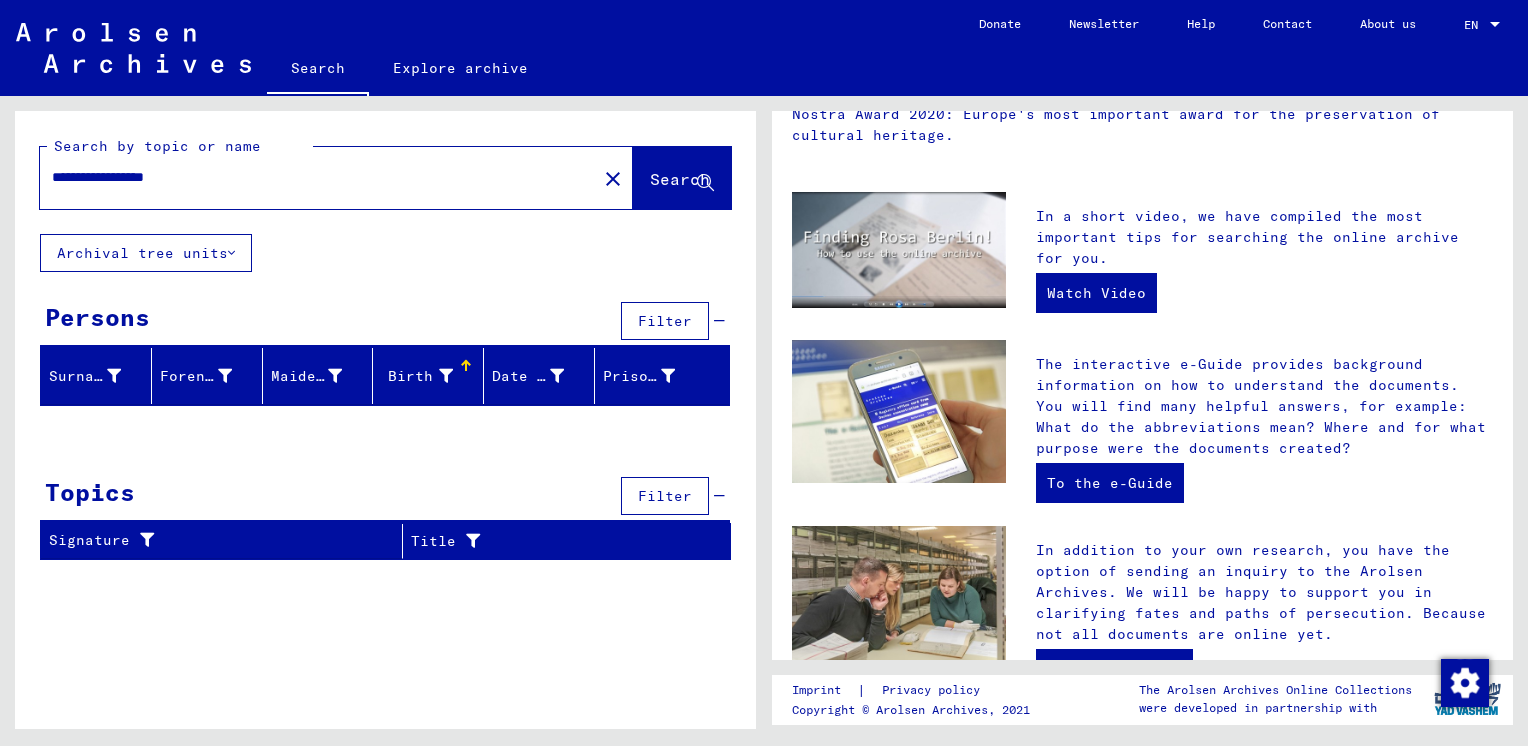 click on "Birth" at bounding box center [432, 376] 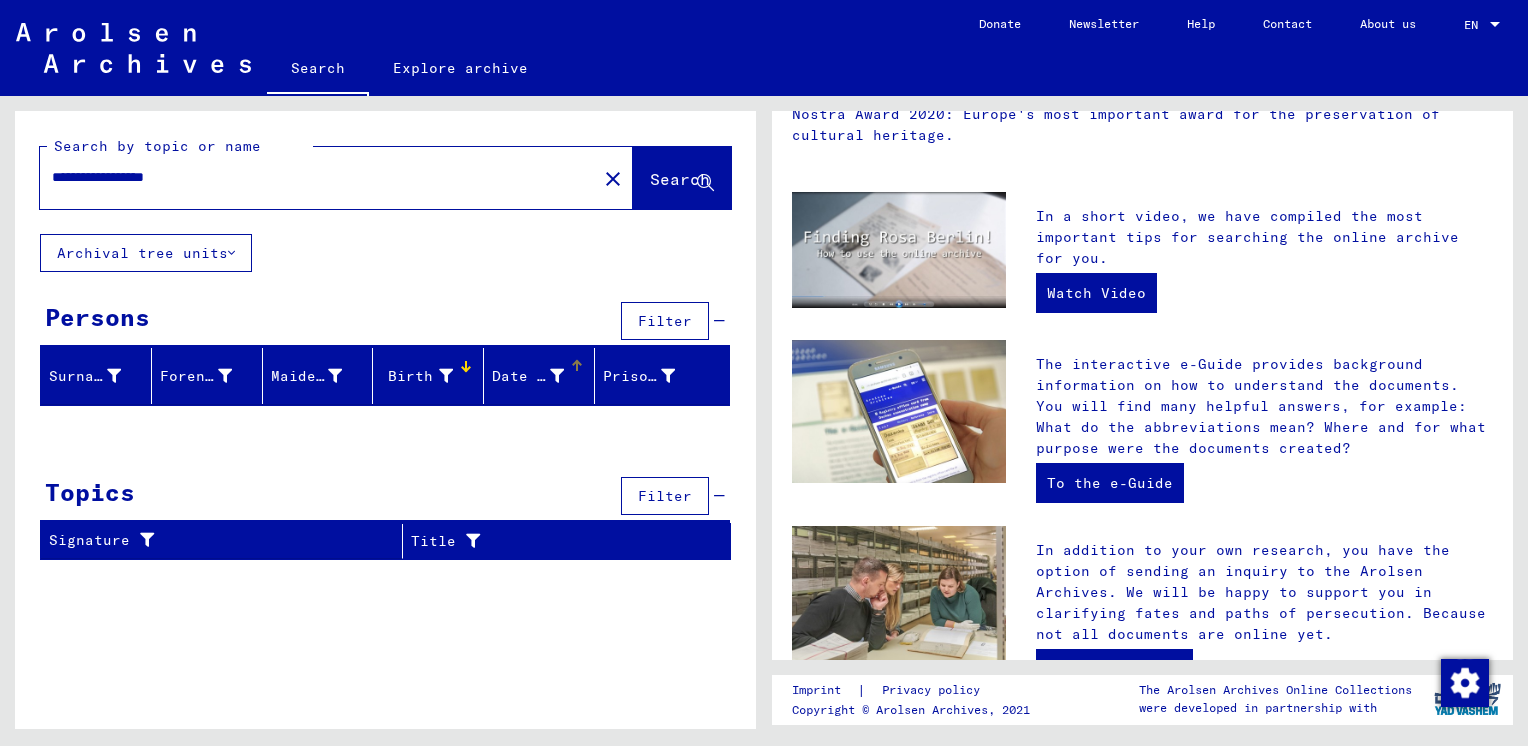click on "Date of birth" at bounding box center [550, 376] 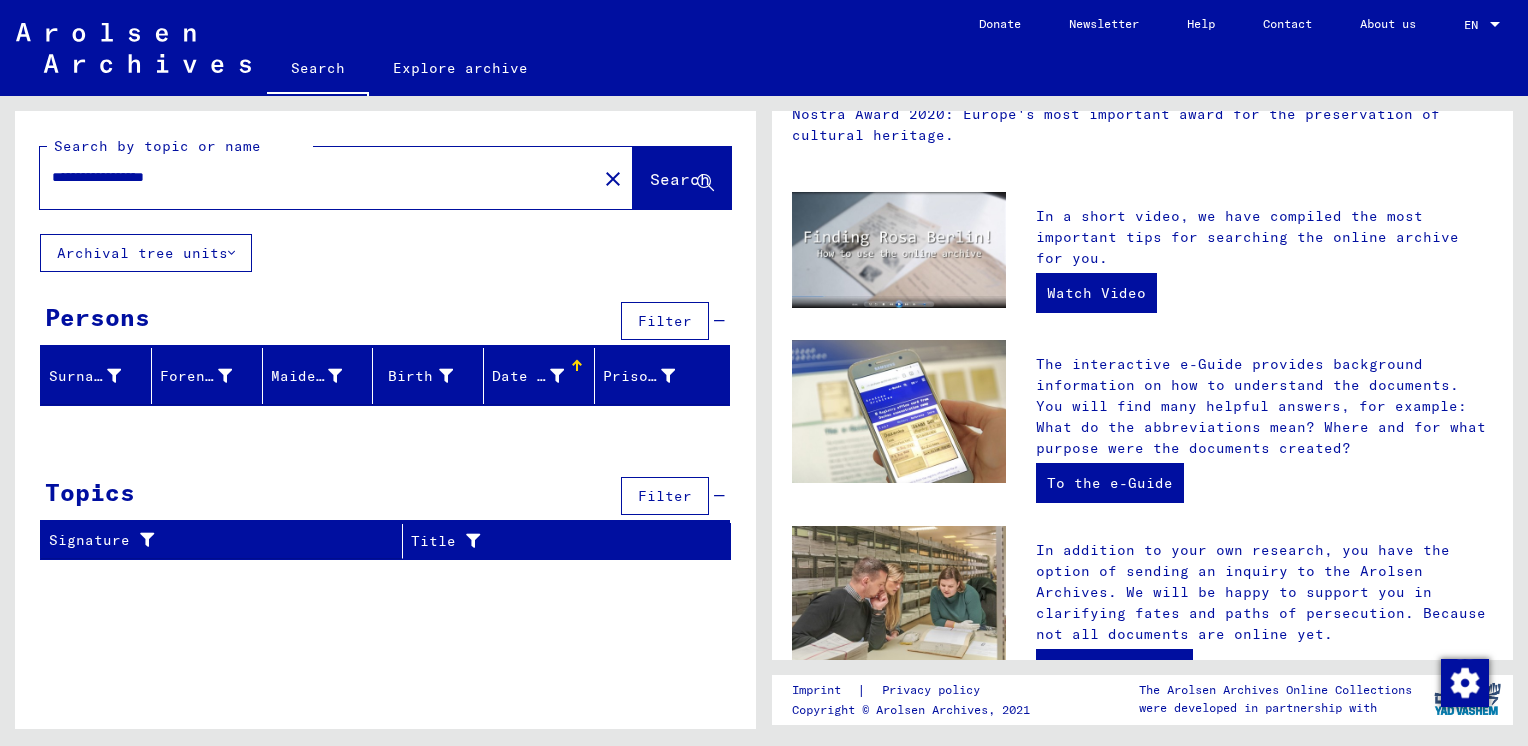 click on "Filter" at bounding box center [665, 321] 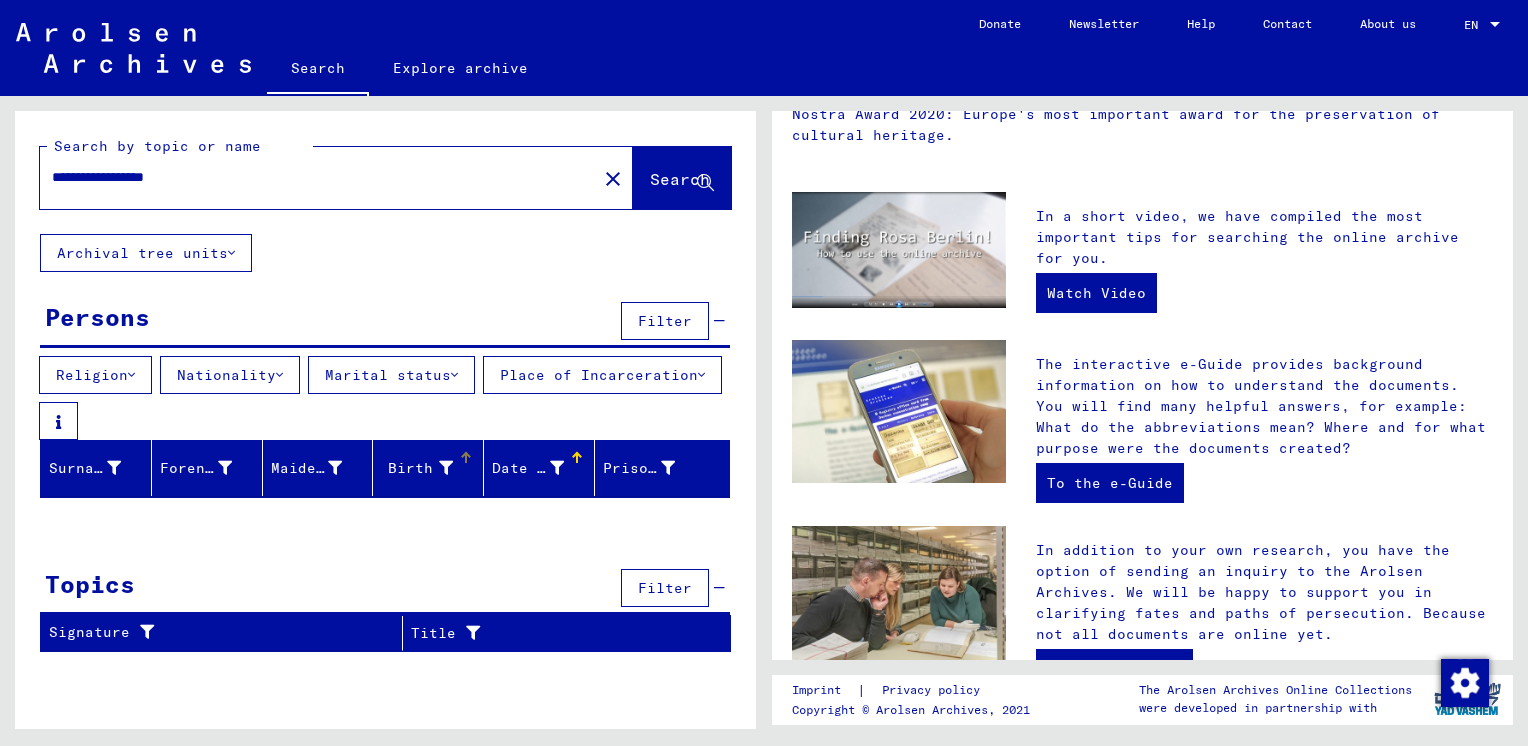 click at bounding box center (446, 468) 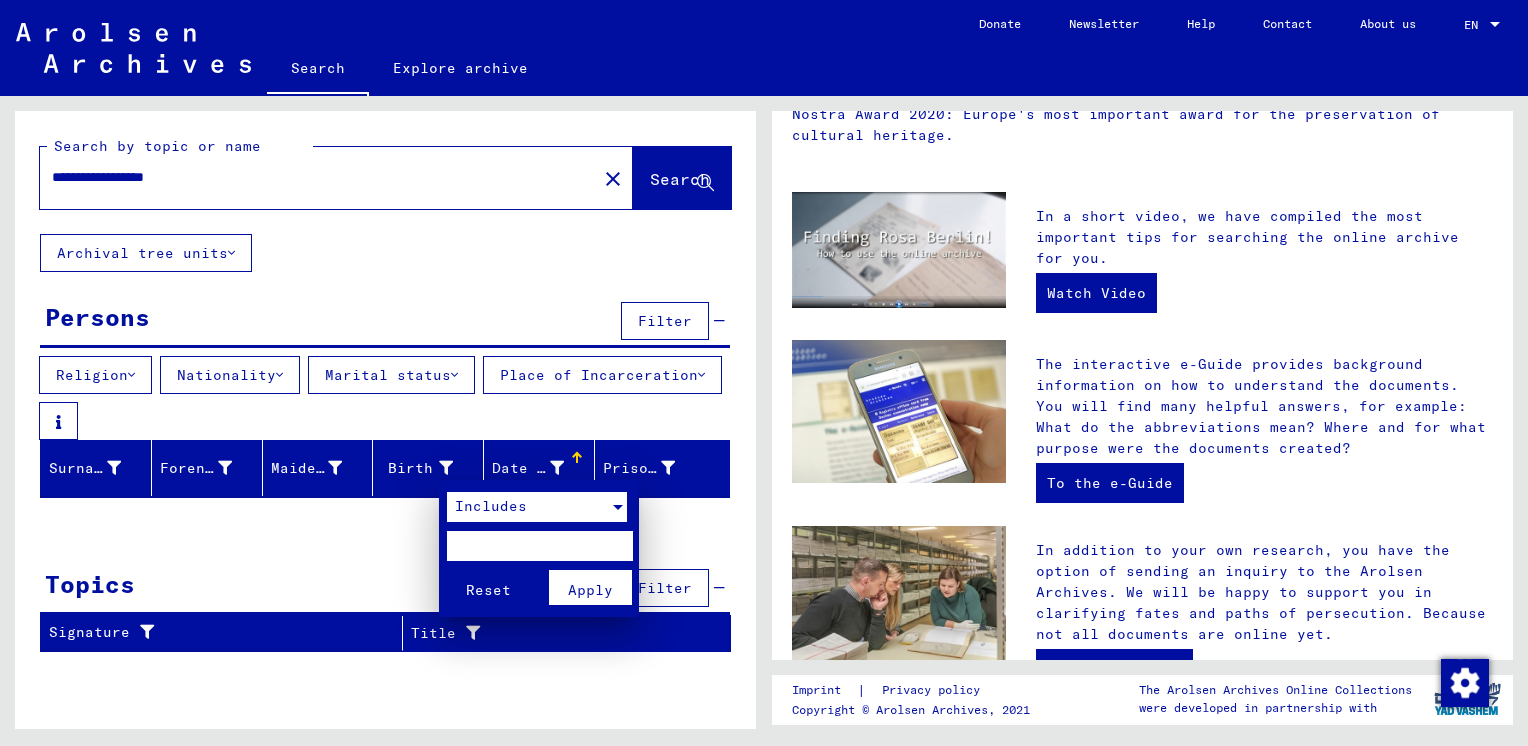 click on "Includes" at bounding box center [528, 507] 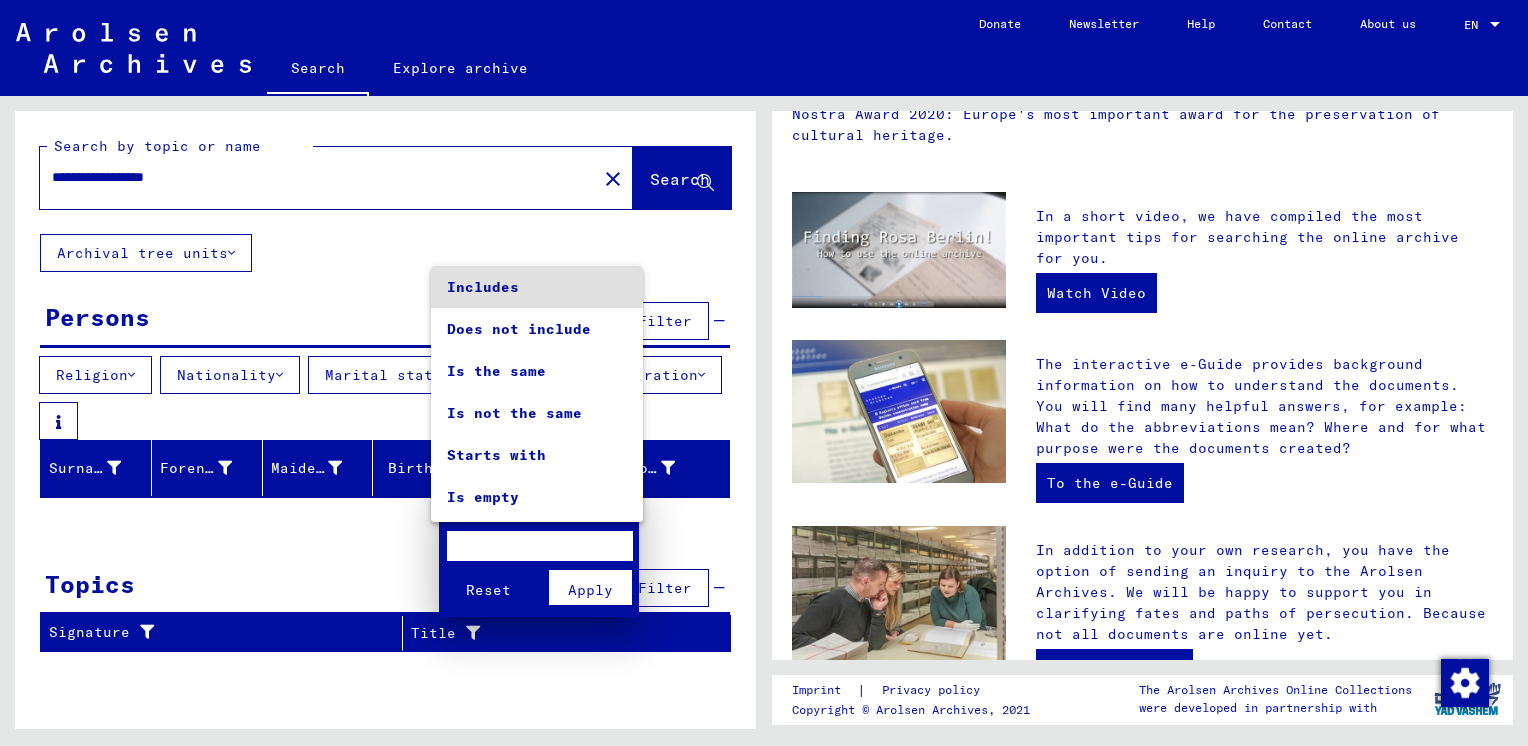 scroll, scrollTop: 38, scrollLeft: 0, axis: vertical 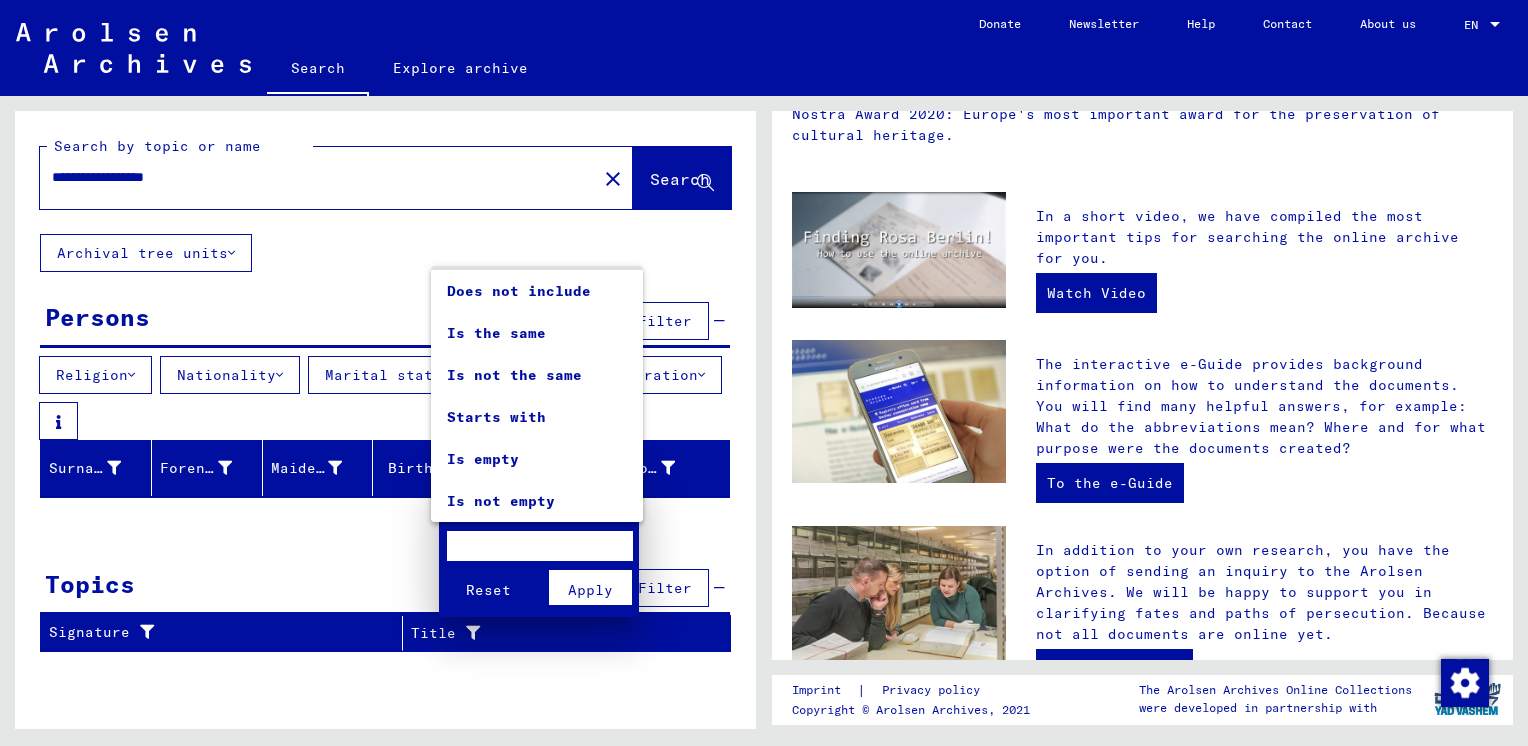click at bounding box center (764, 373) 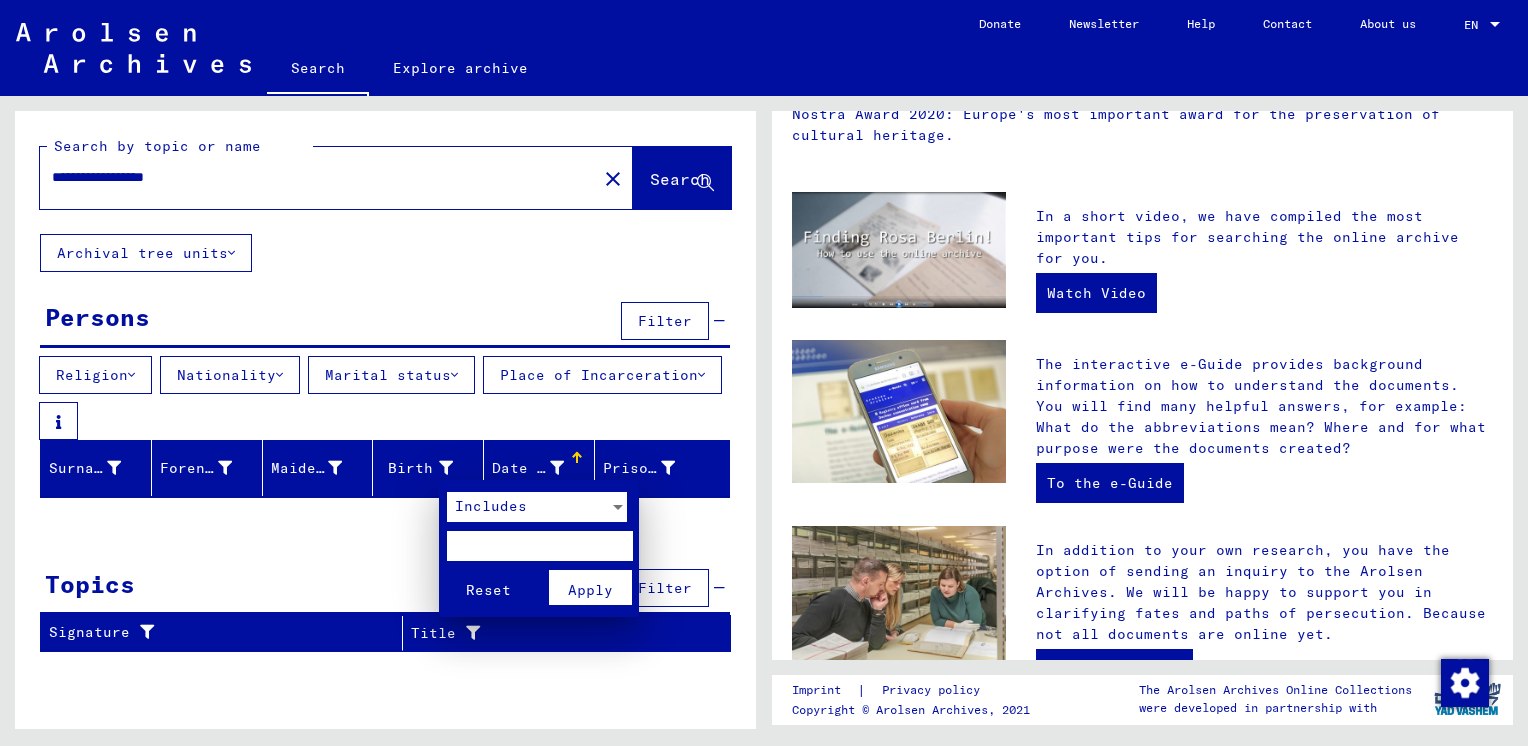 click at bounding box center (539, 546) 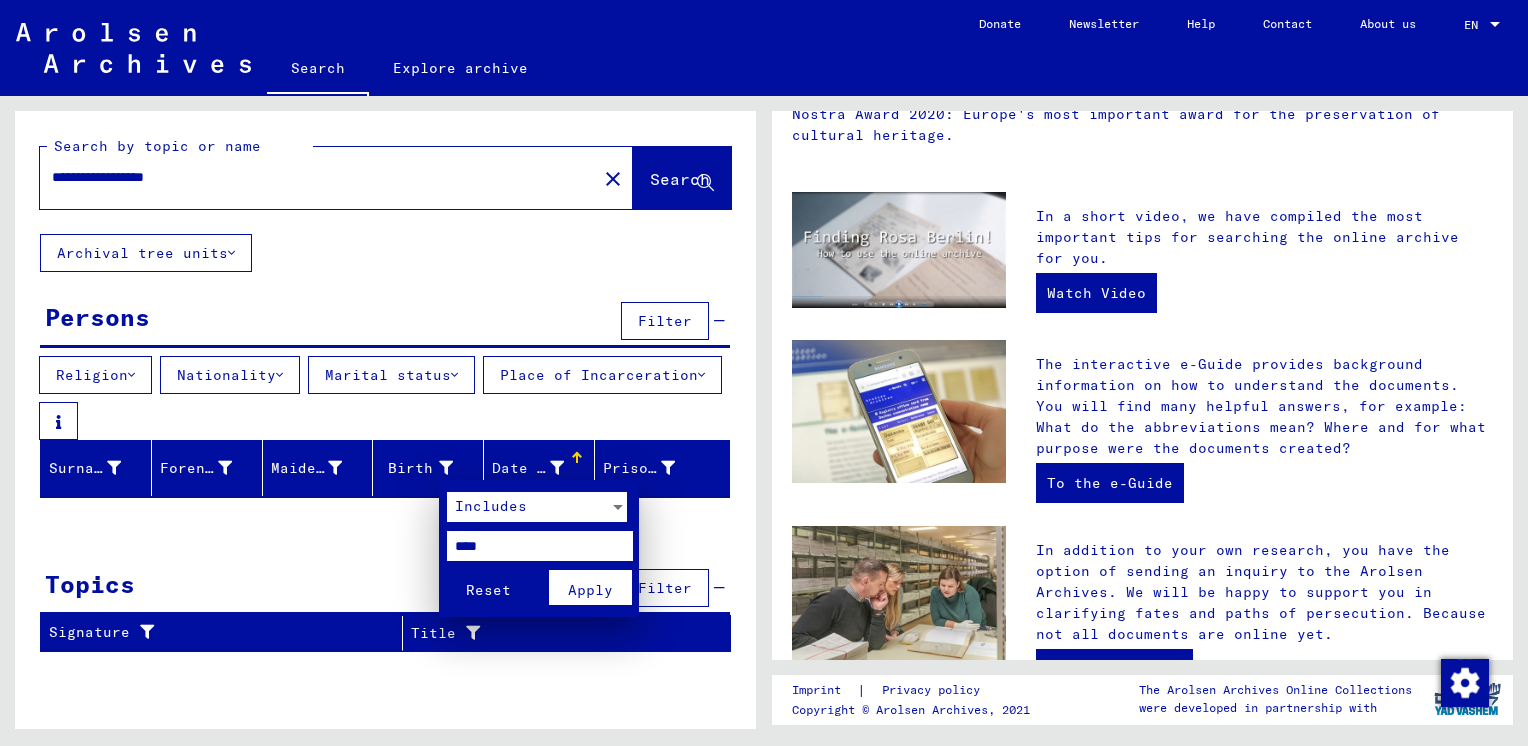 type on "****" 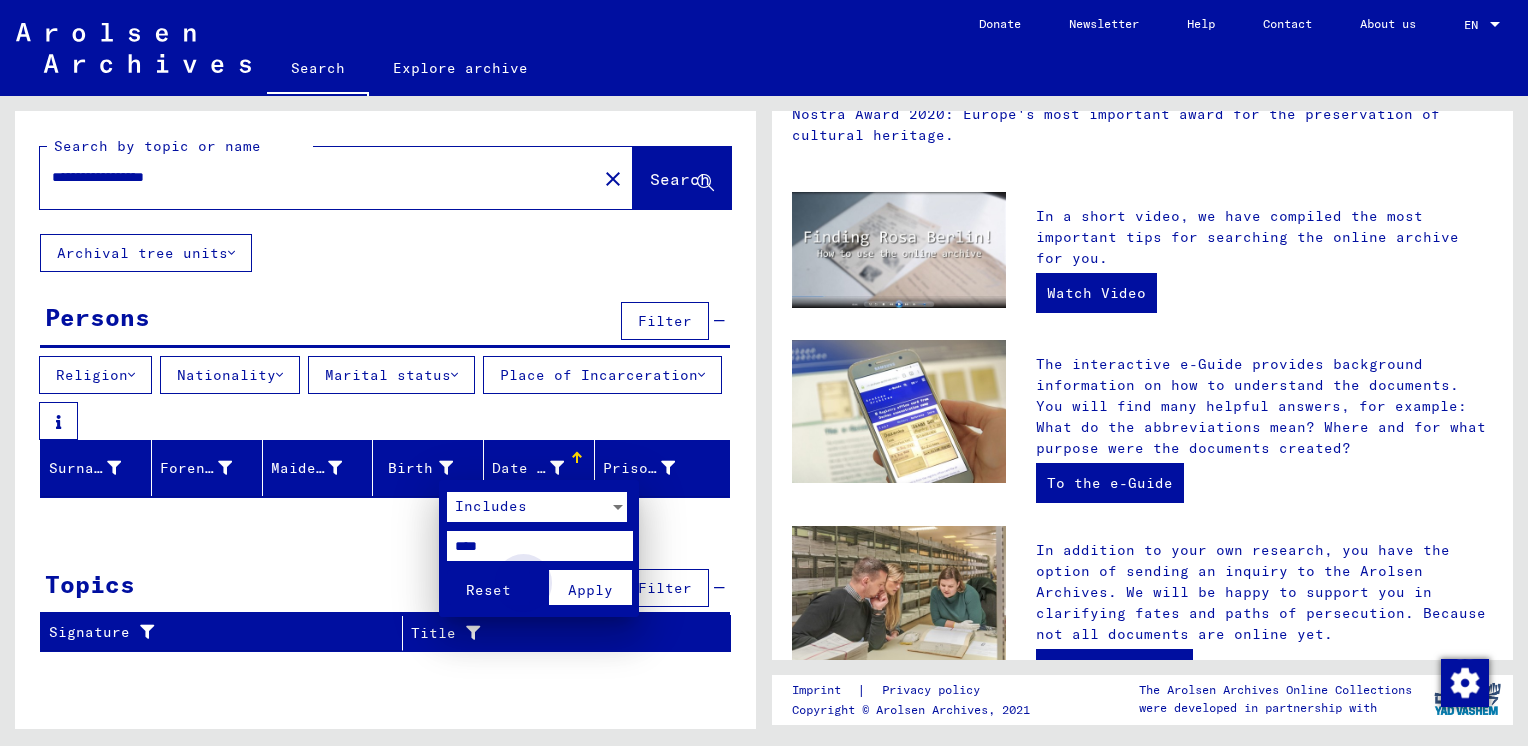 click on "Apply" at bounding box center (590, 590) 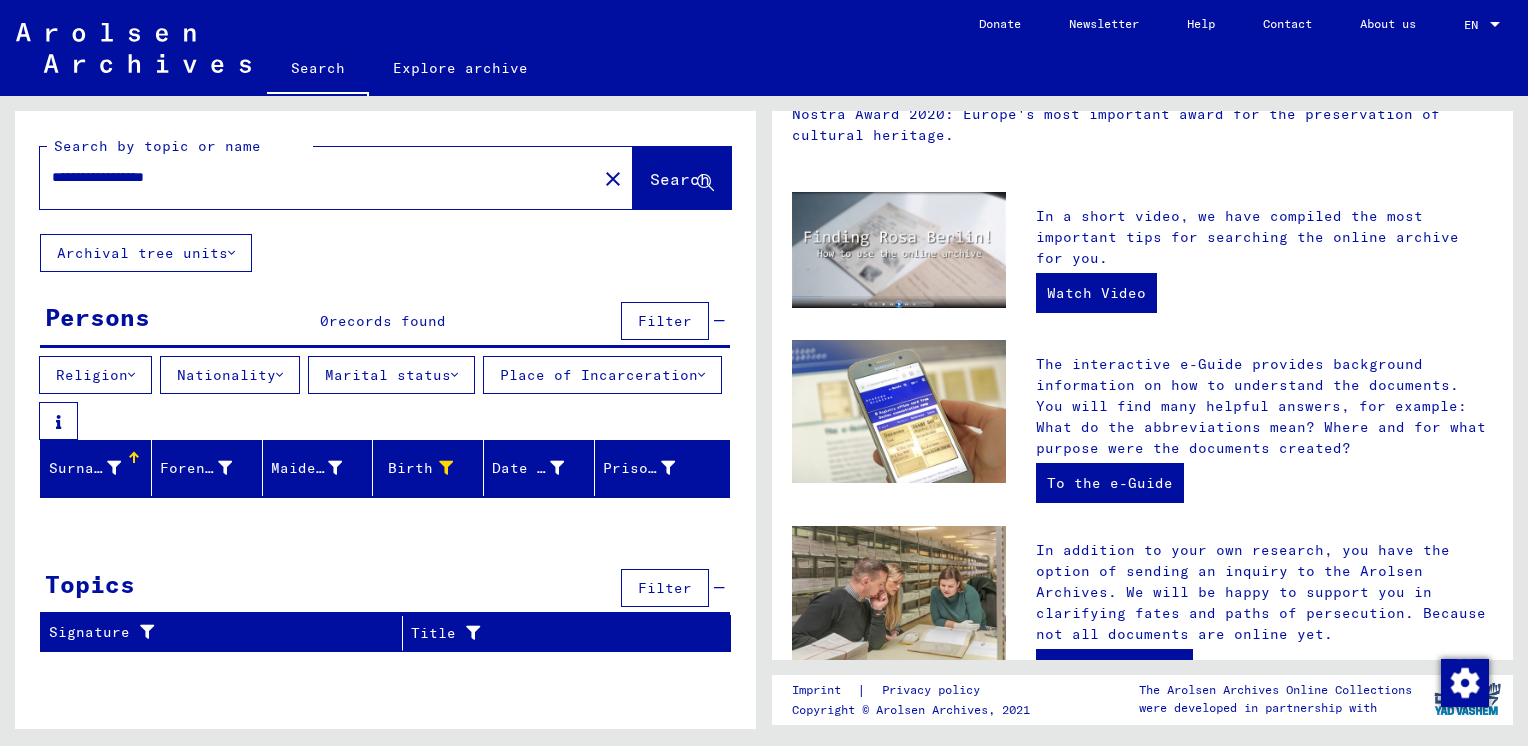 click on "close" 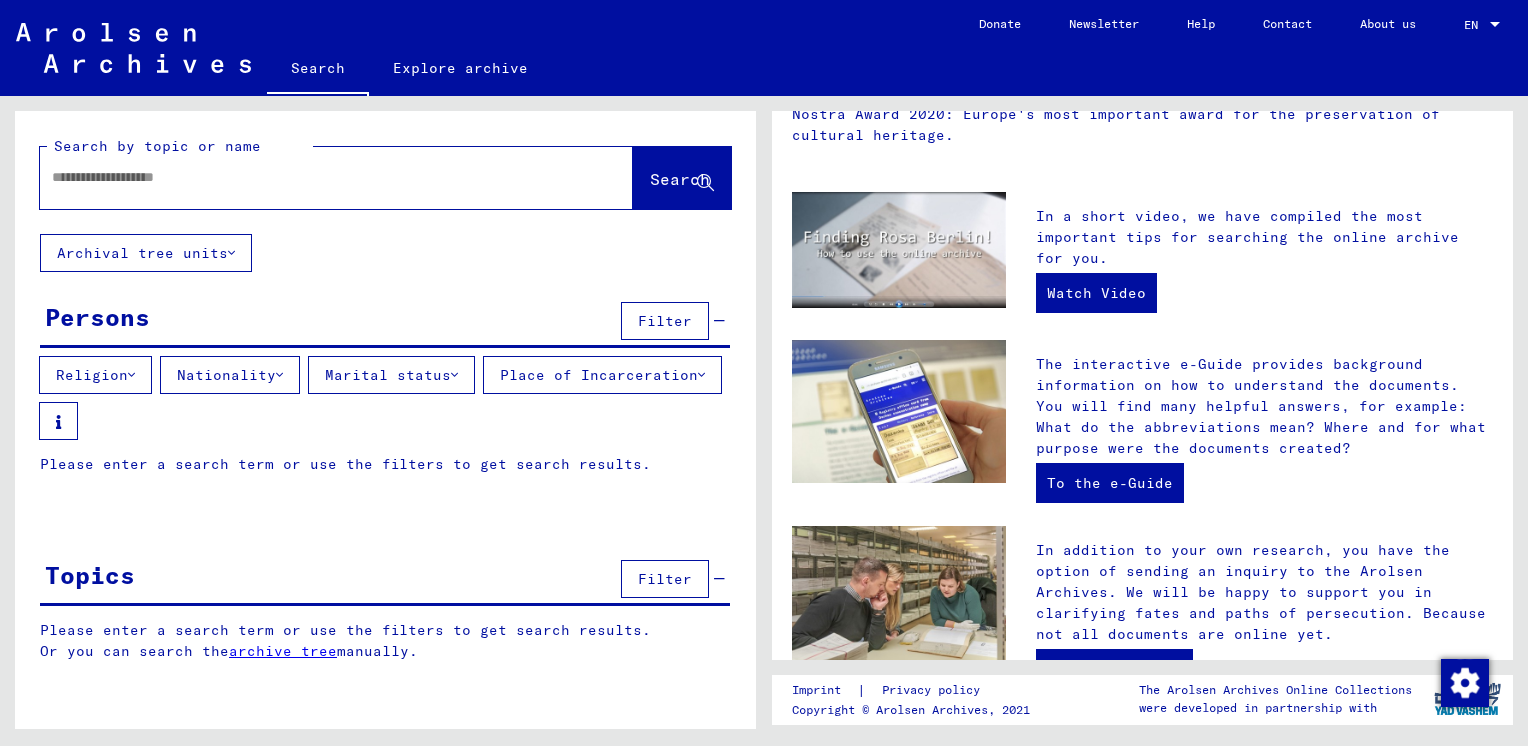 click 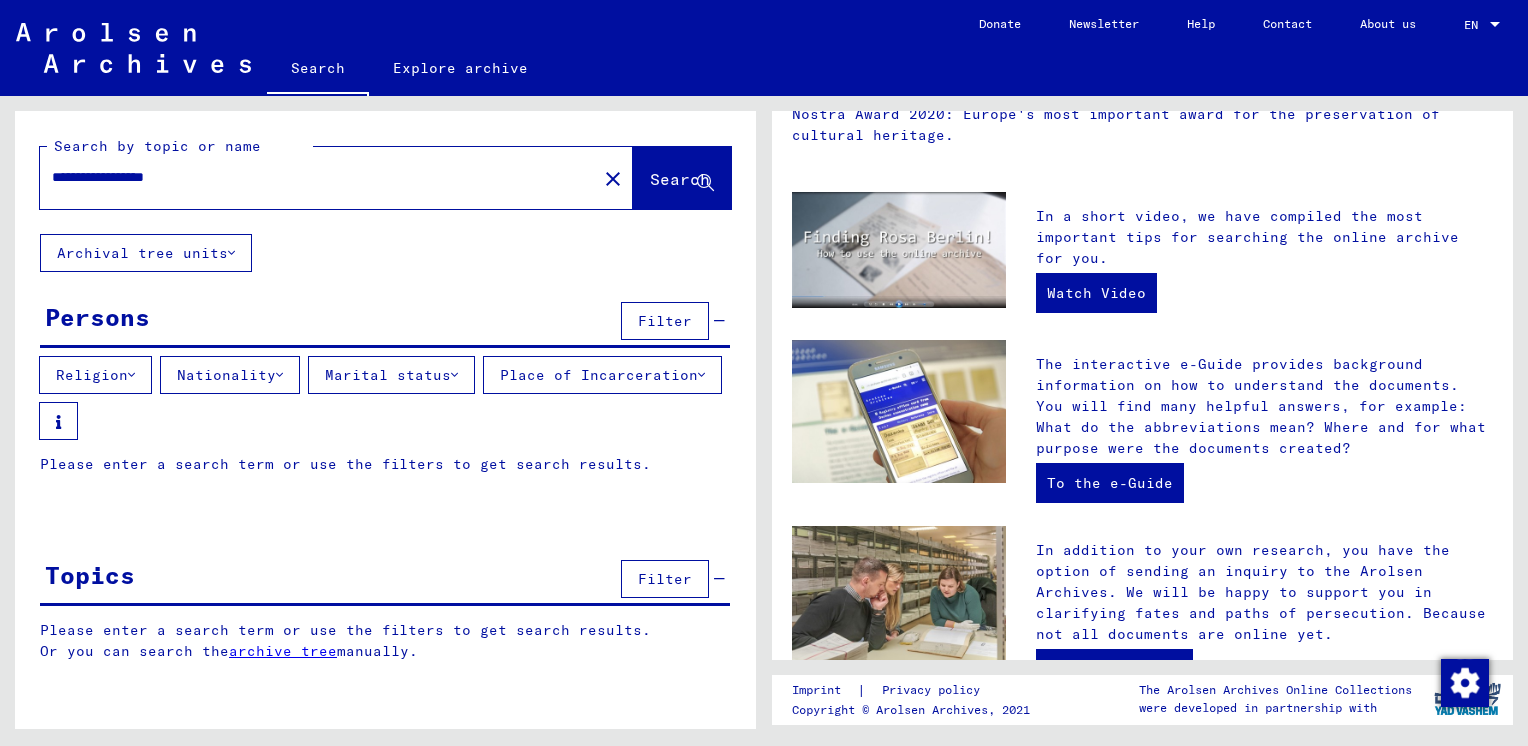 type on "**********" 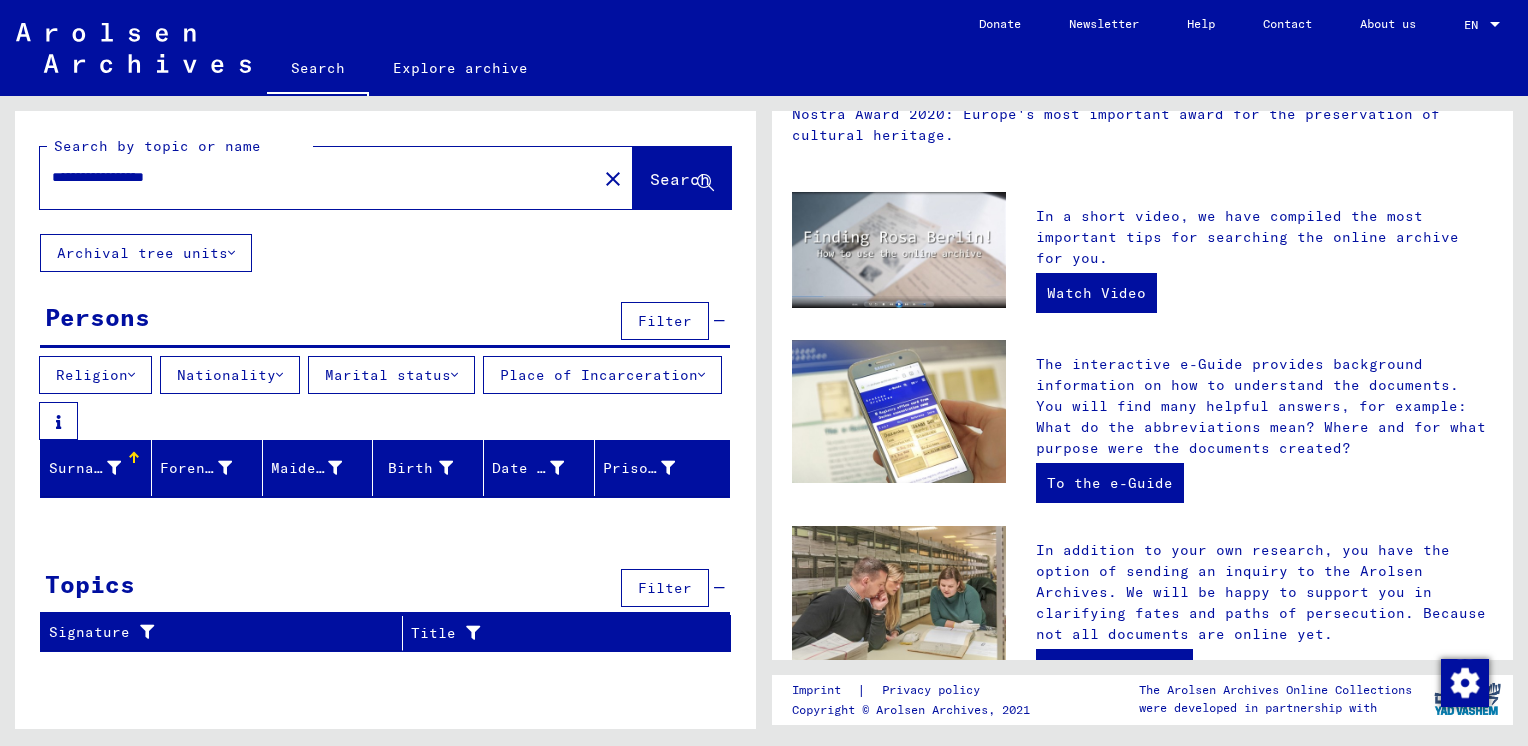 click on "Nationality" at bounding box center (226, 375) 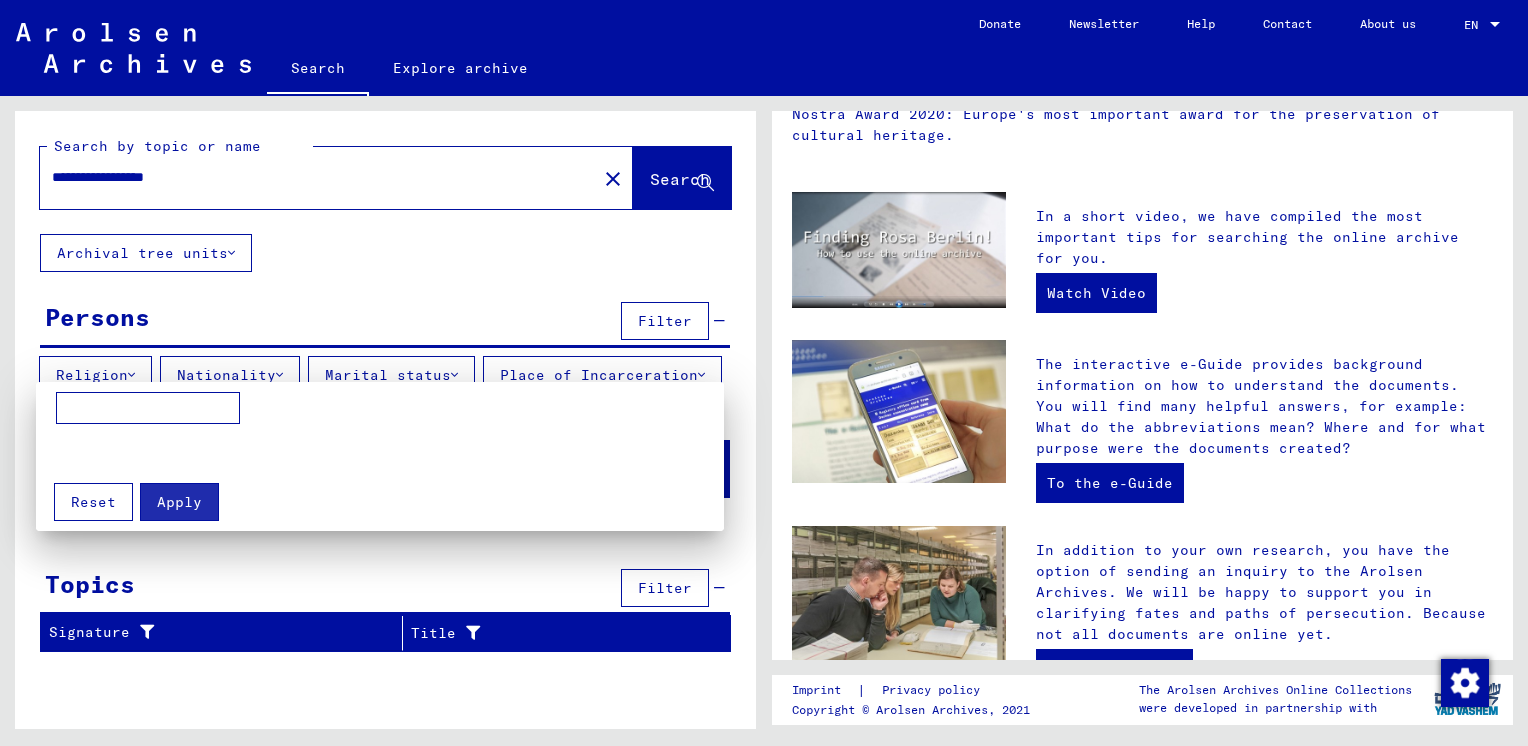 click at bounding box center (148, 408) 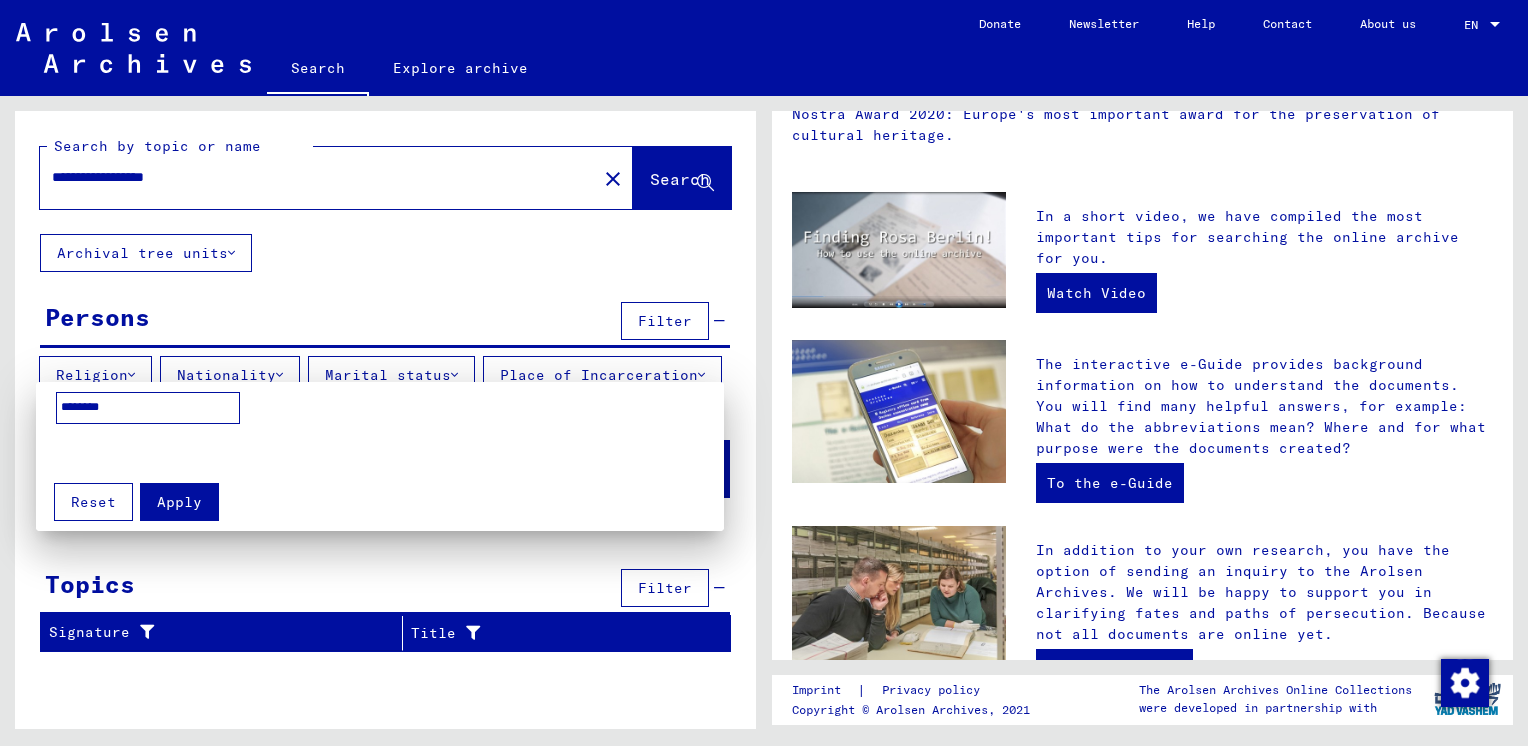 type on "********" 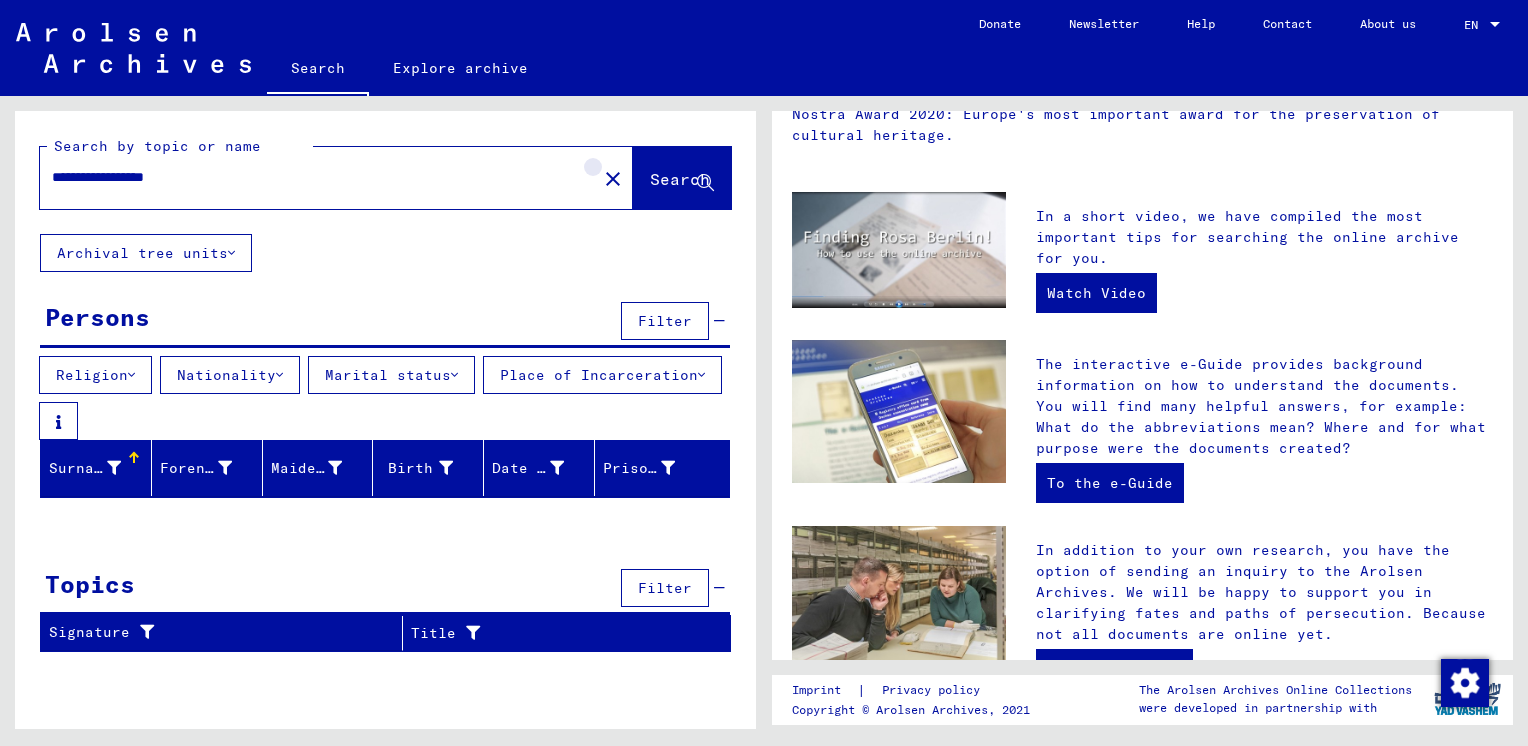 click on "close" 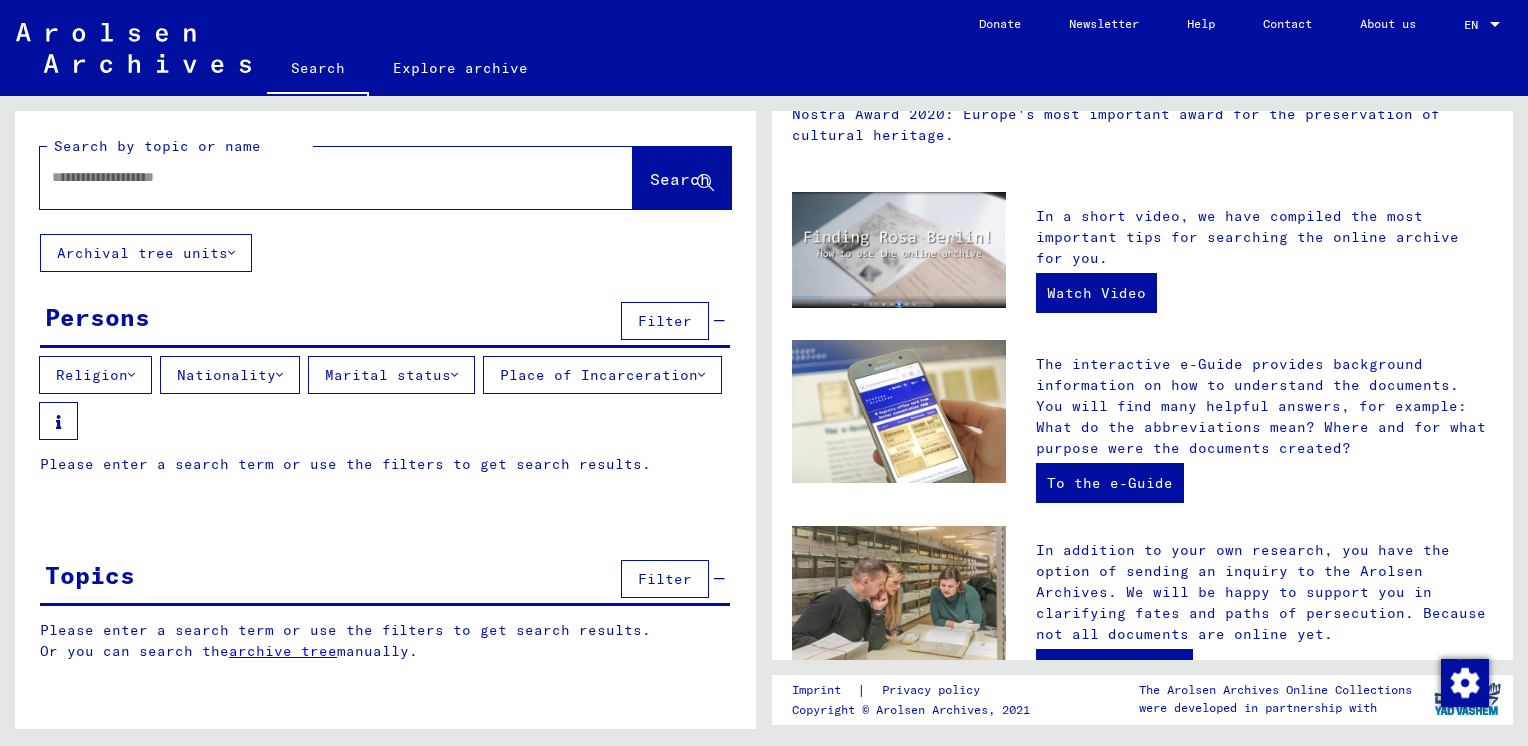 click at bounding box center (312, 177) 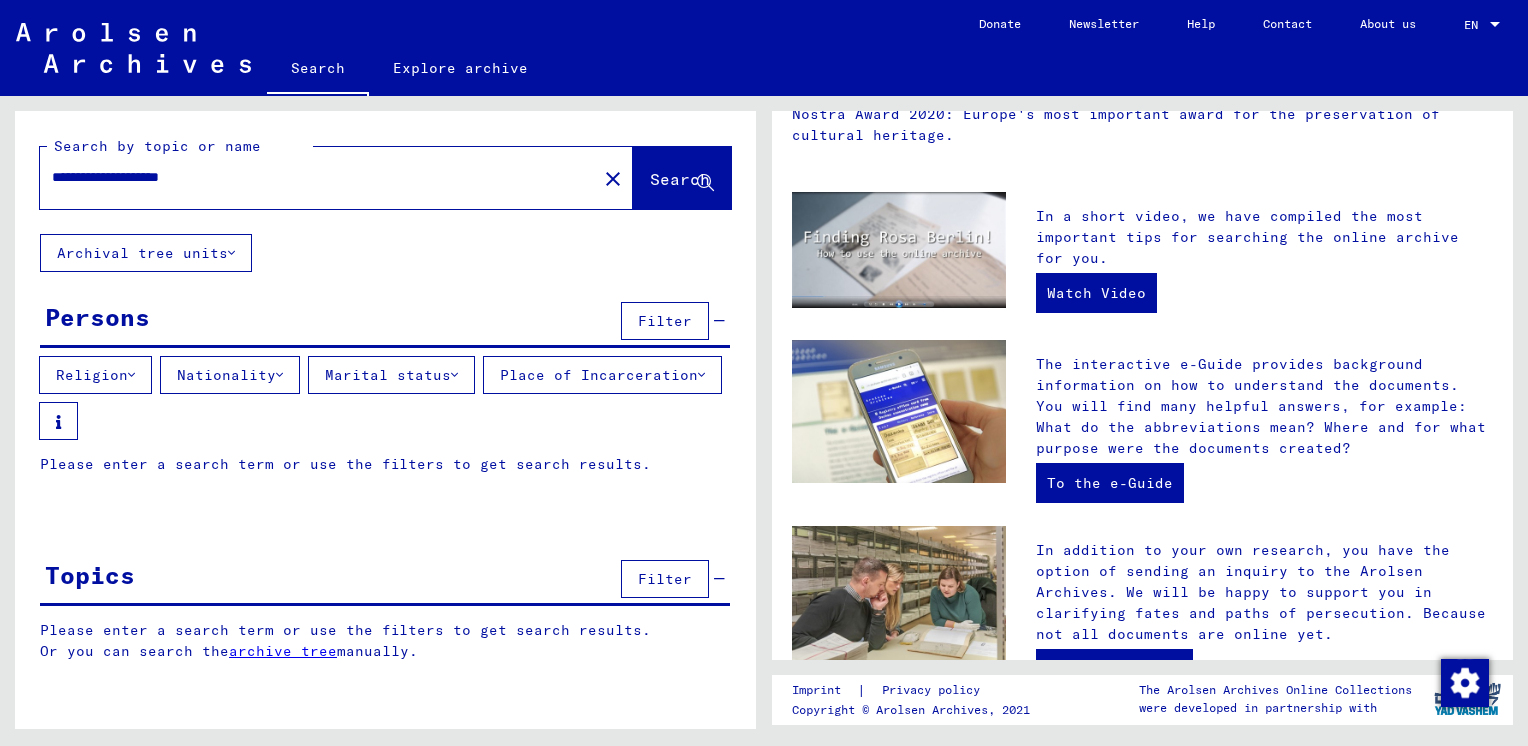 type on "**********" 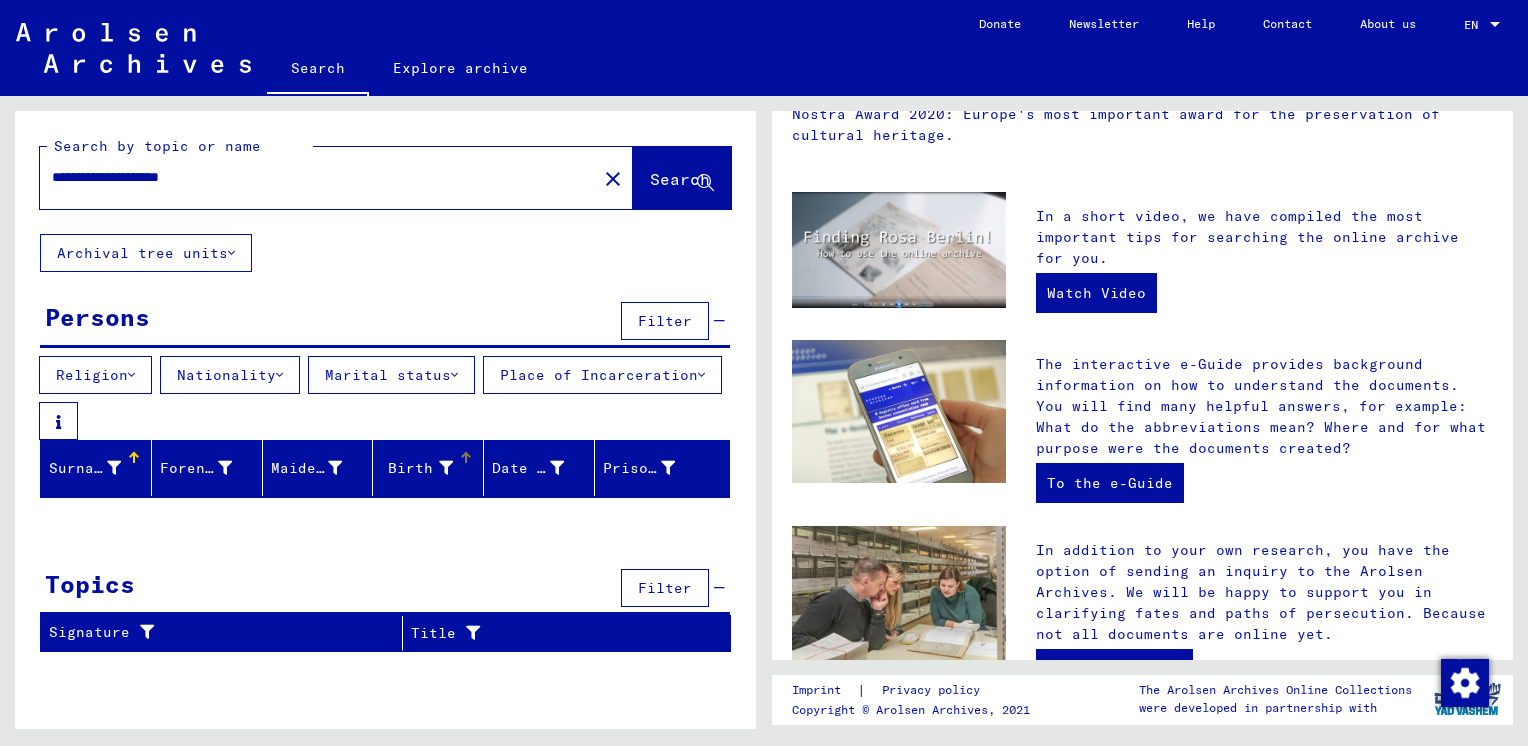 click on "Birth" at bounding box center (419, 468) 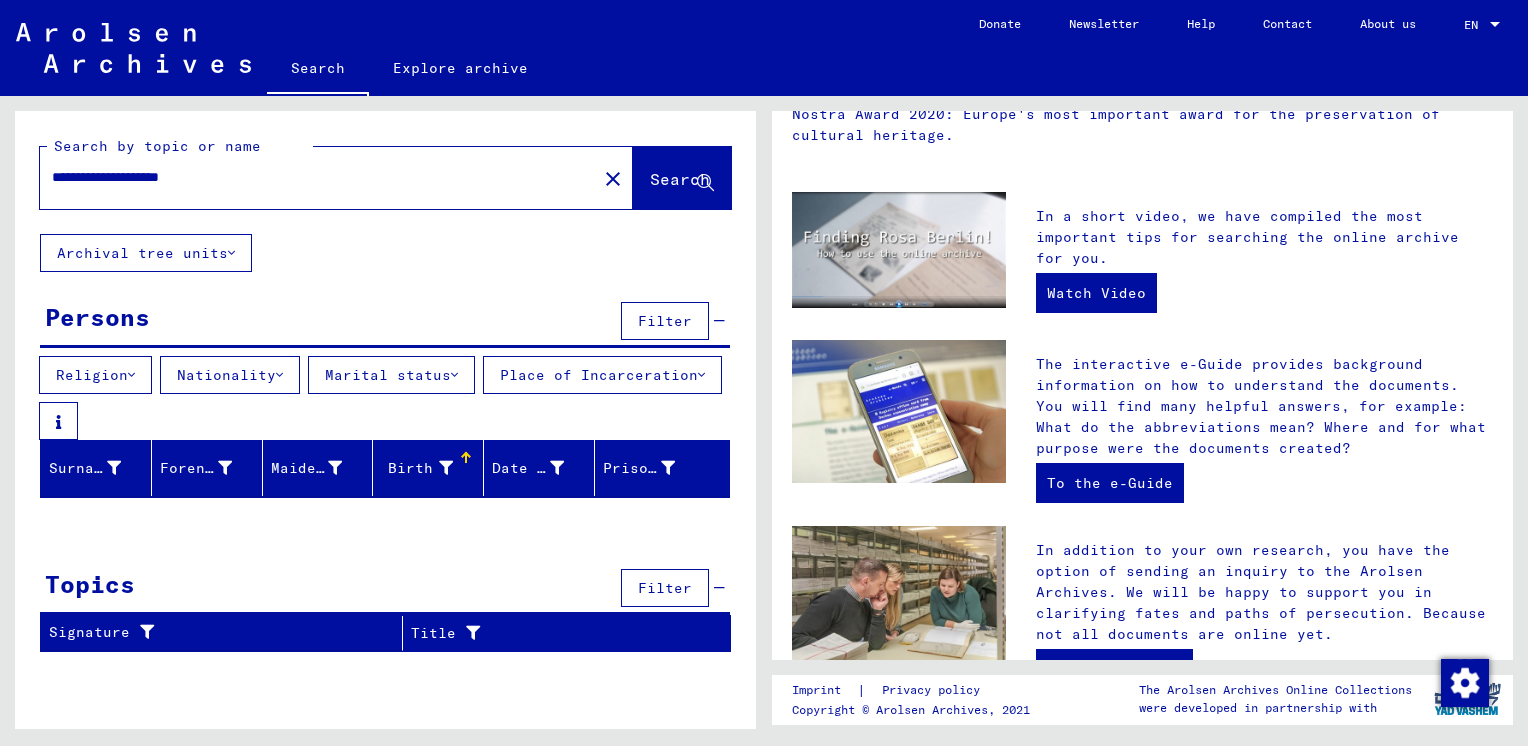 click at bounding box center [446, 468] 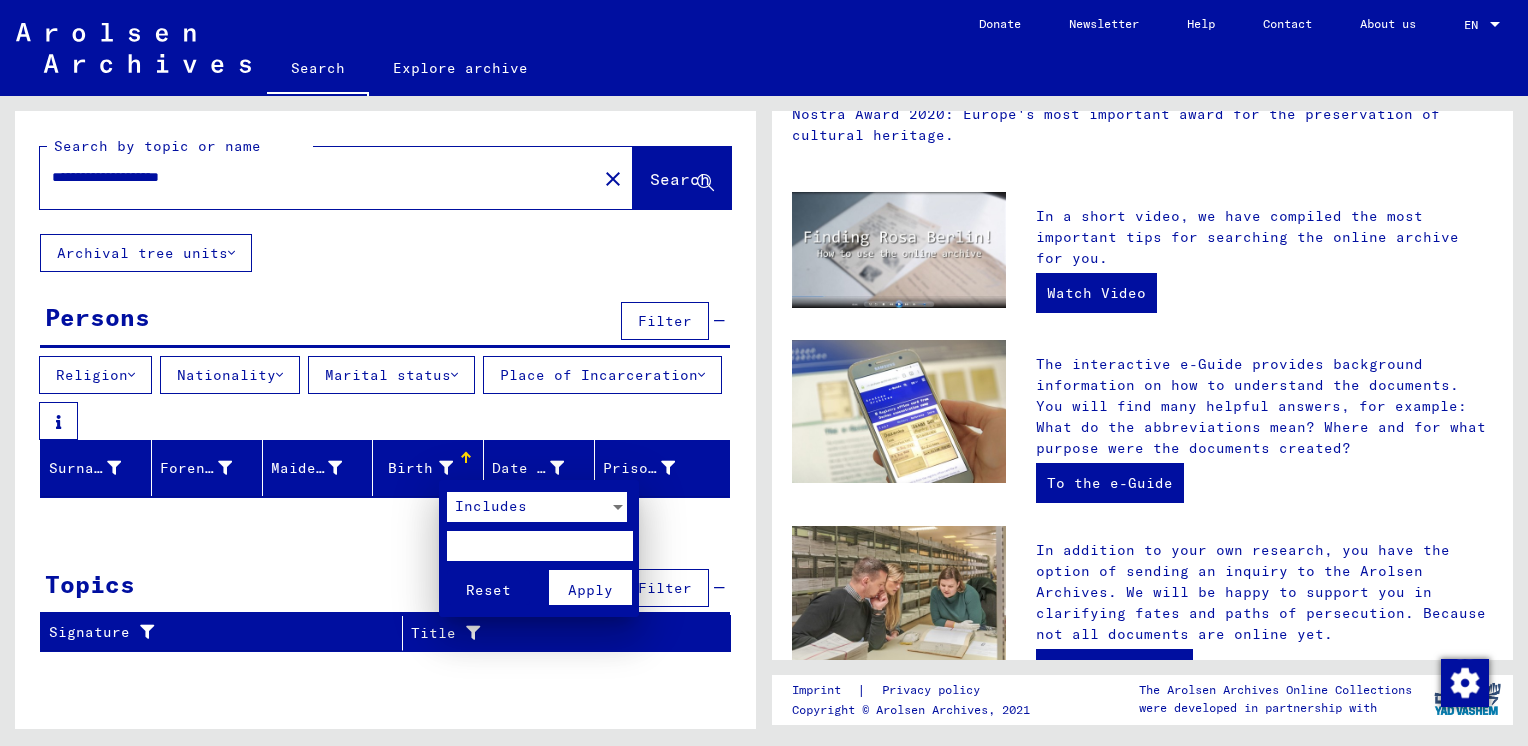 click at bounding box center [539, 546] 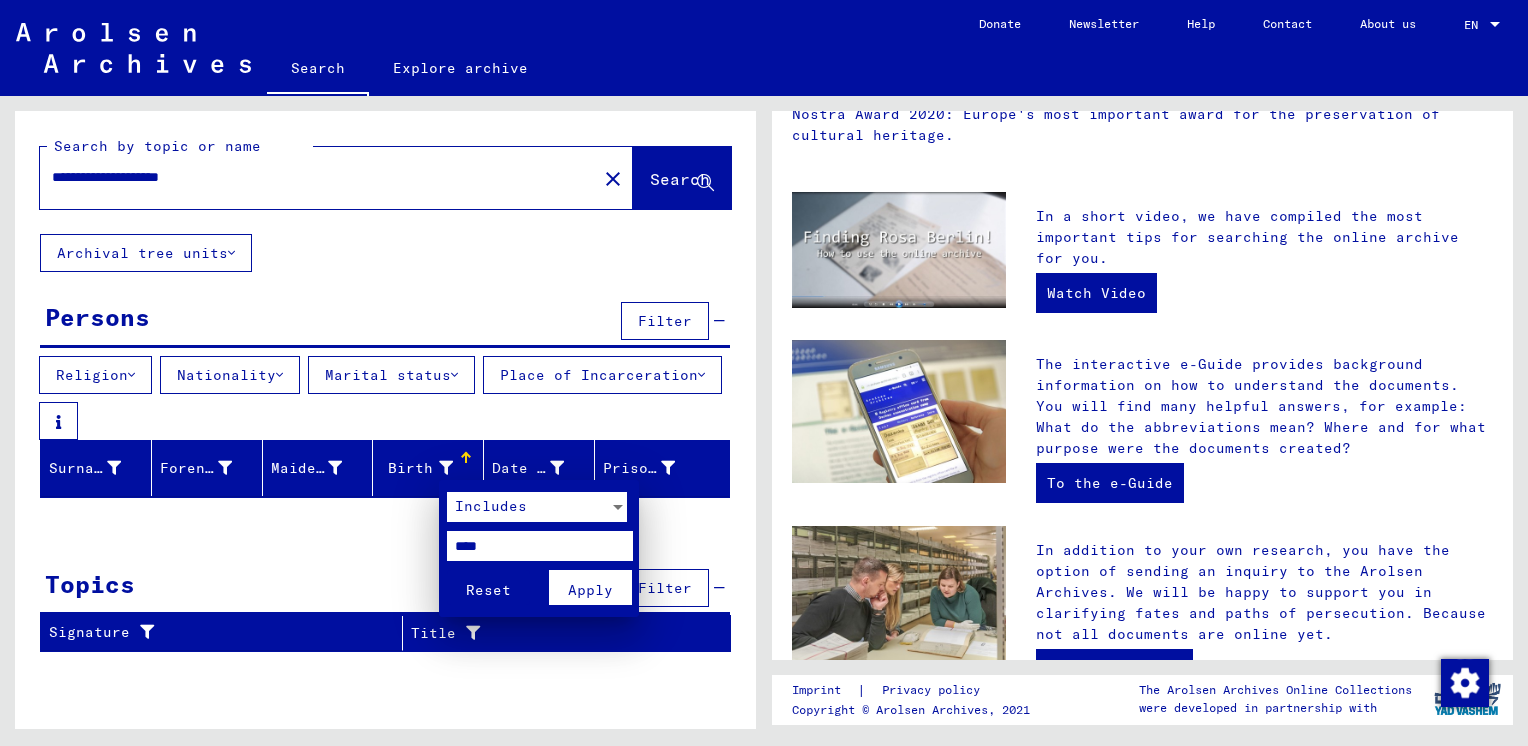 type on "****" 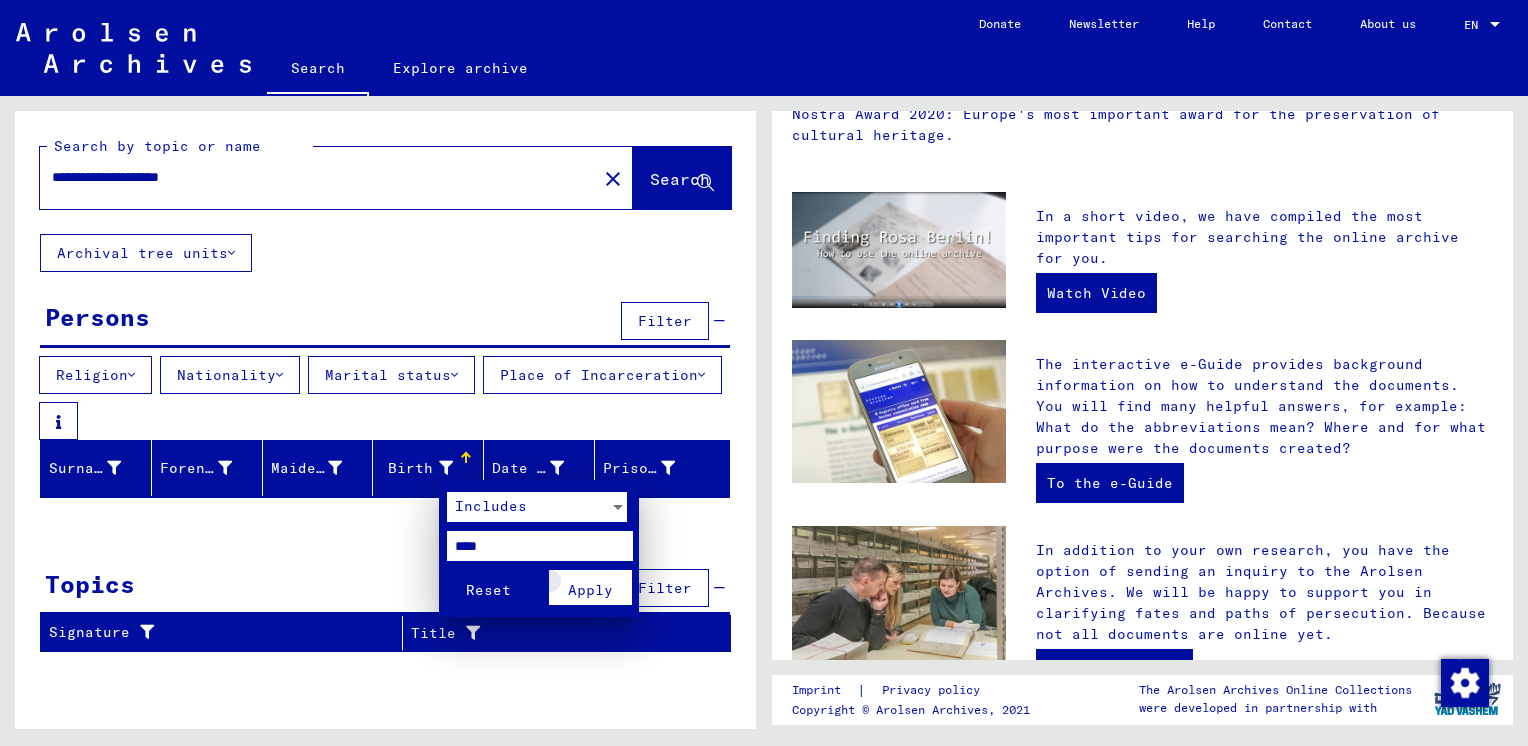 click on "Apply" at bounding box center (590, 587) 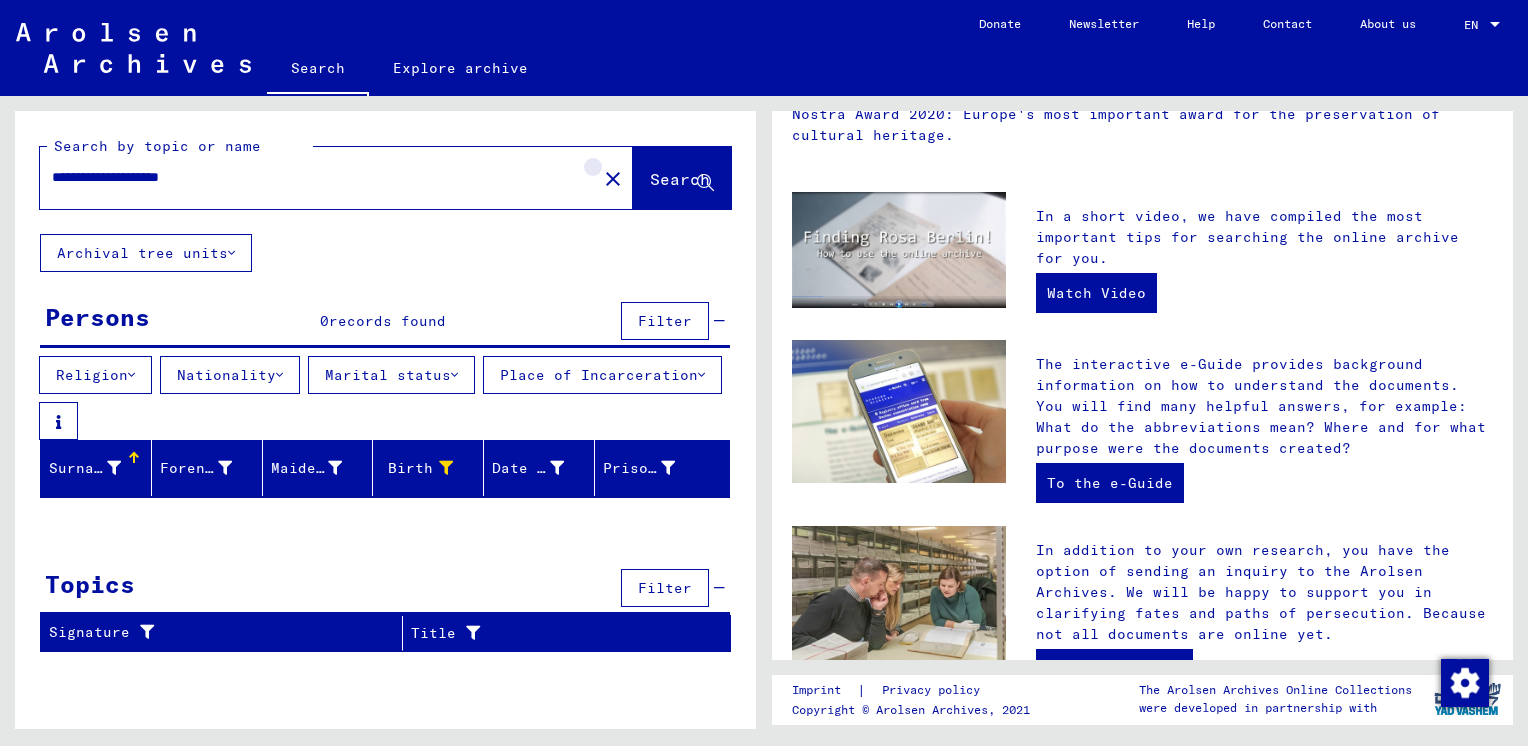 click on "close" 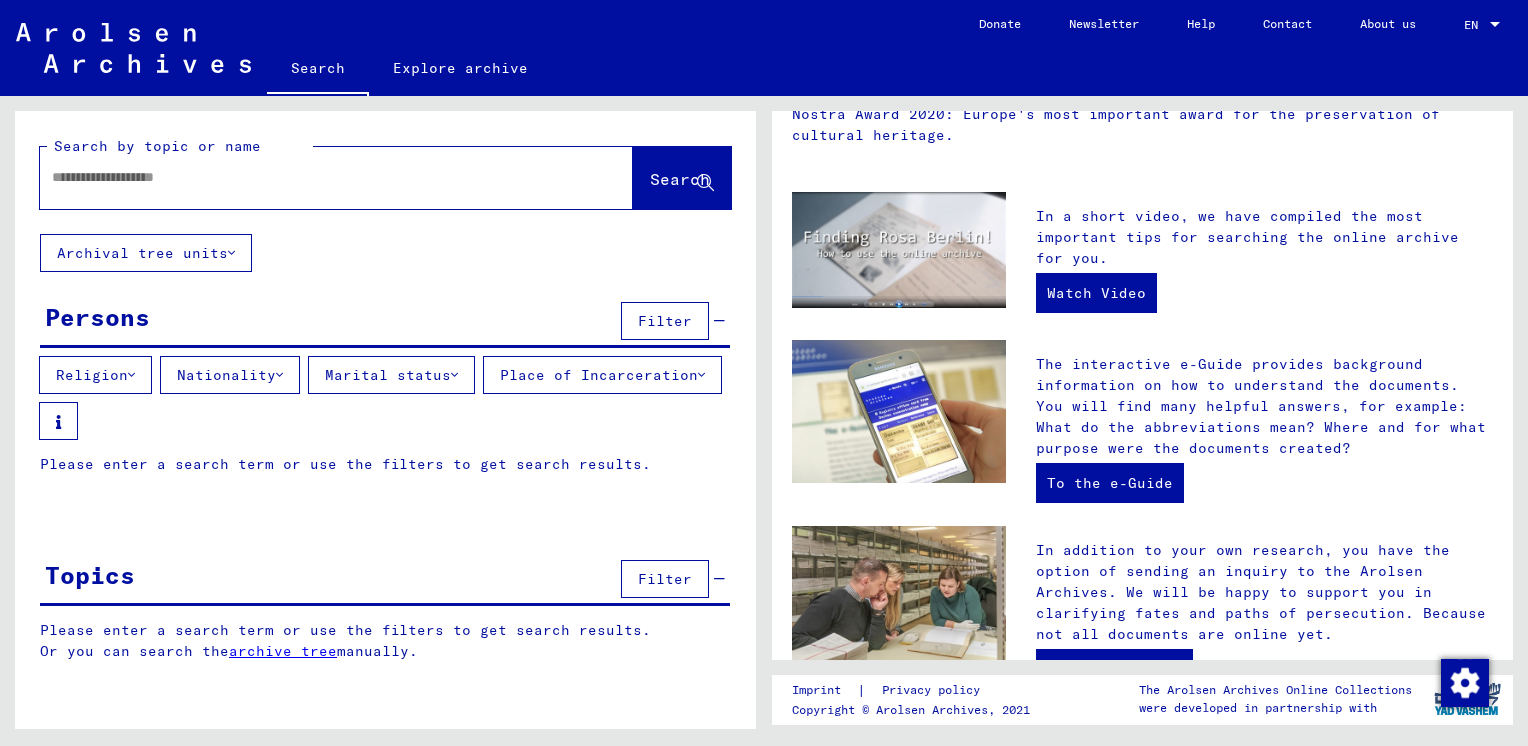 click 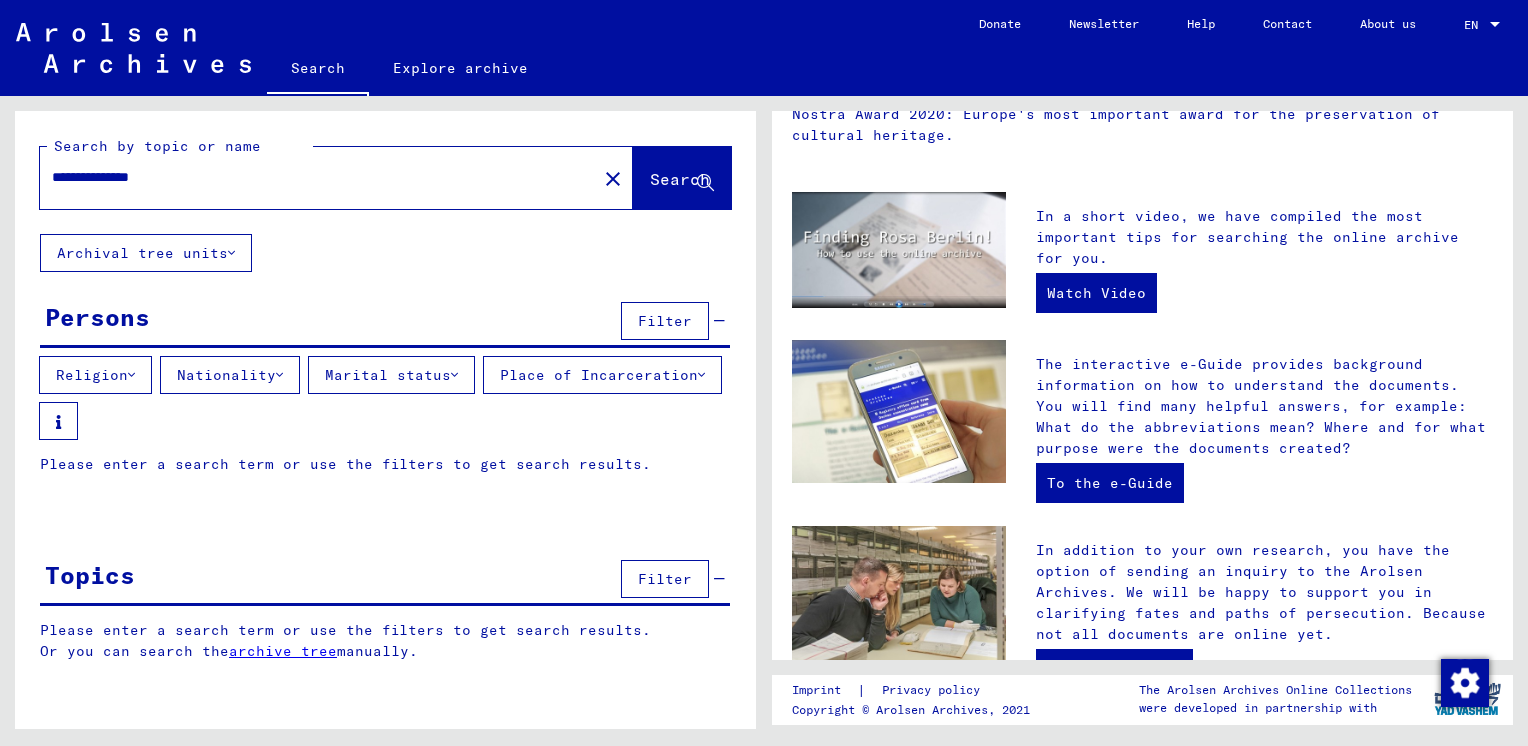 type on "**********" 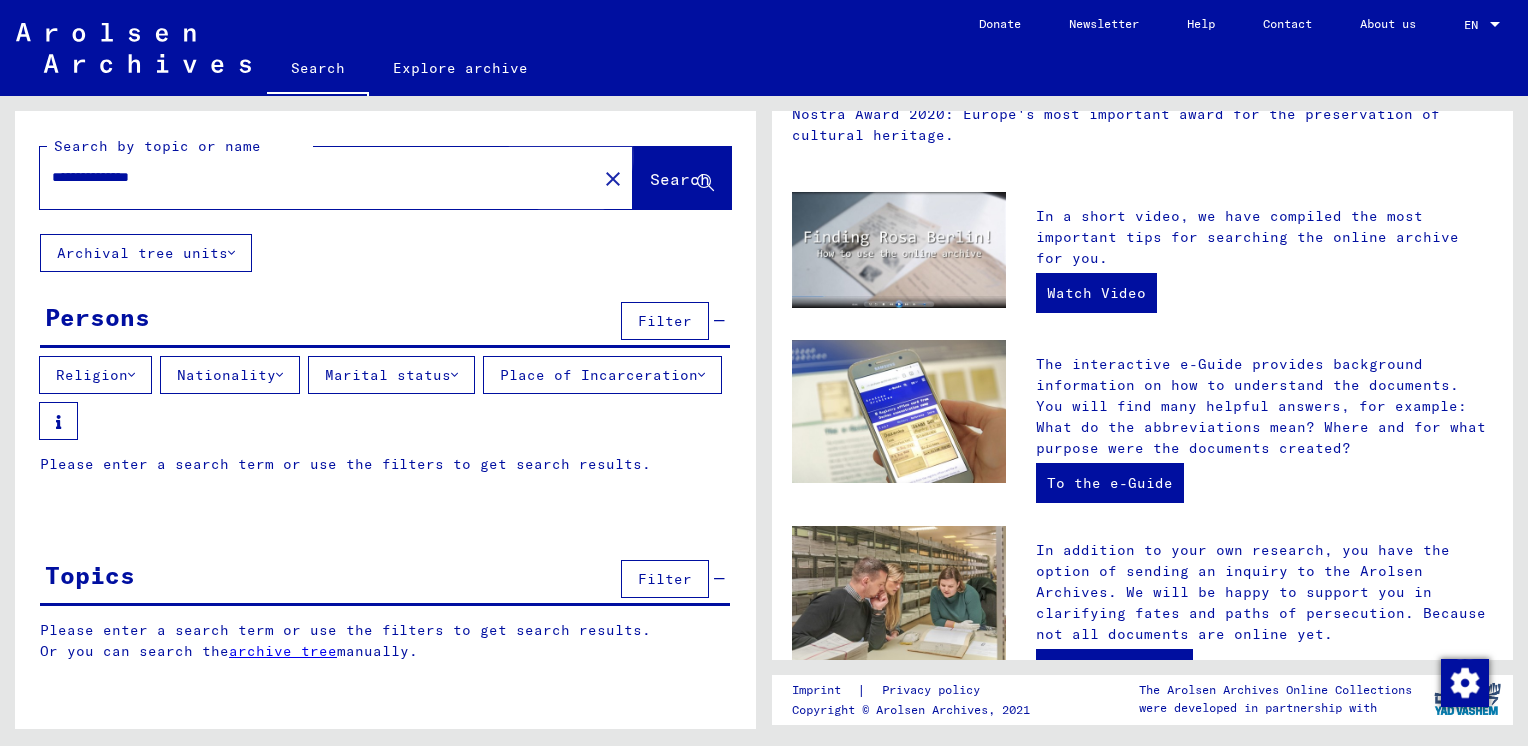 click on "Search" 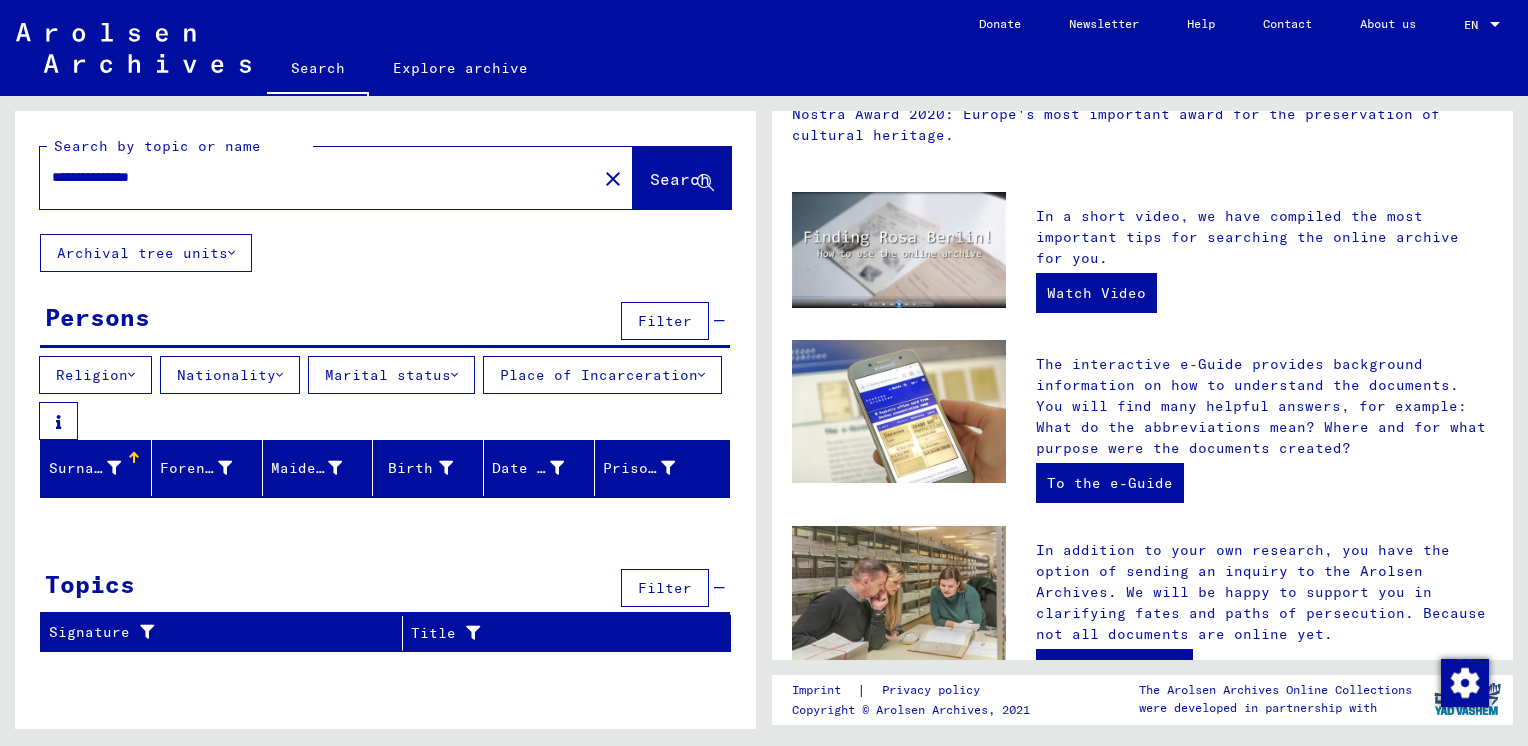 click on "Nationality" at bounding box center (226, 375) 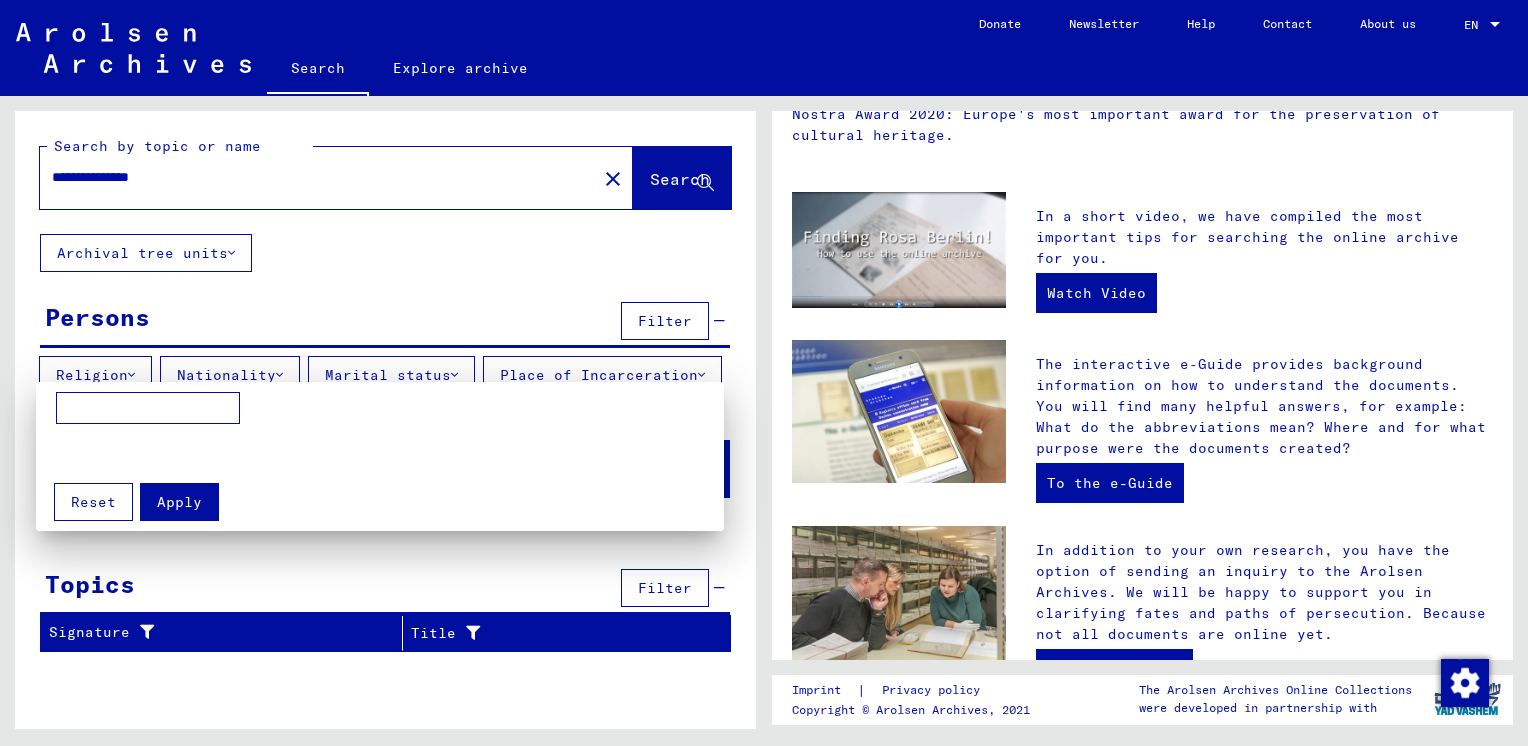 click at bounding box center [148, 408] 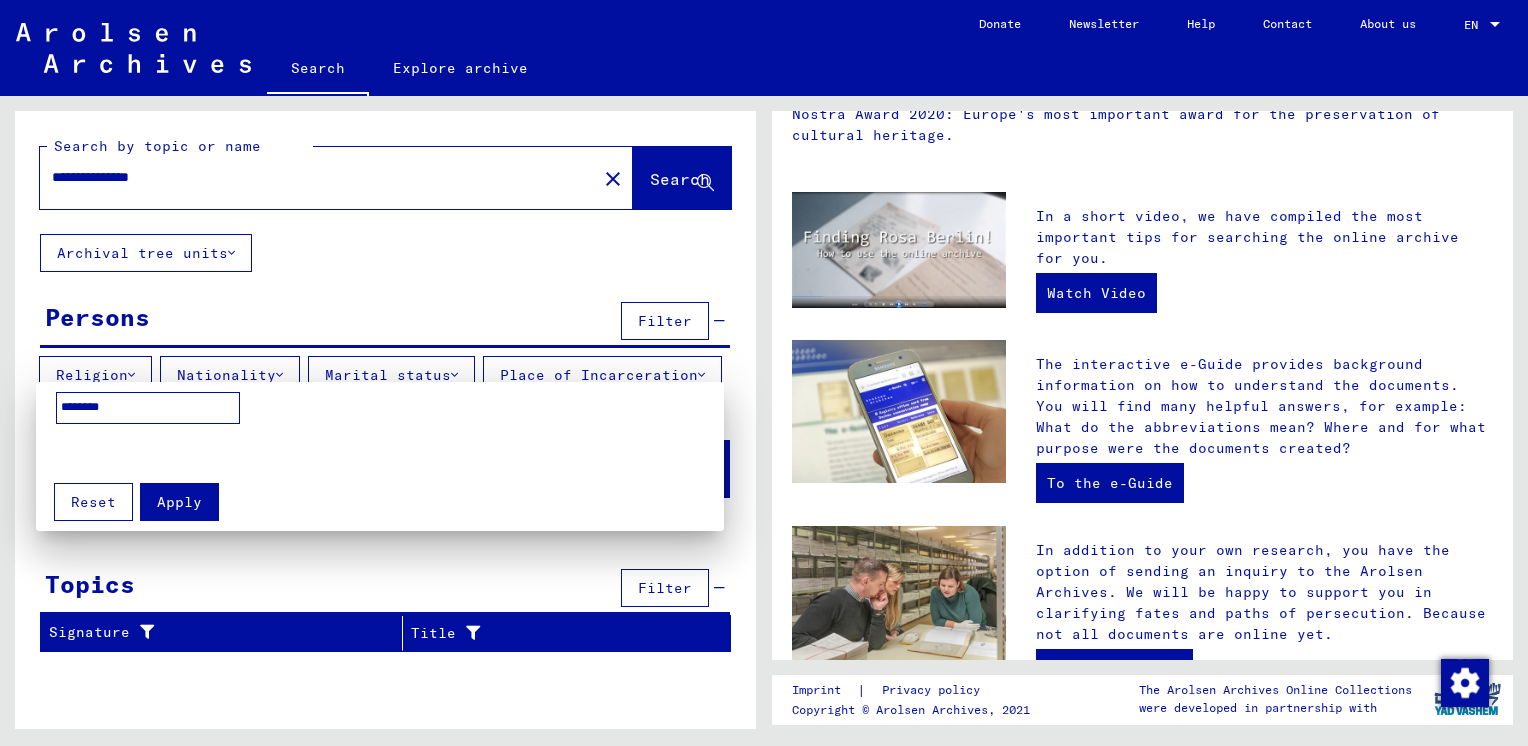 type on "********" 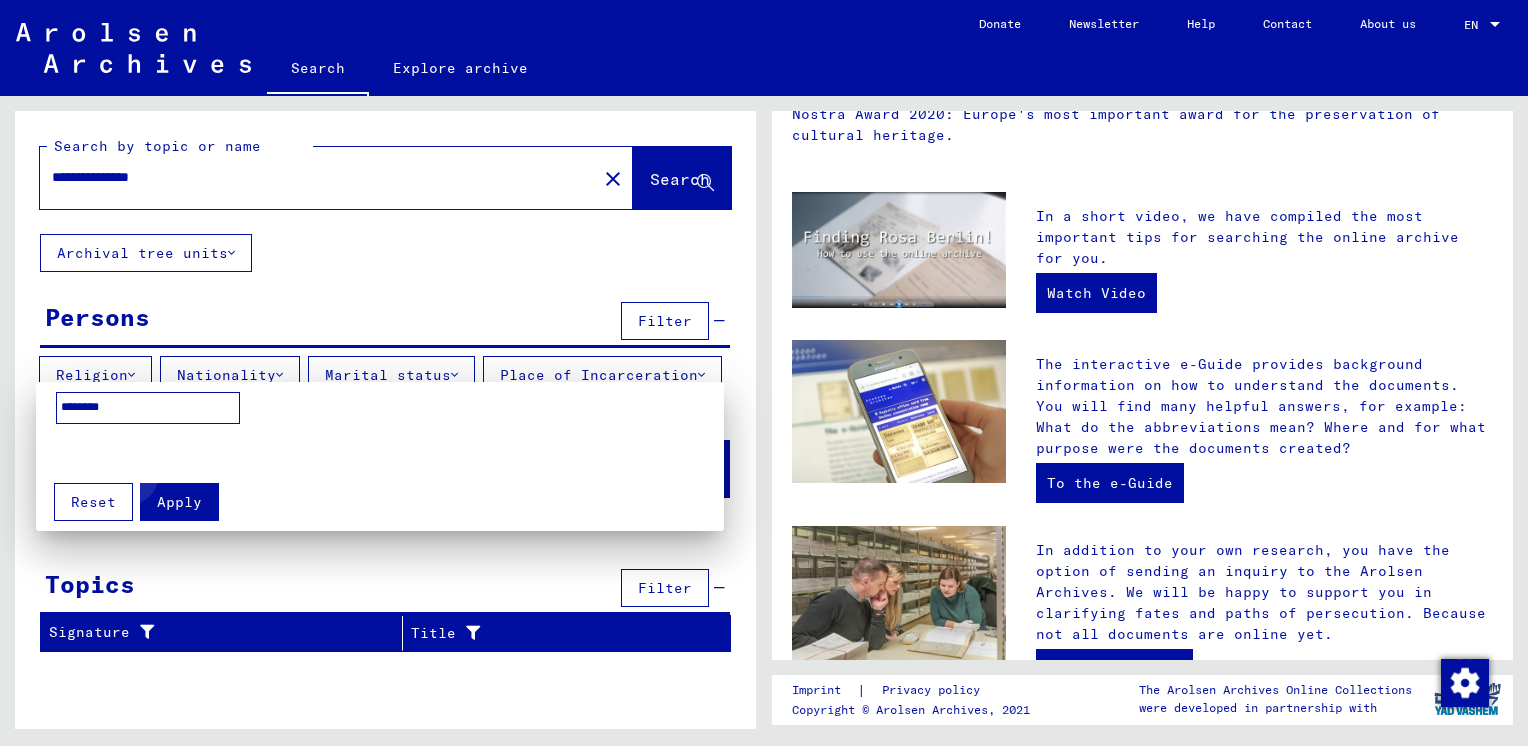 click on "Apply" at bounding box center [179, 502] 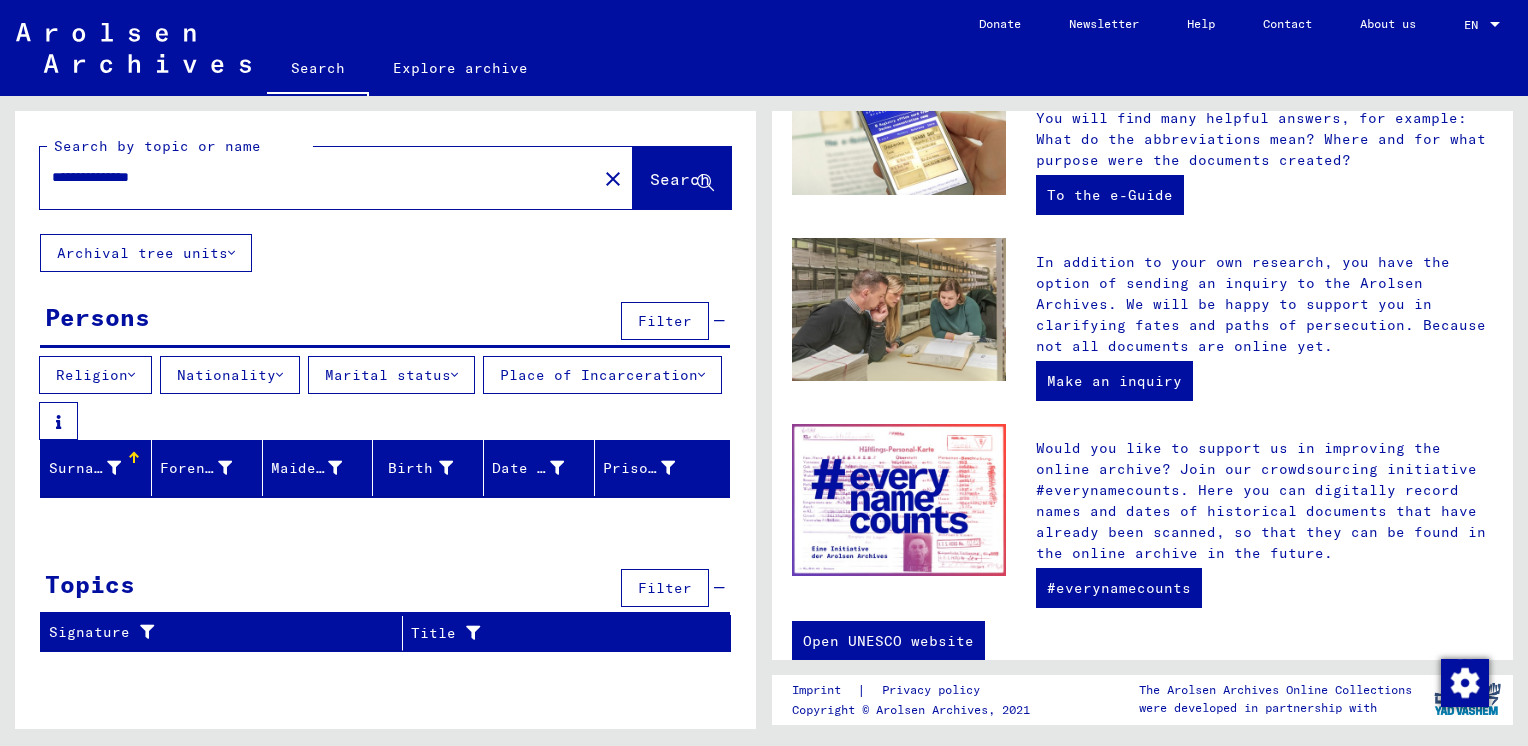 scroll, scrollTop: 659, scrollLeft: 0, axis: vertical 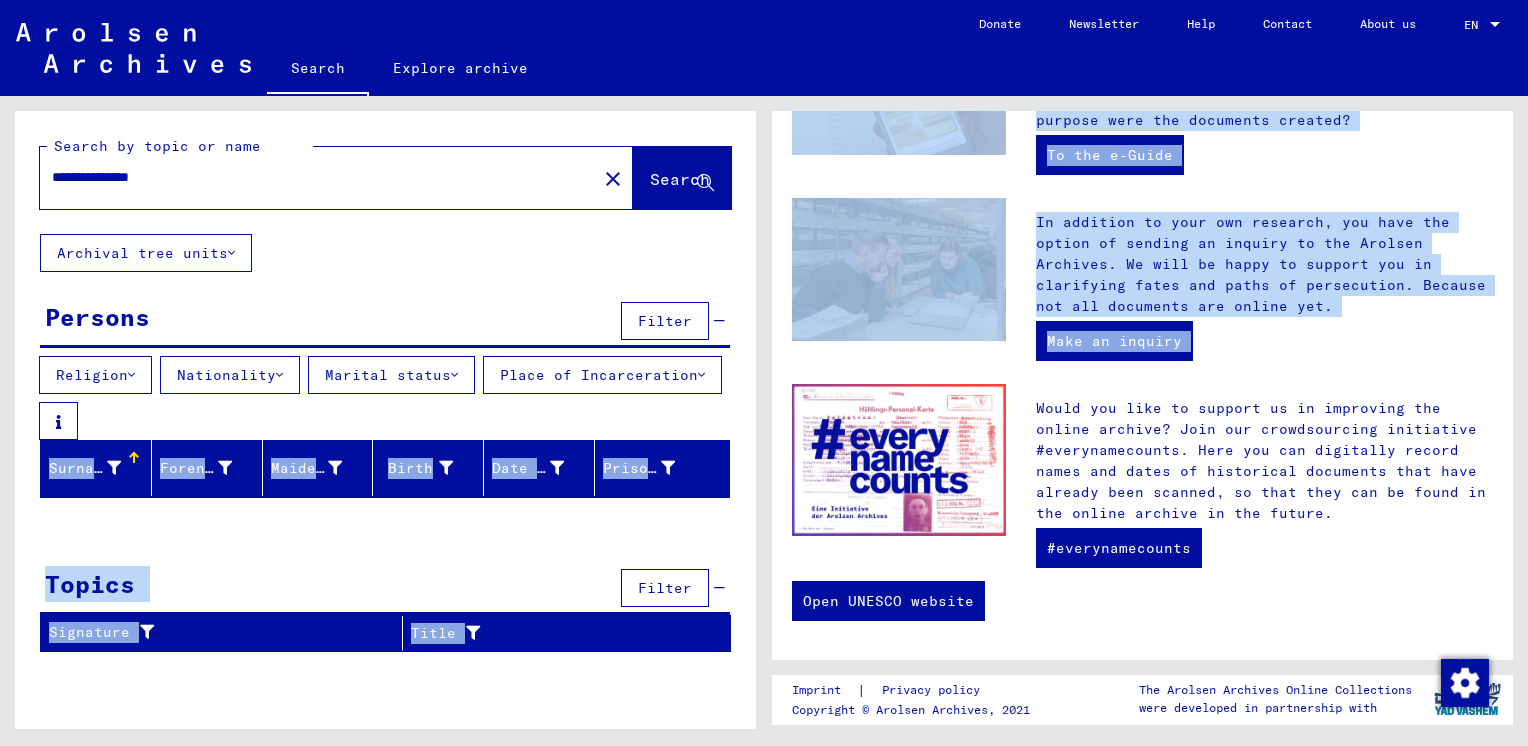 drag, startPoint x: 755, startPoint y: 374, endPoint x: 761, endPoint y: 478, distance: 104.172935 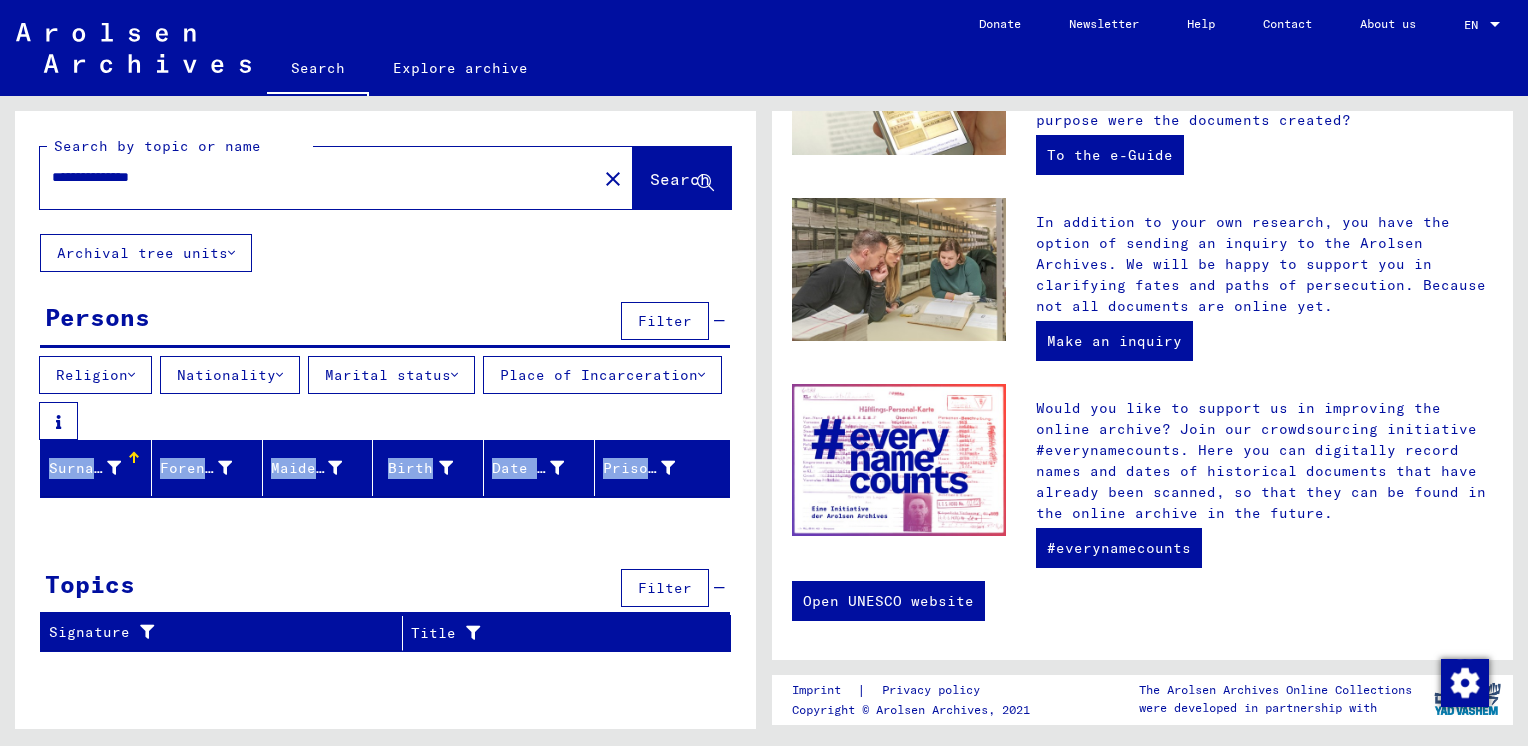 click on "close" 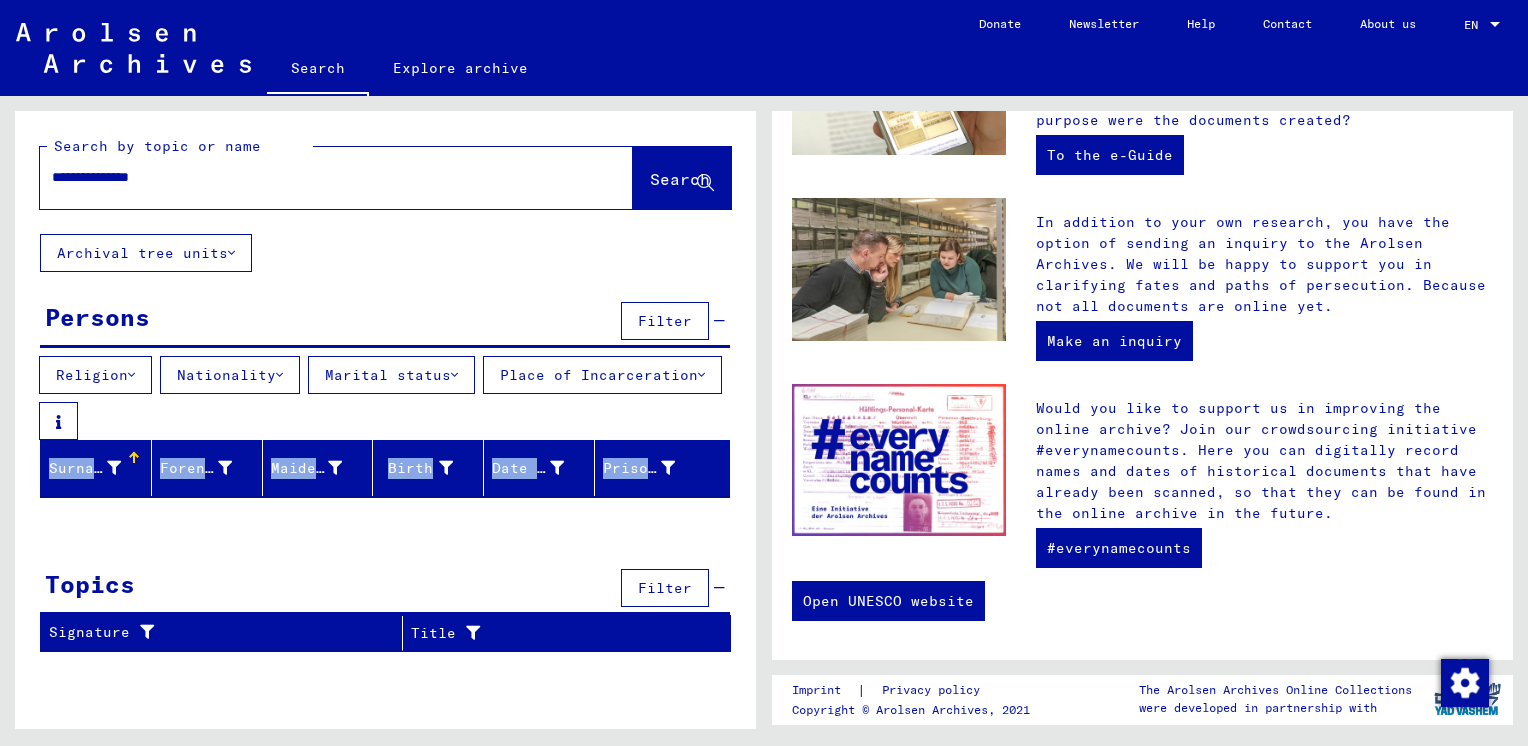 type 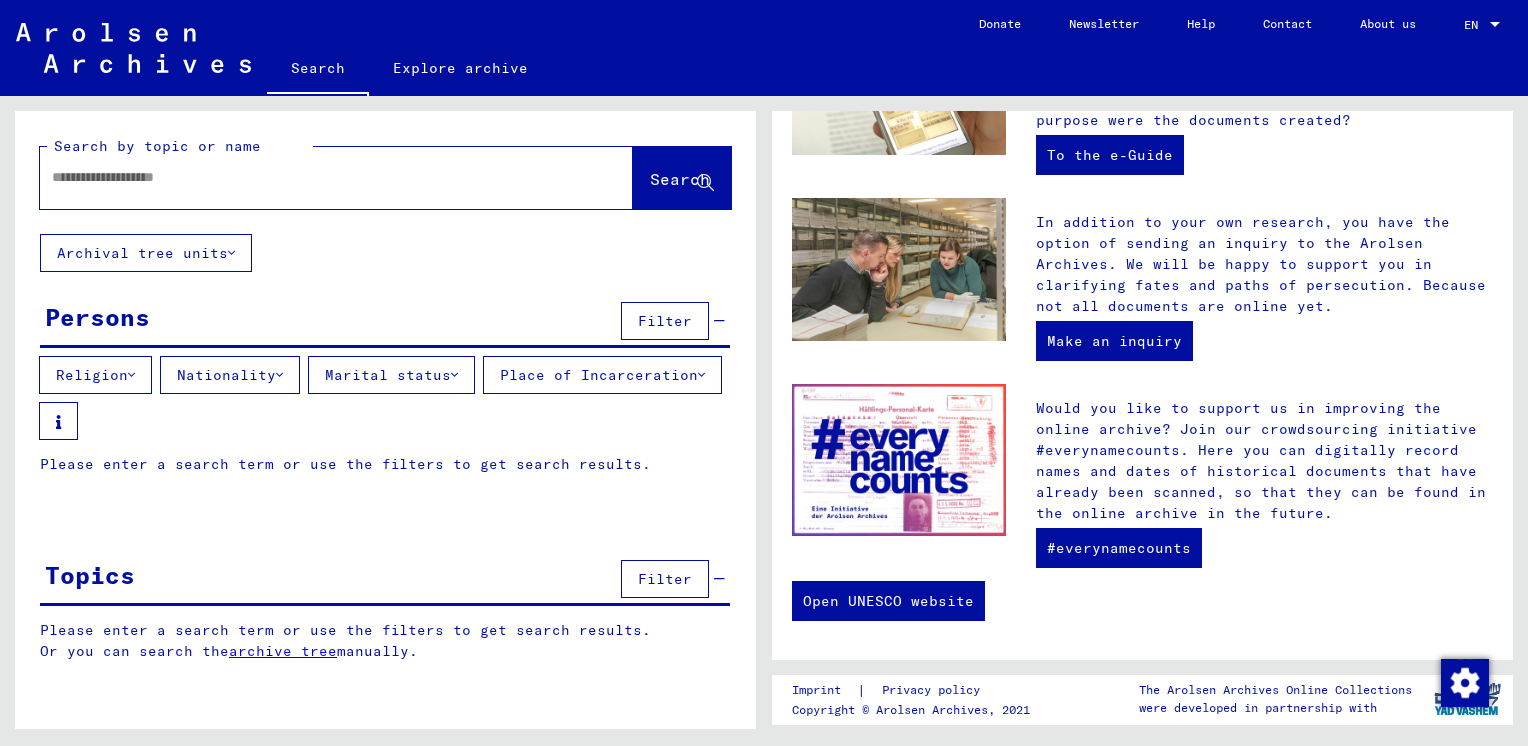 click on "Nationality" at bounding box center [226, 375] 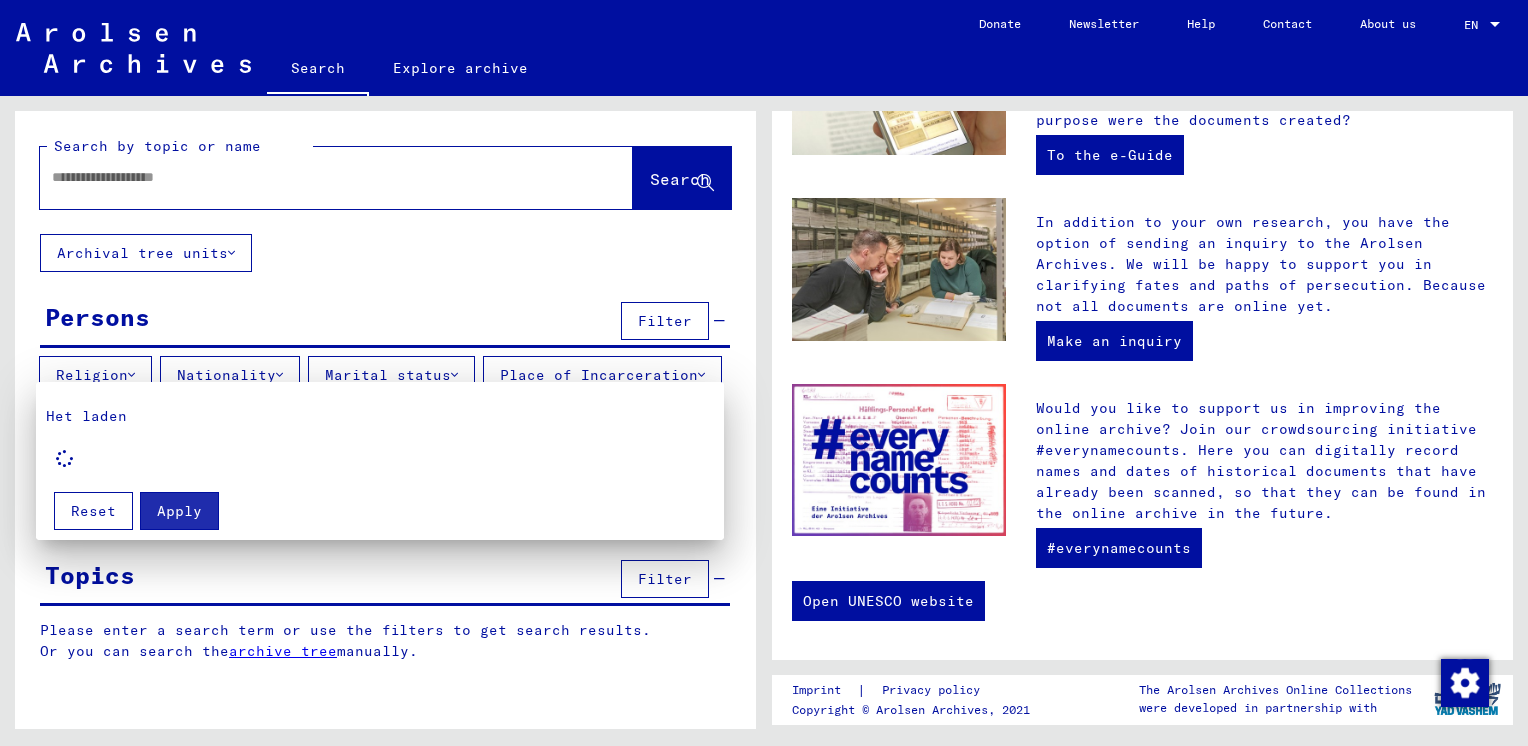 click on "Reset" at bounding box center (93, 511) 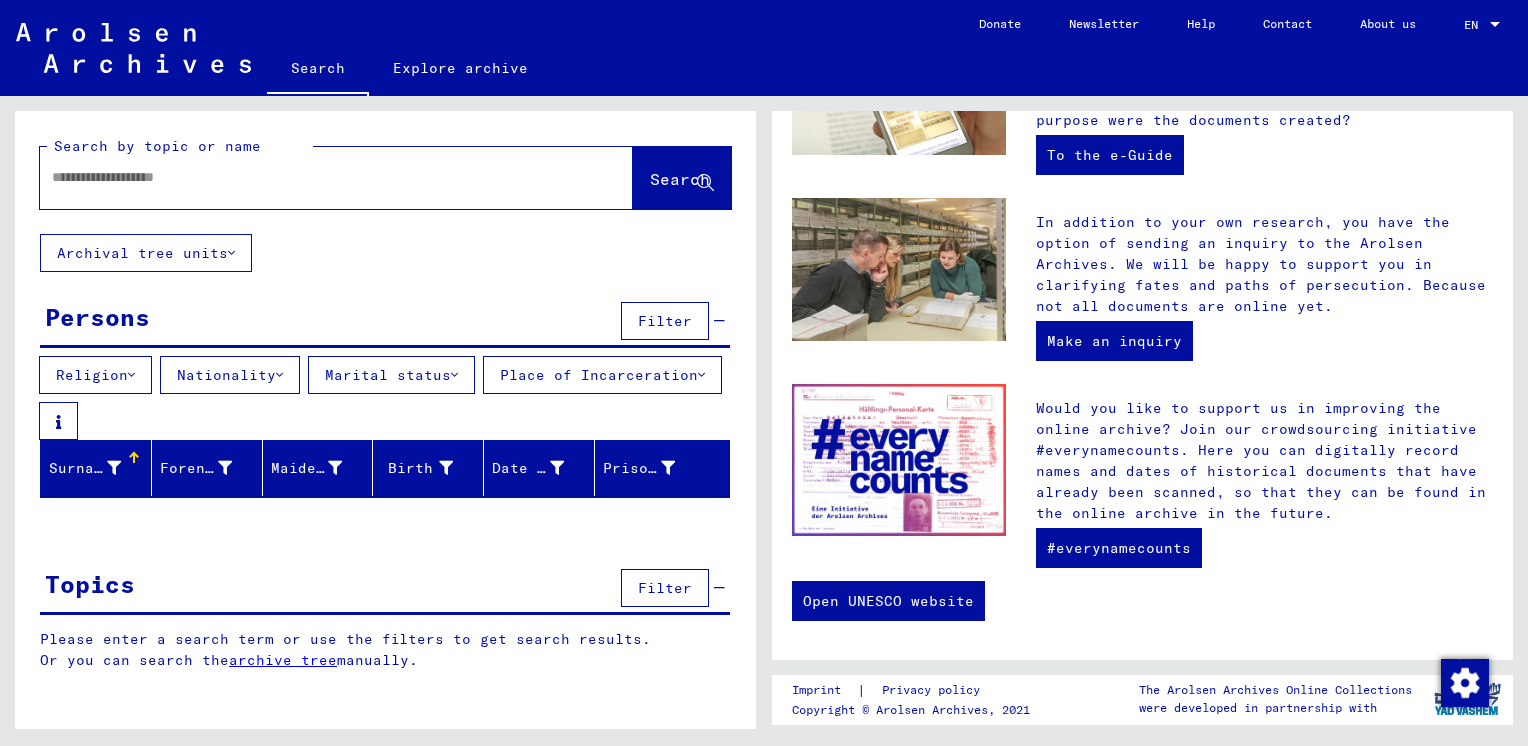 click on "Nationality" at bounding box center (230, 375) 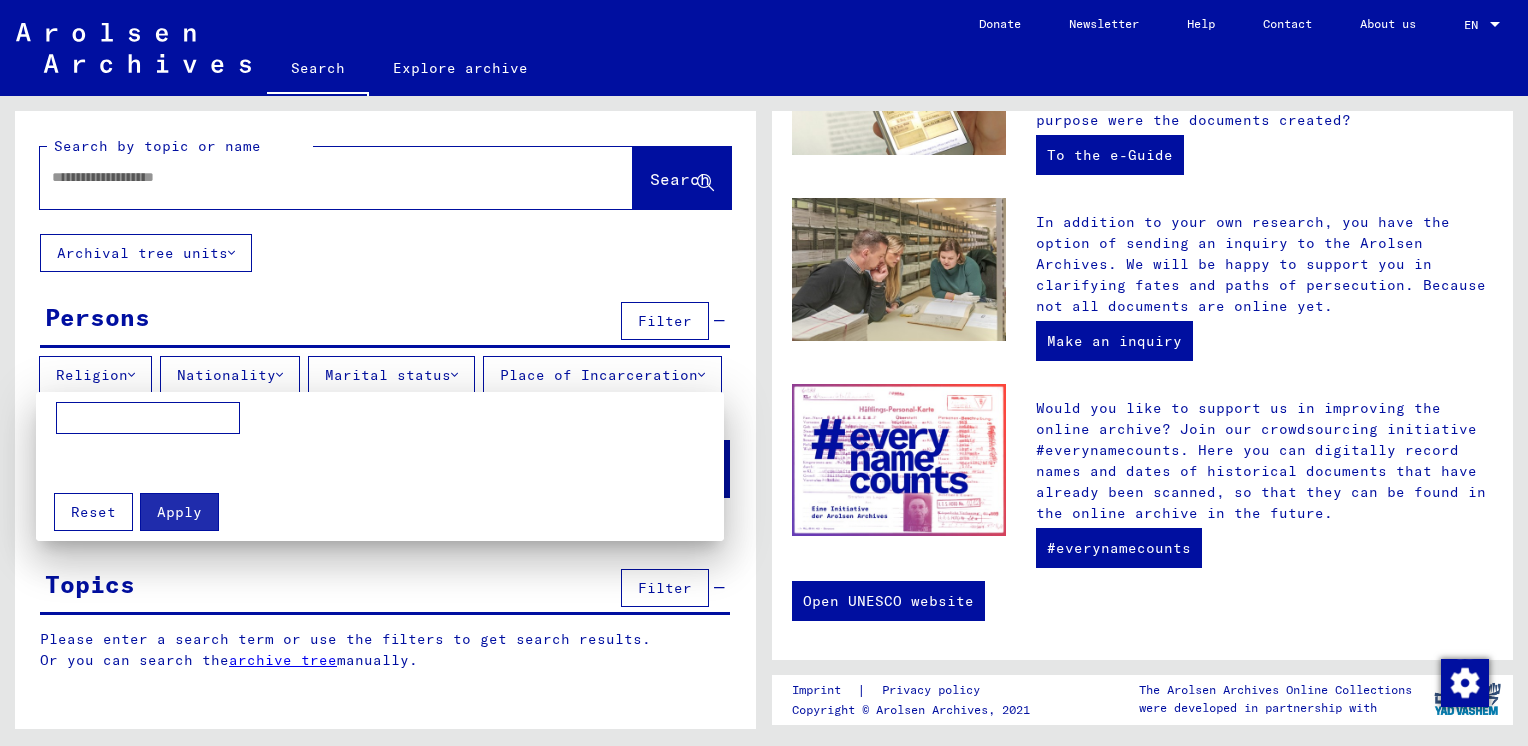 click at bounding box center (148, 418) 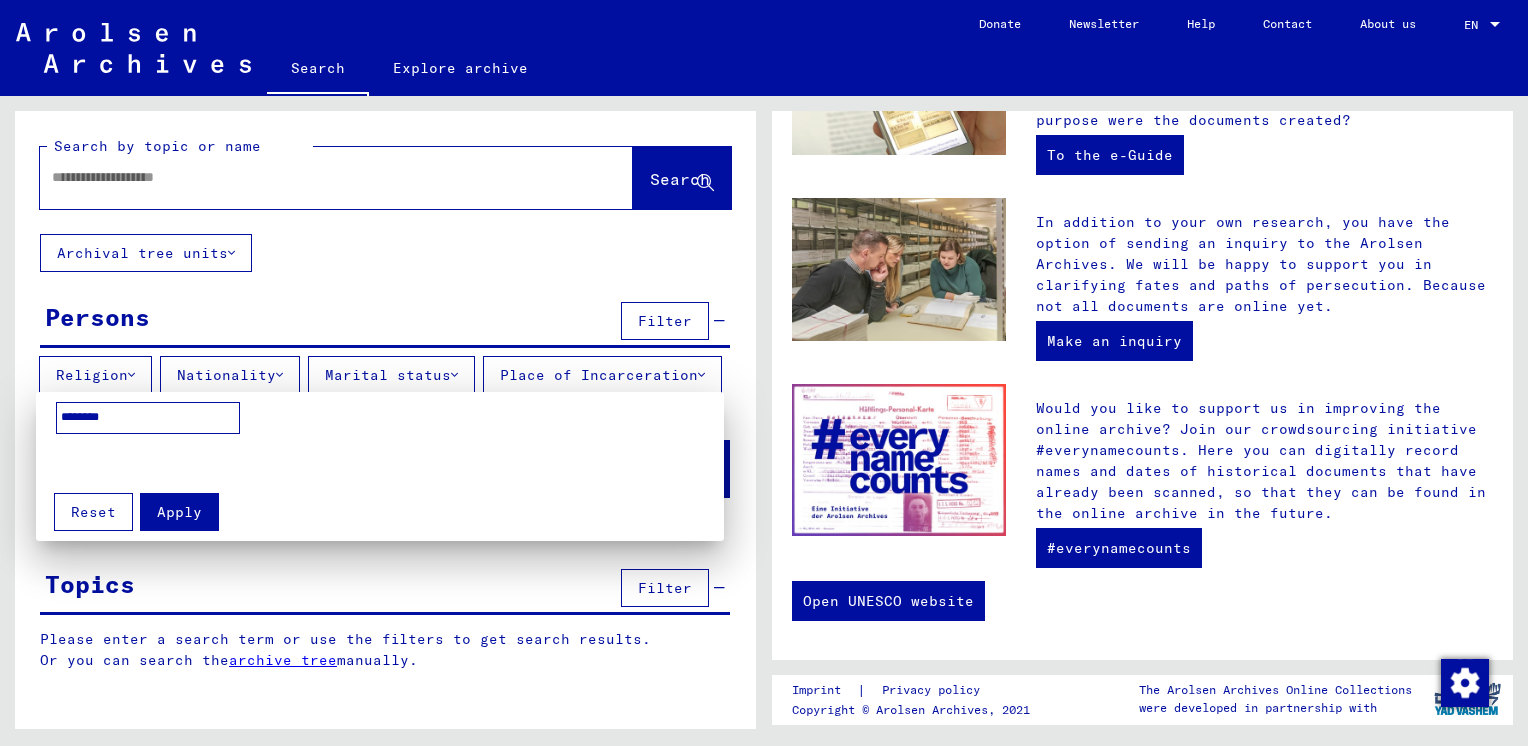 type on "********" 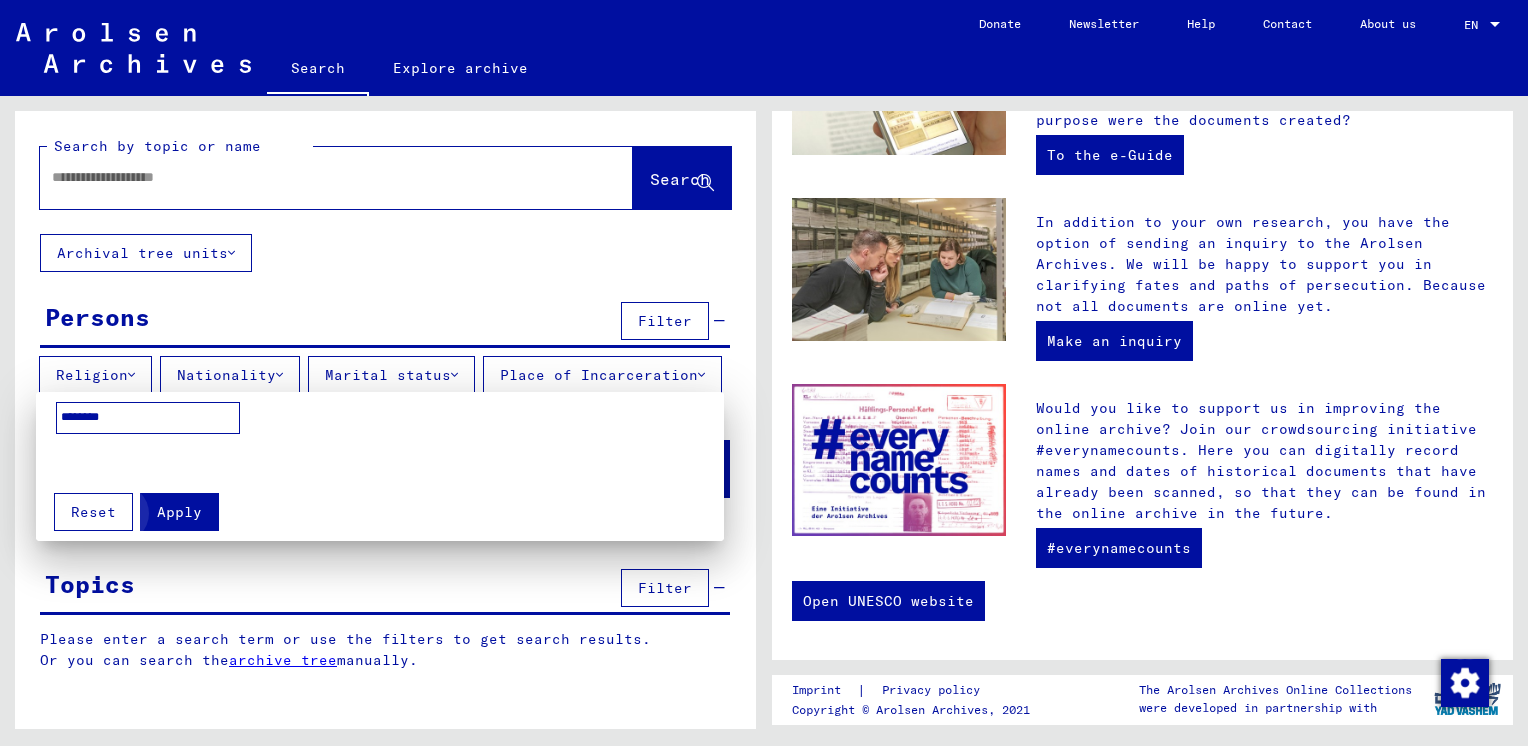 click on "Apply" at bounding box center [179, 512] 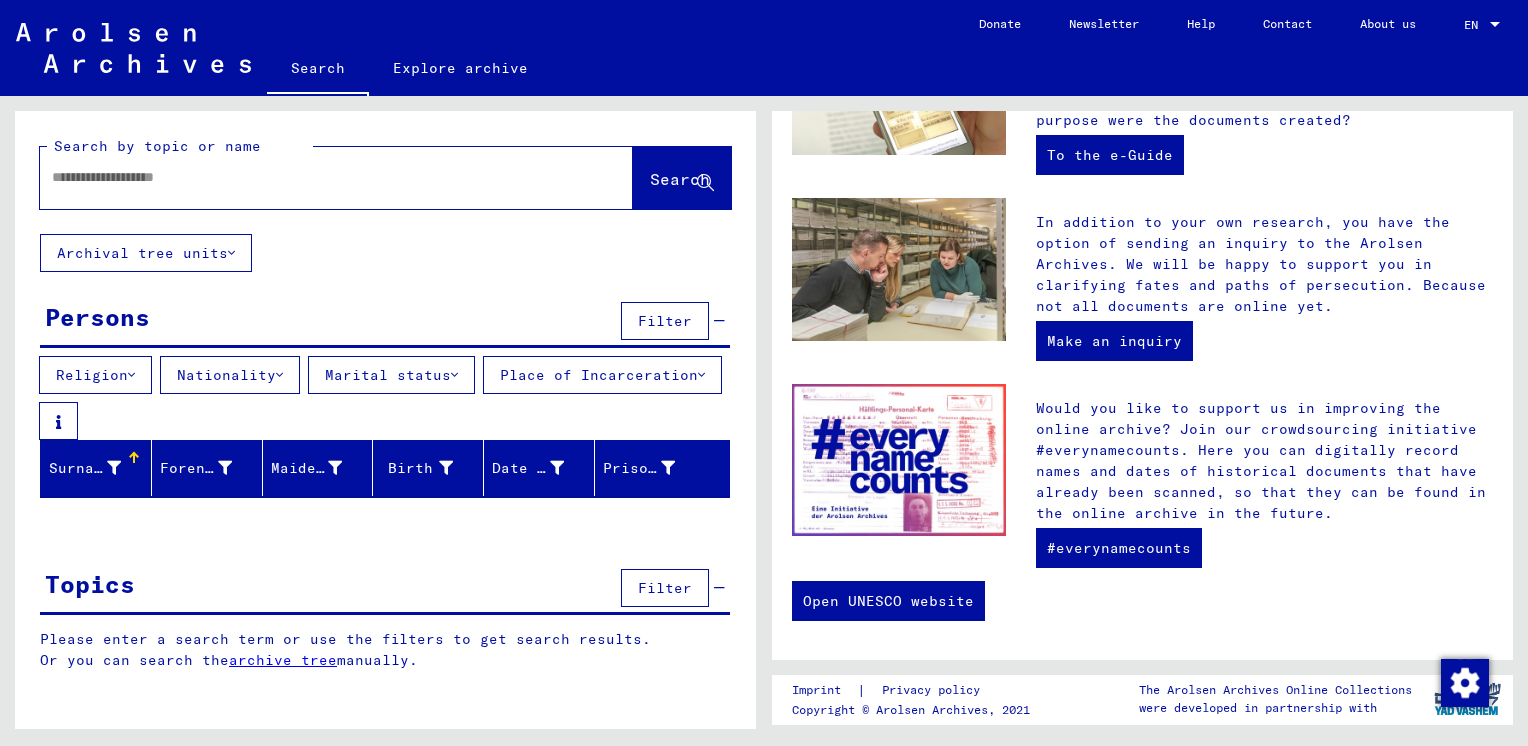 click on "Filter" at bounding box center (665, 588) 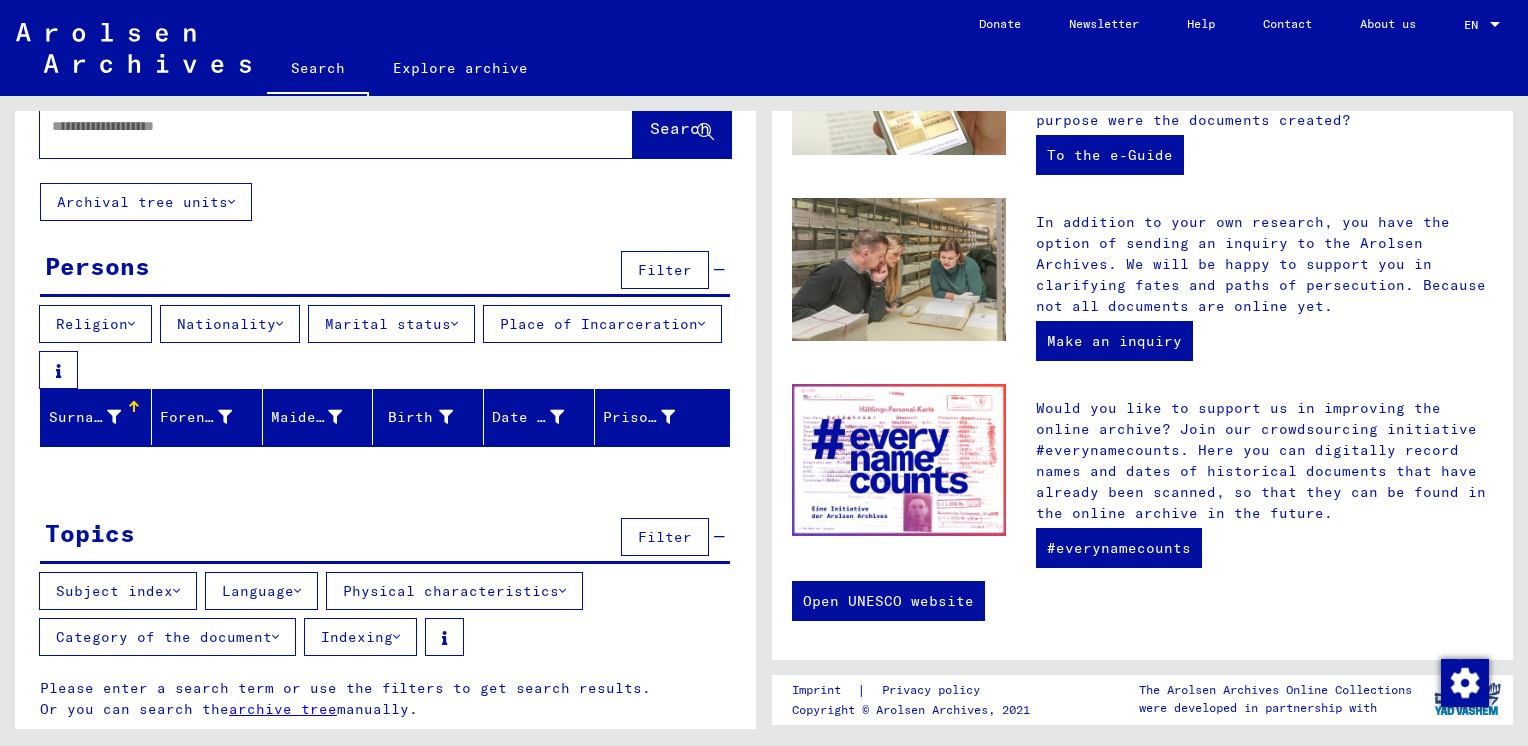 scroll, scrollTop: 59, scrollLeft: 0, axis: vertical 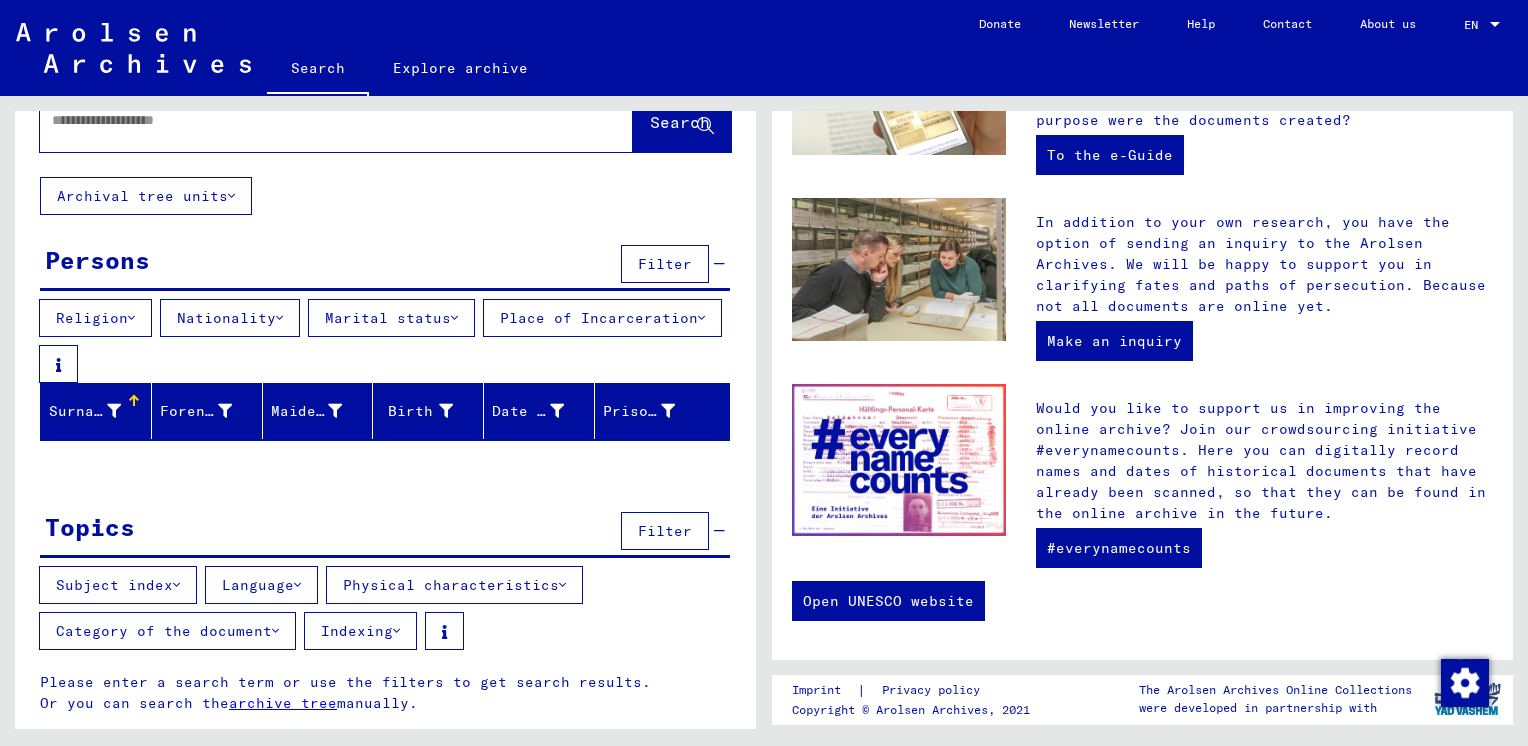 click on "Language" at bounding box center (261, 585) 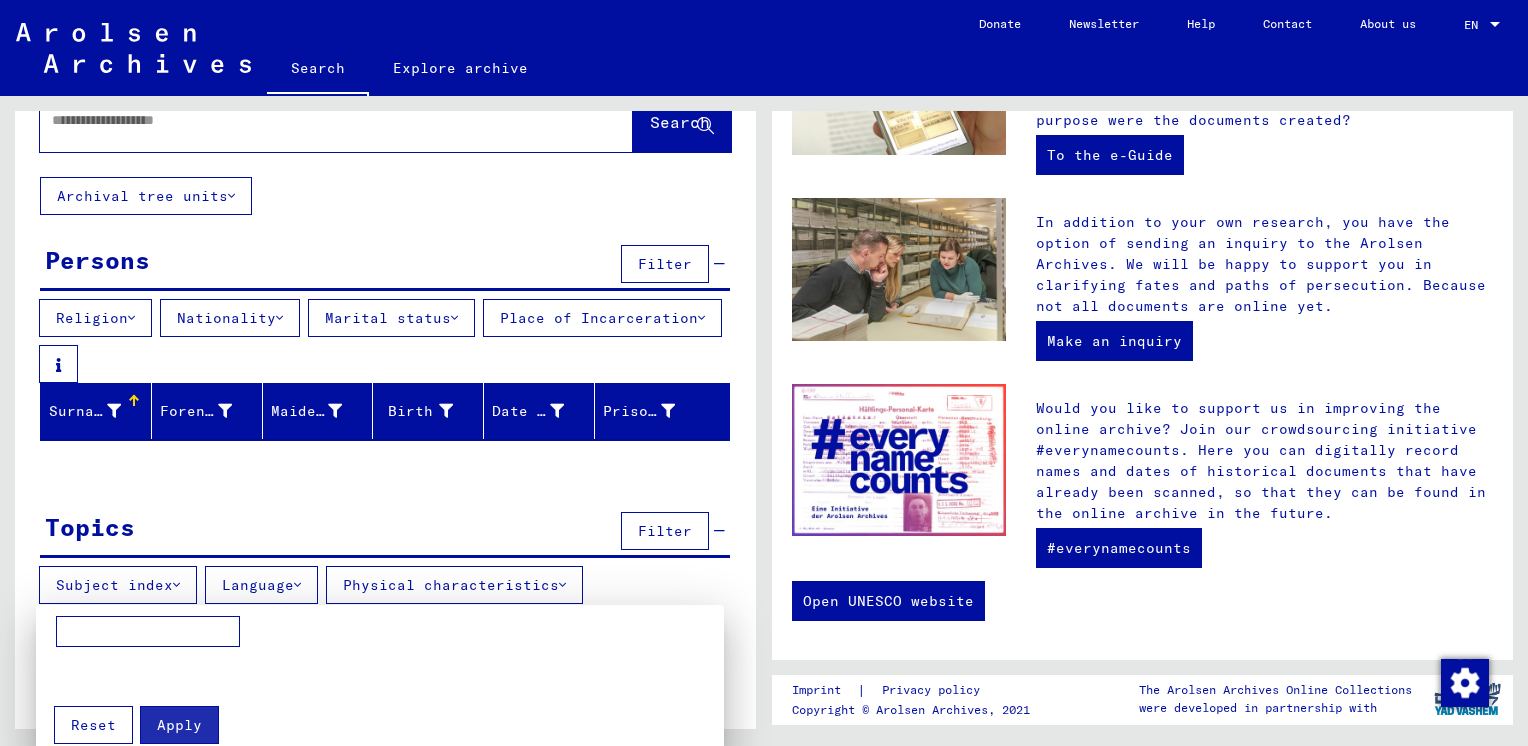 click at bounding box center [148, 632] 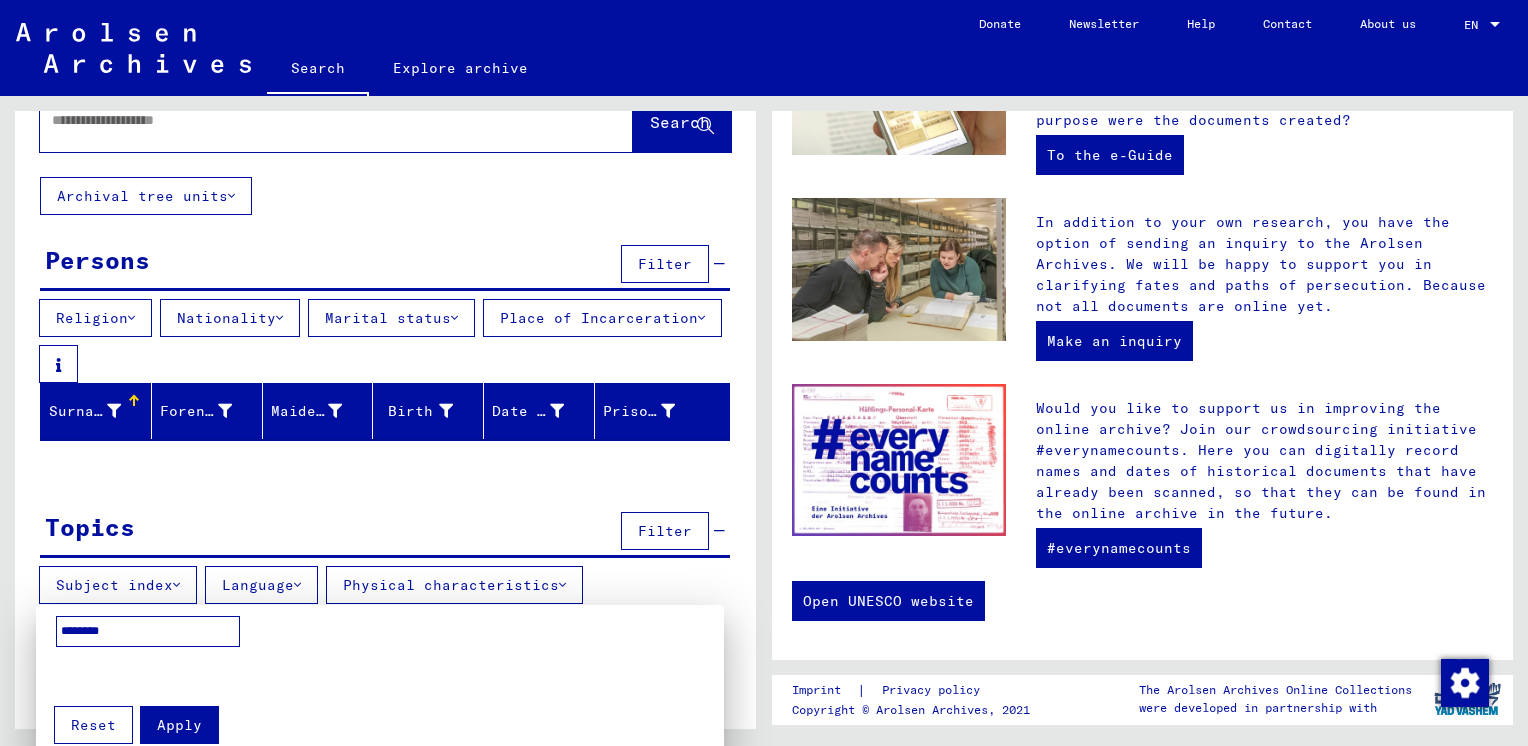 type on "********" 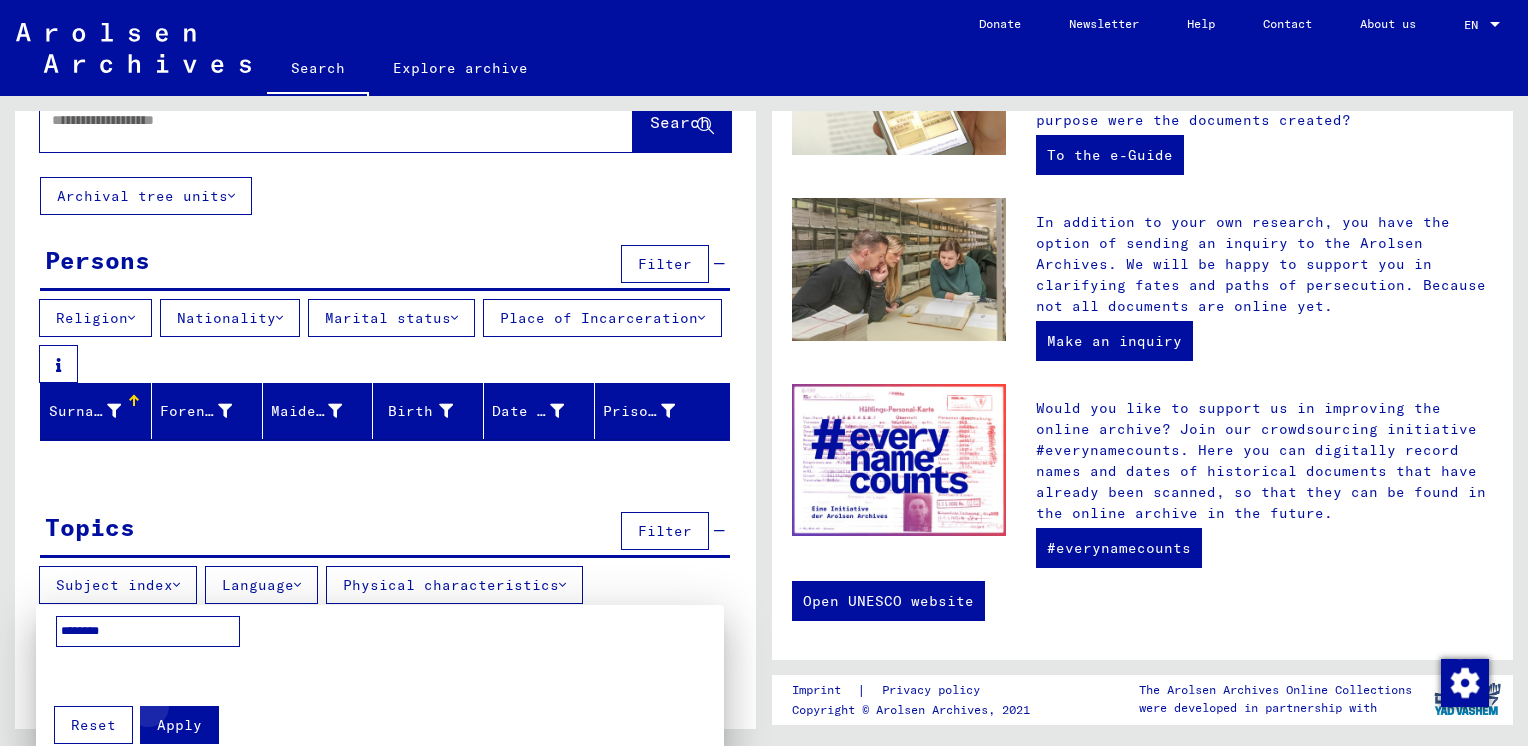 click on "Apply" at bounding box center (179, 725) 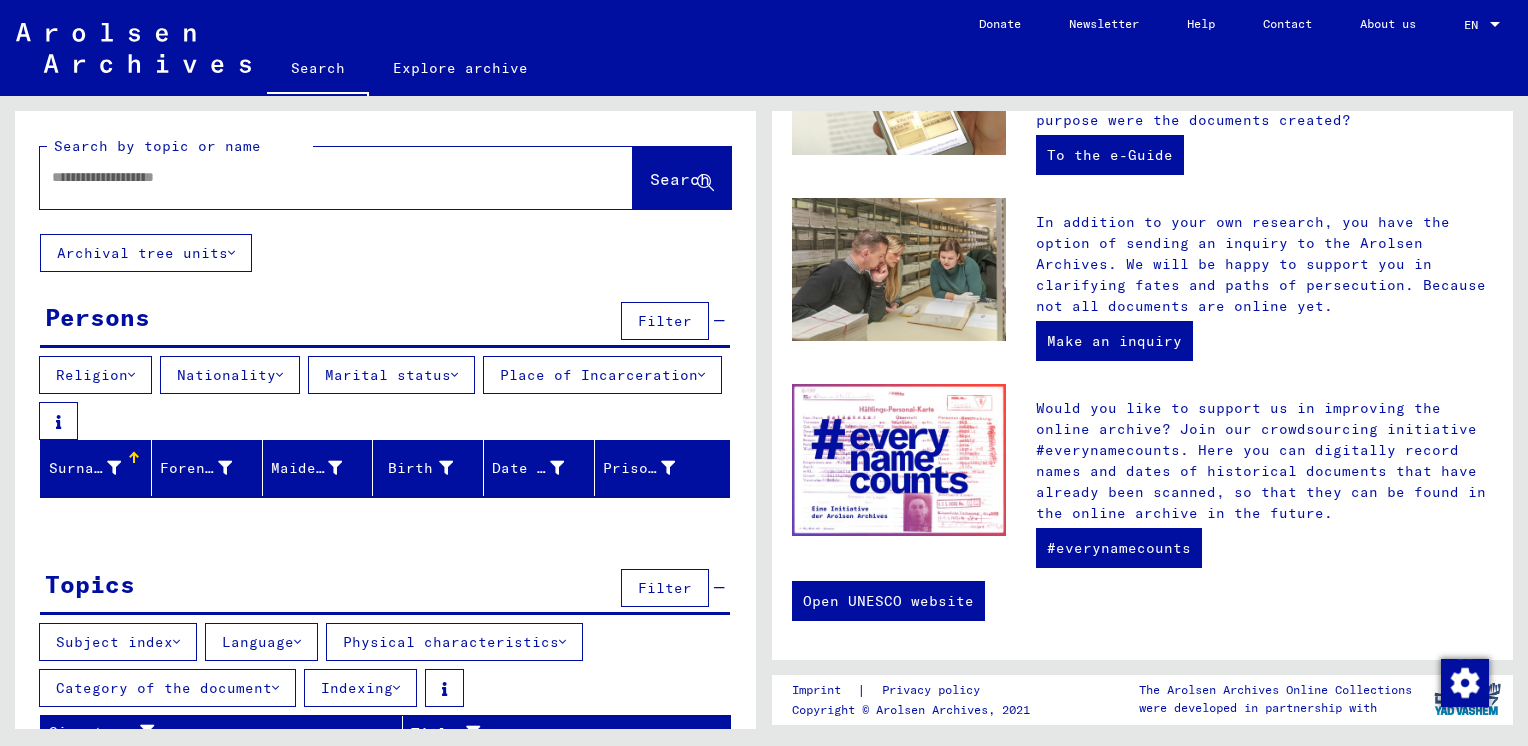 scroll, scrollTop: 25, scrollLeft: 0, axis: vertical 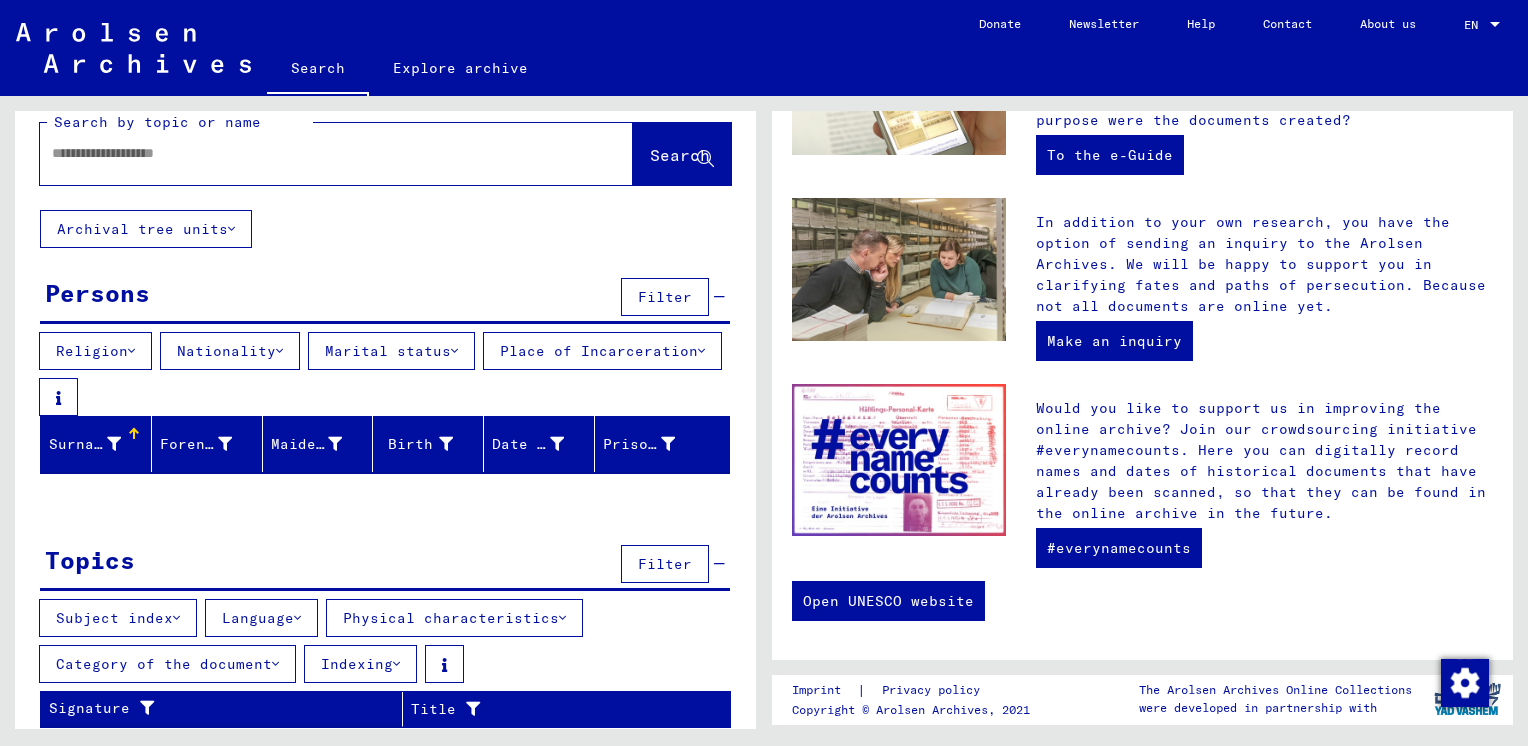 click on "Archival tree units" 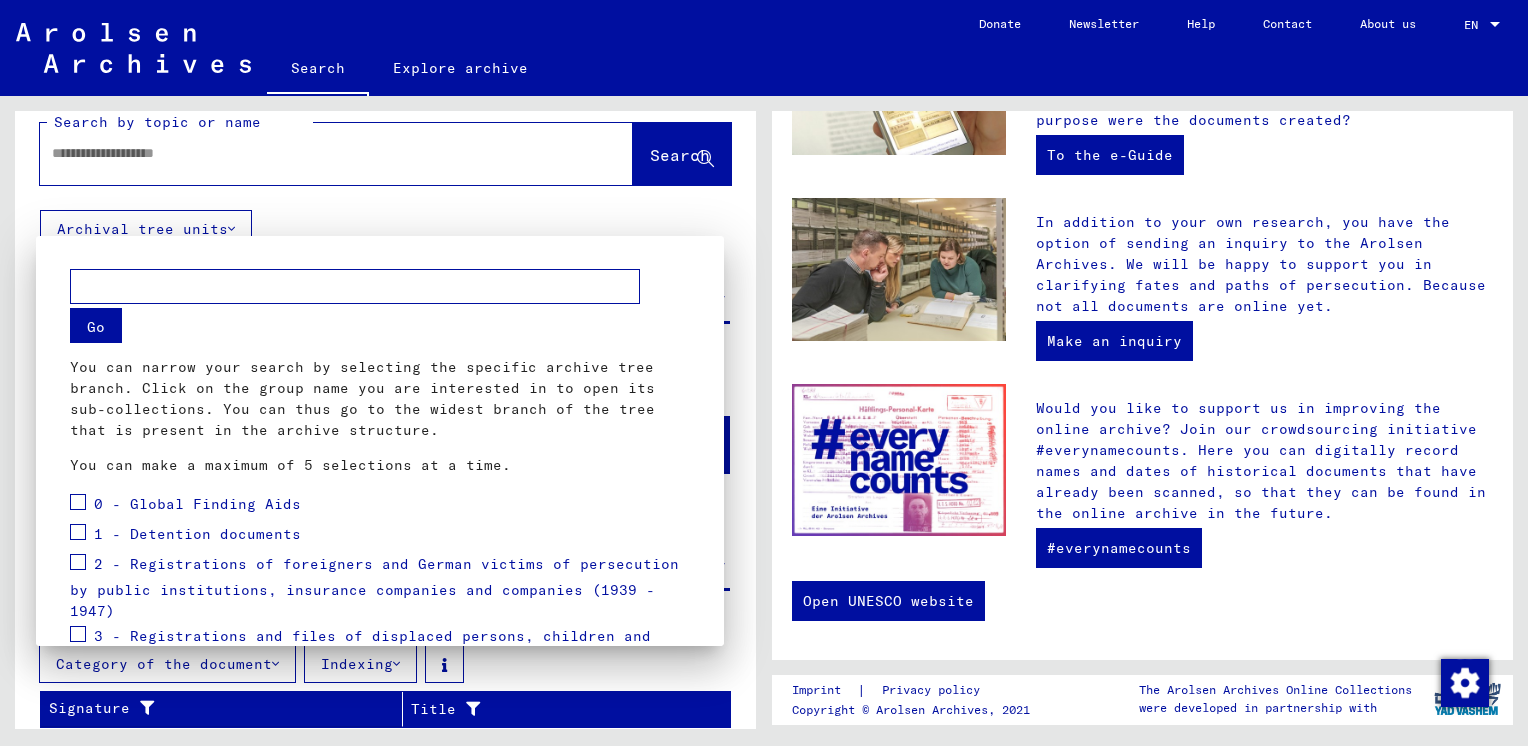 click at bounding box center [764, 373] 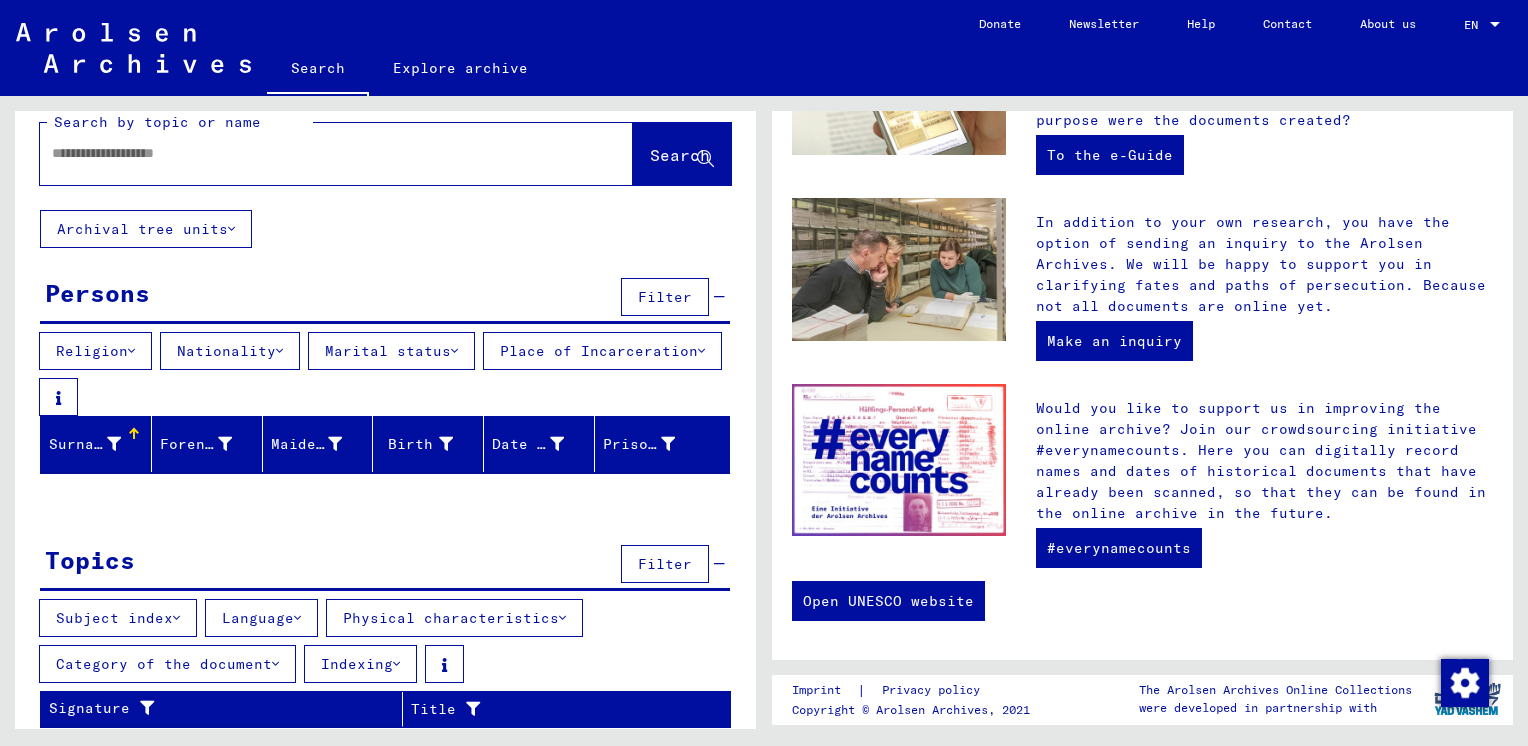 click 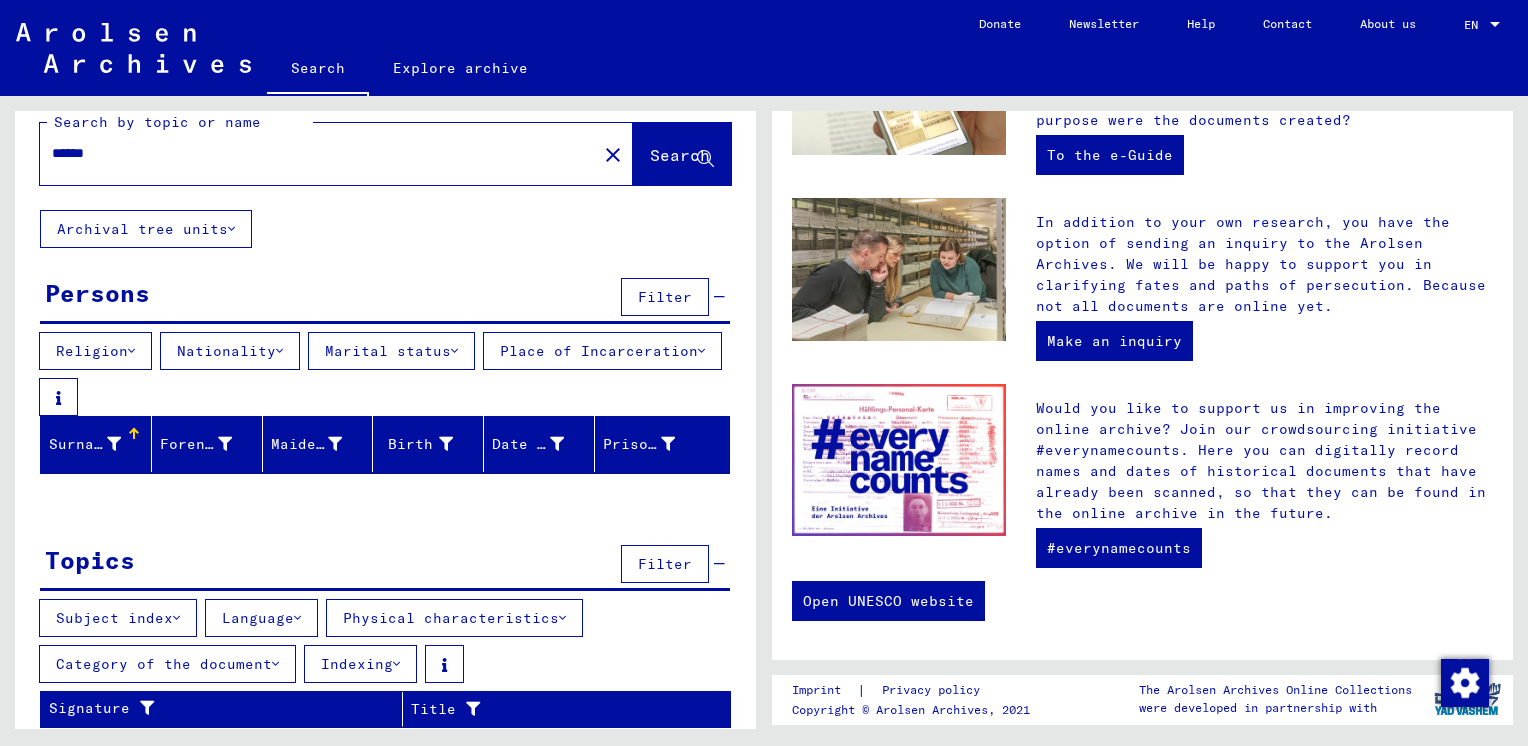 type on "******" 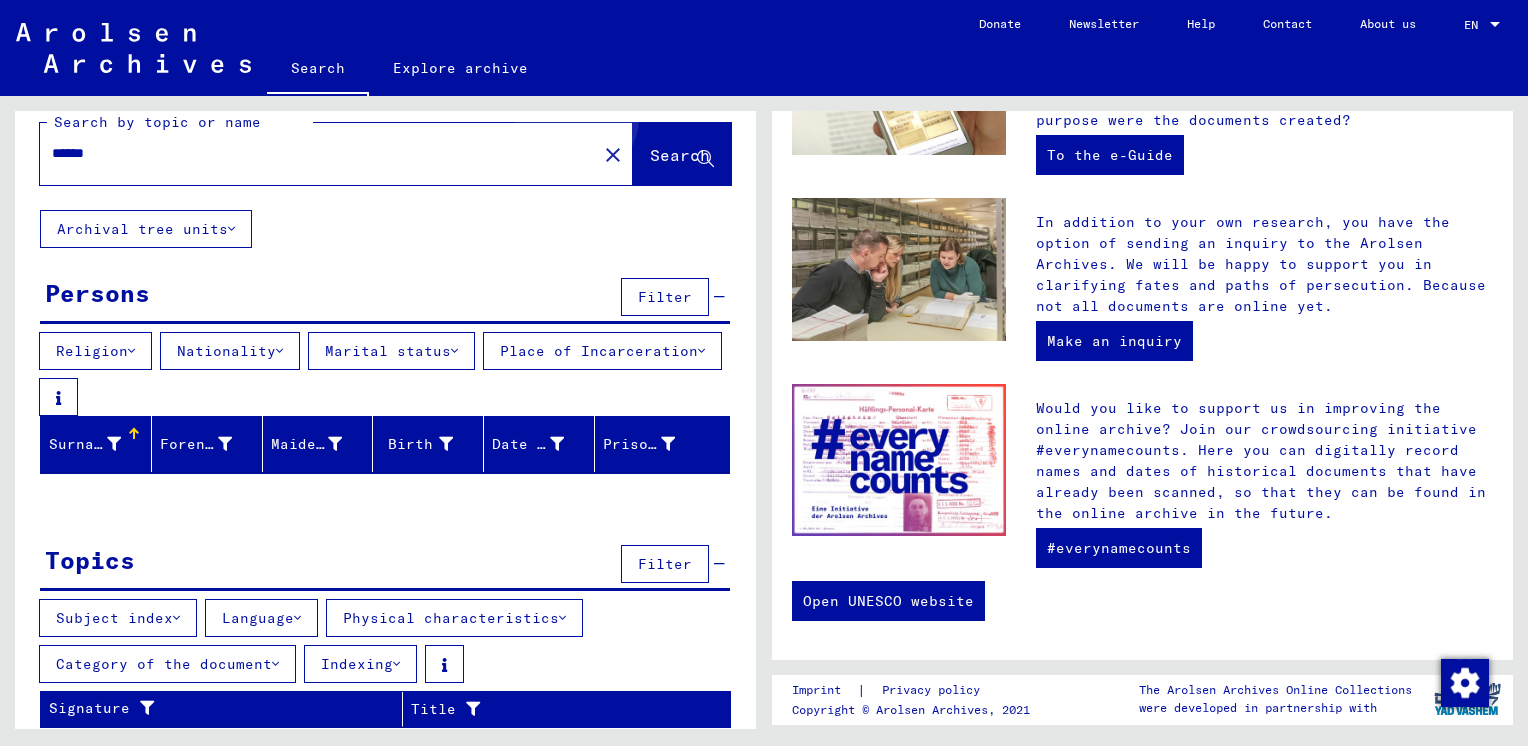 click on "Search" 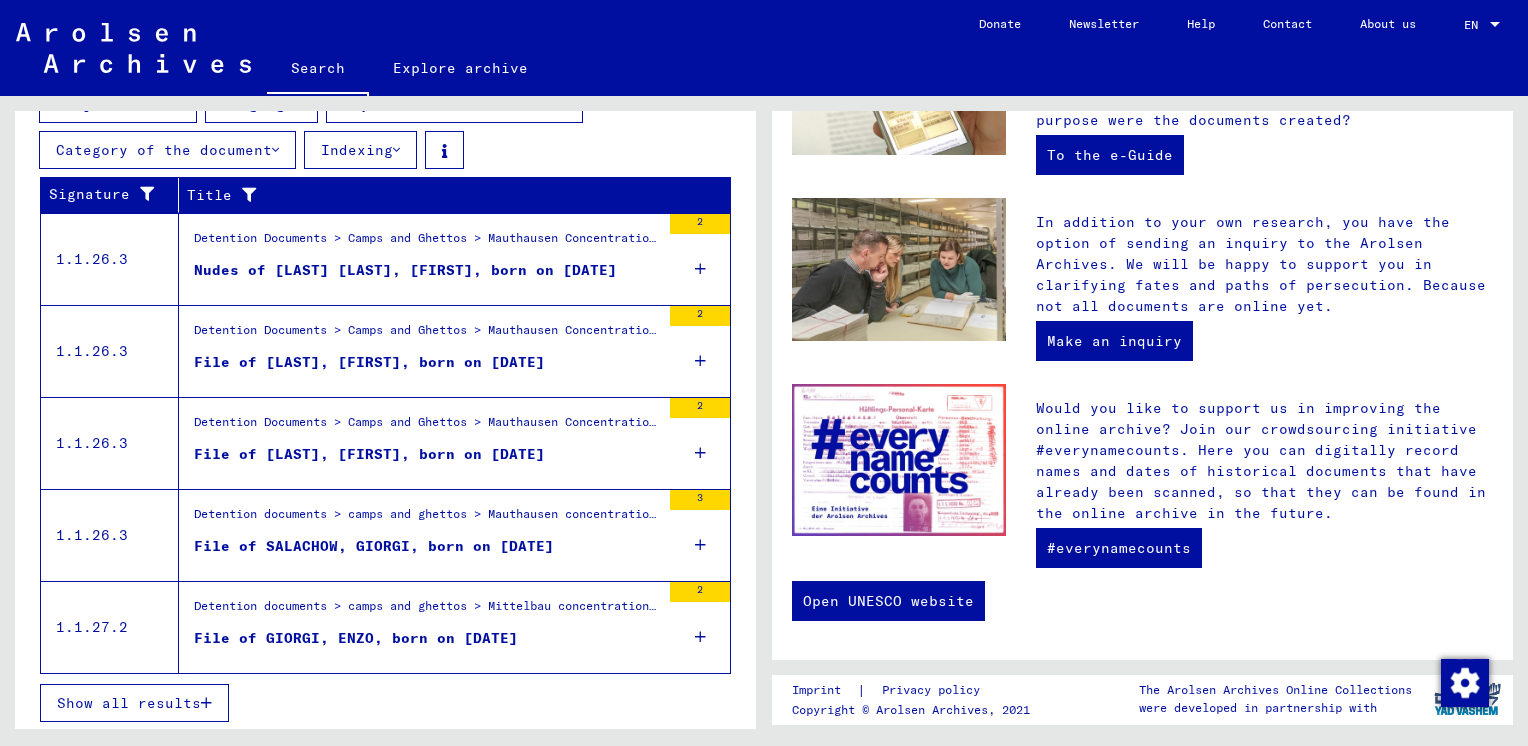 scroll, scrollTop: 844, scrollLeft: 0, axis: vertical 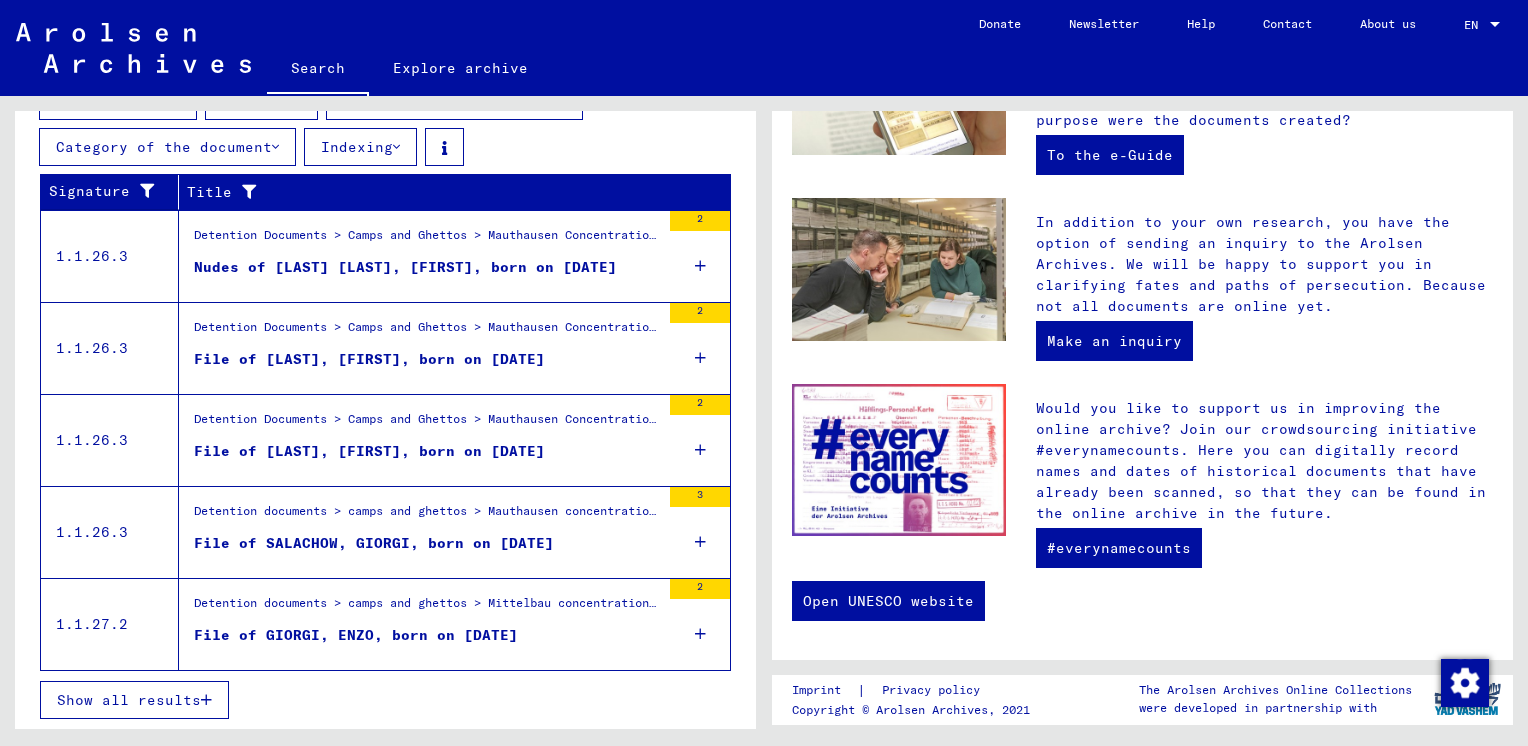 click on "Show all results" at bounding box center (129, 700) 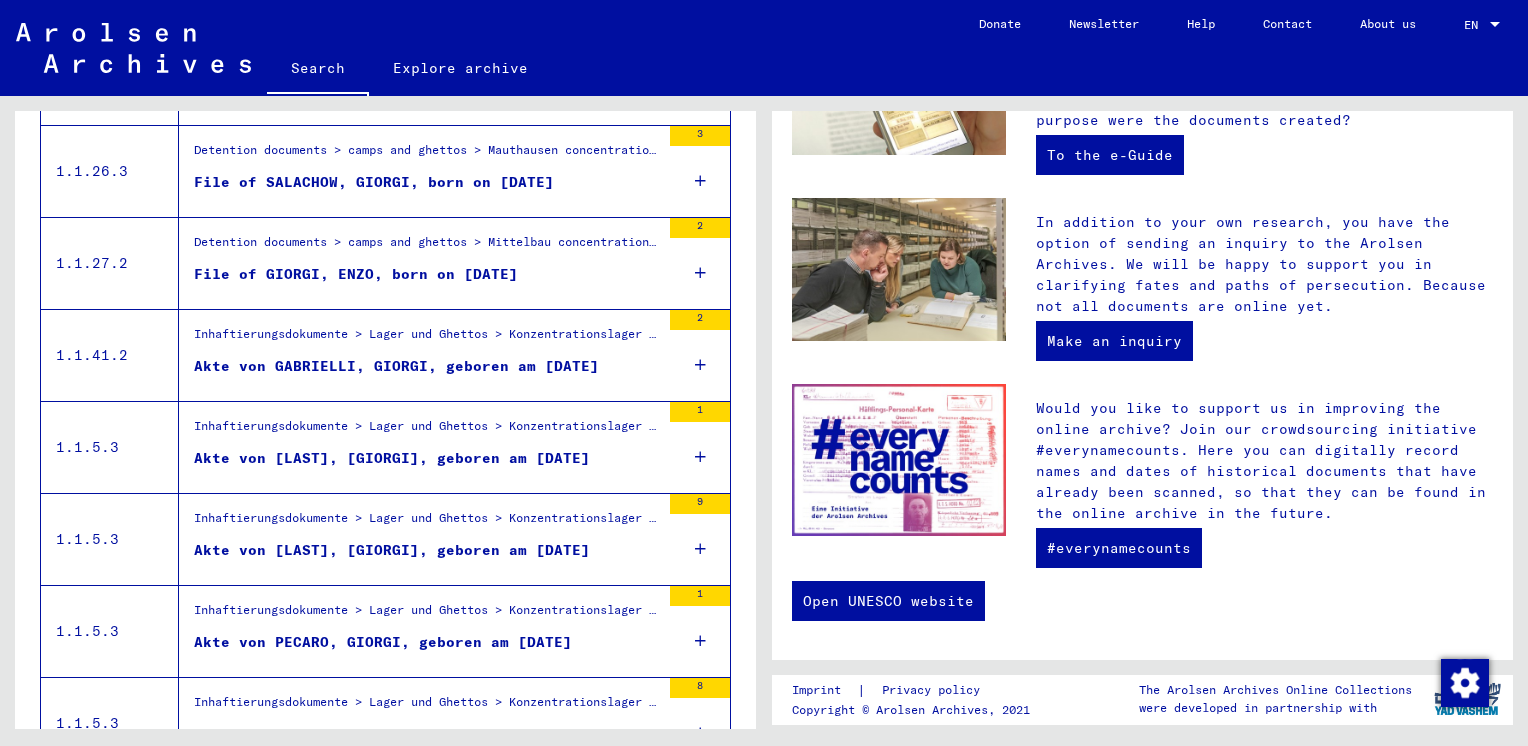 scroll, scrollTop: 484, scrollLeft: 0, axis: vertical 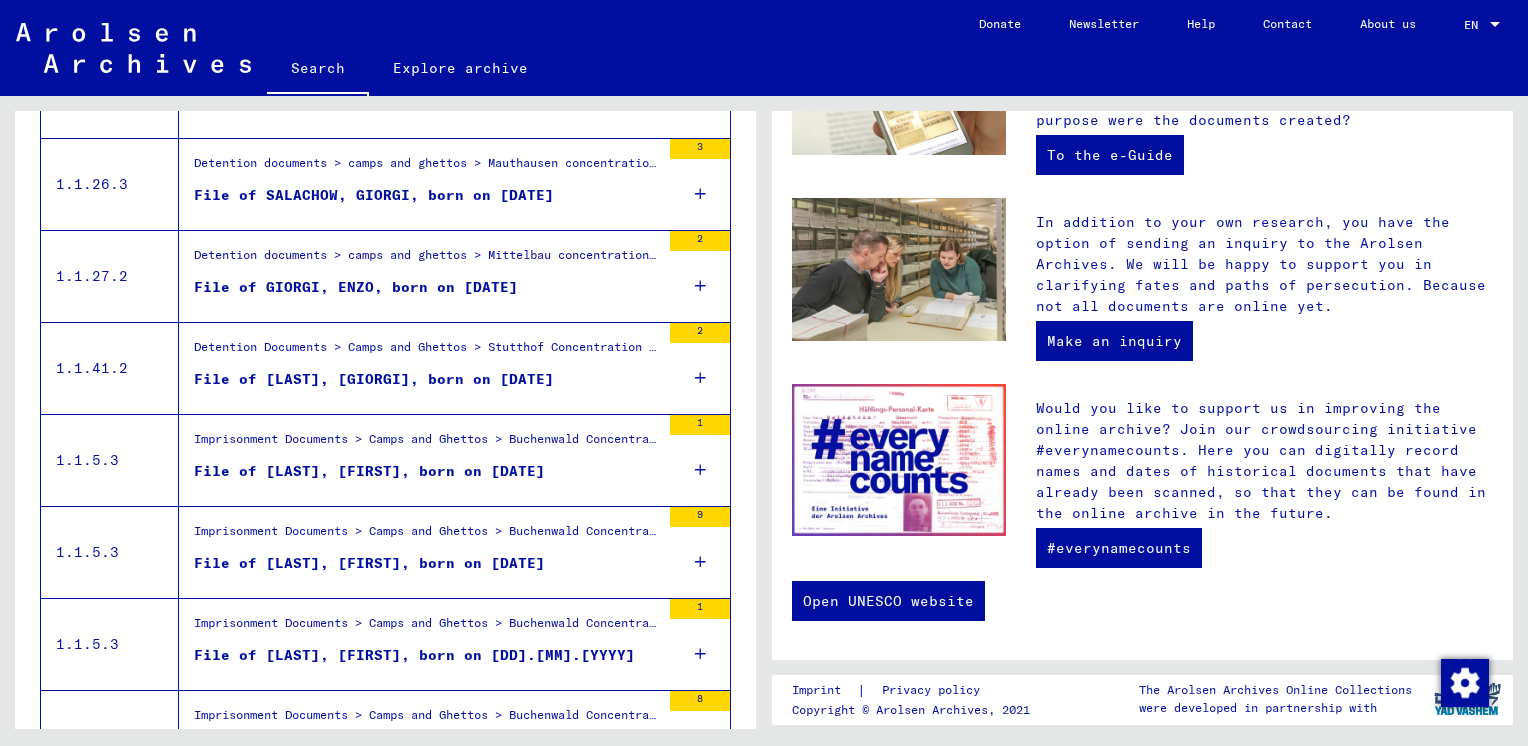 click on "File of [LAST], [FIRST], born on [DATE]" at bounding box center (369, 563) 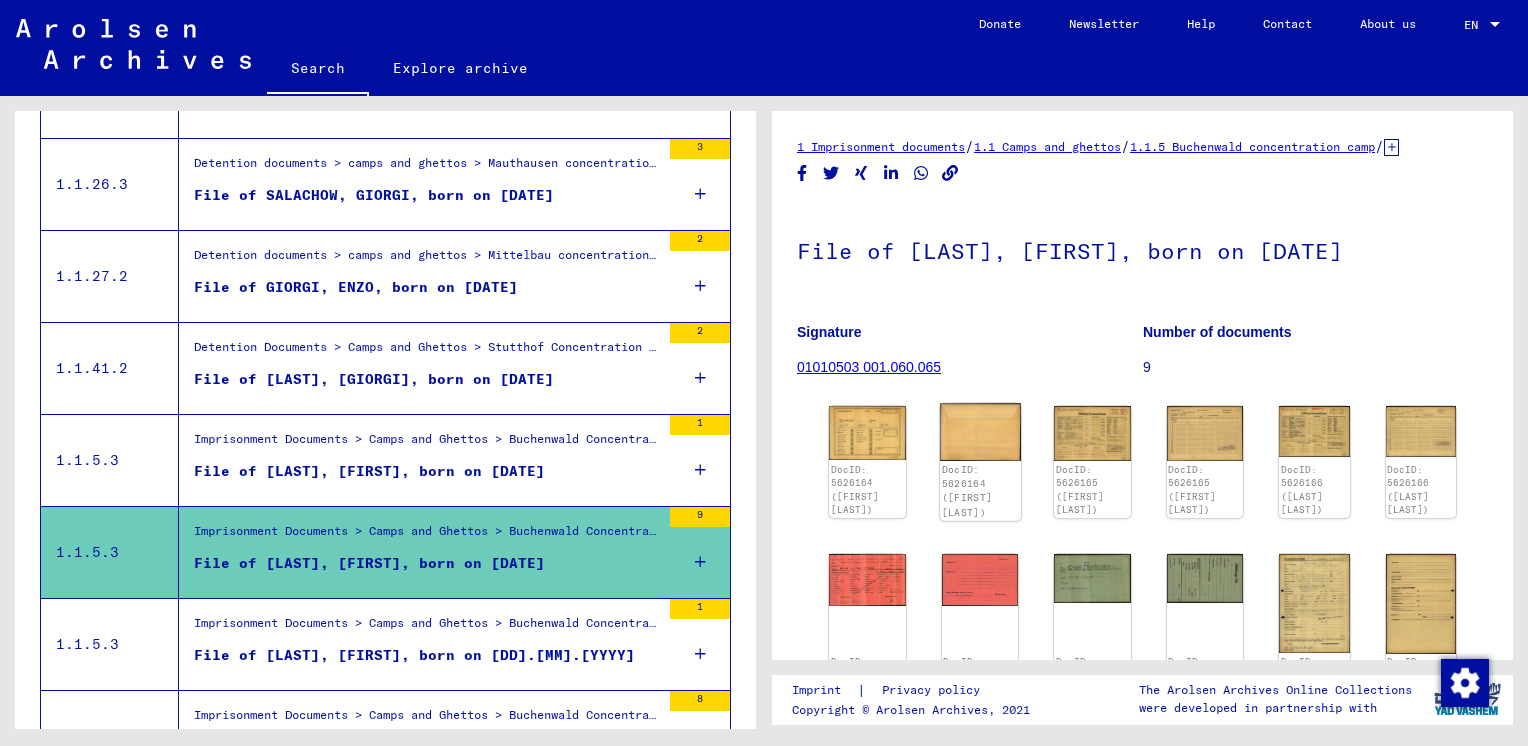 scroll, scrollTop: 0, scrollLeft: 0, axis: both 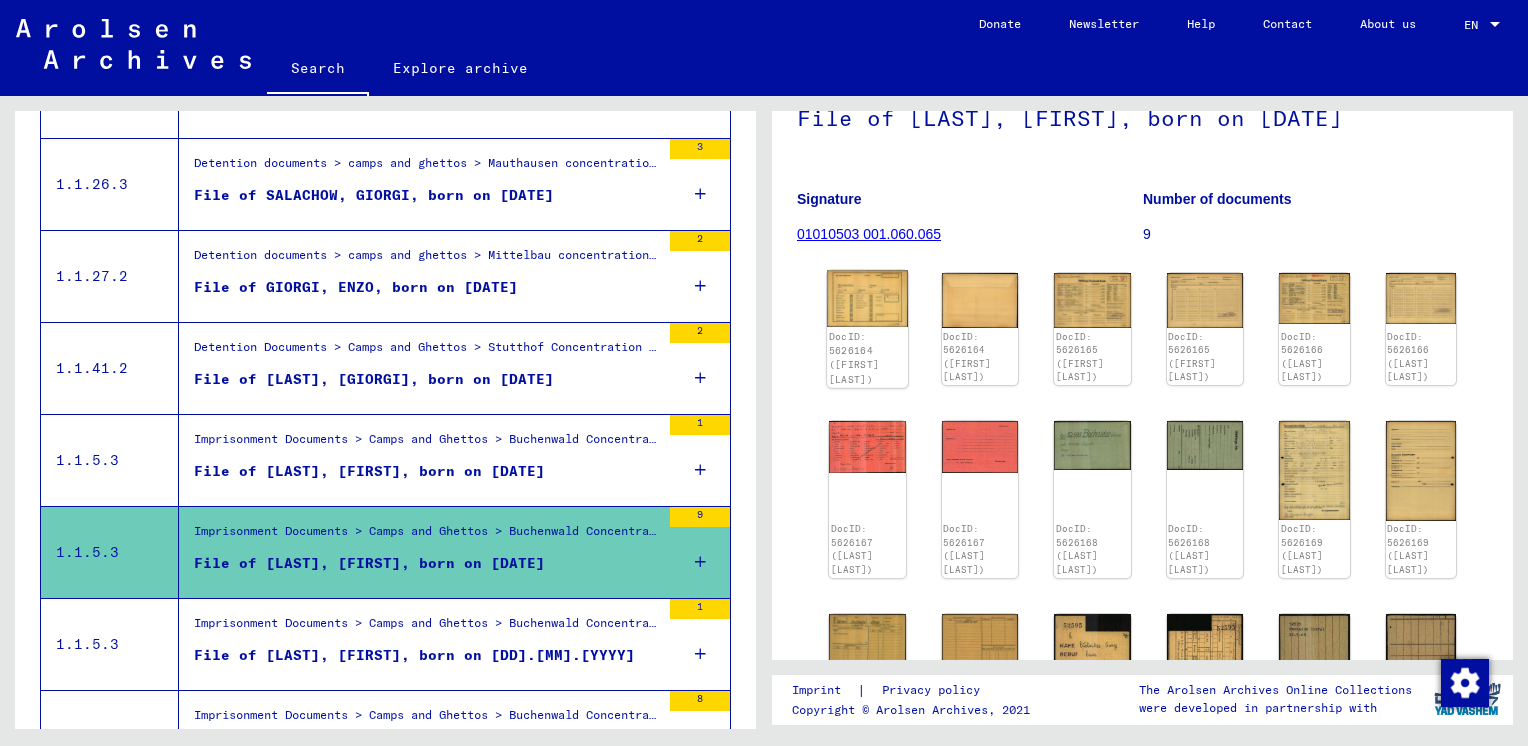 click 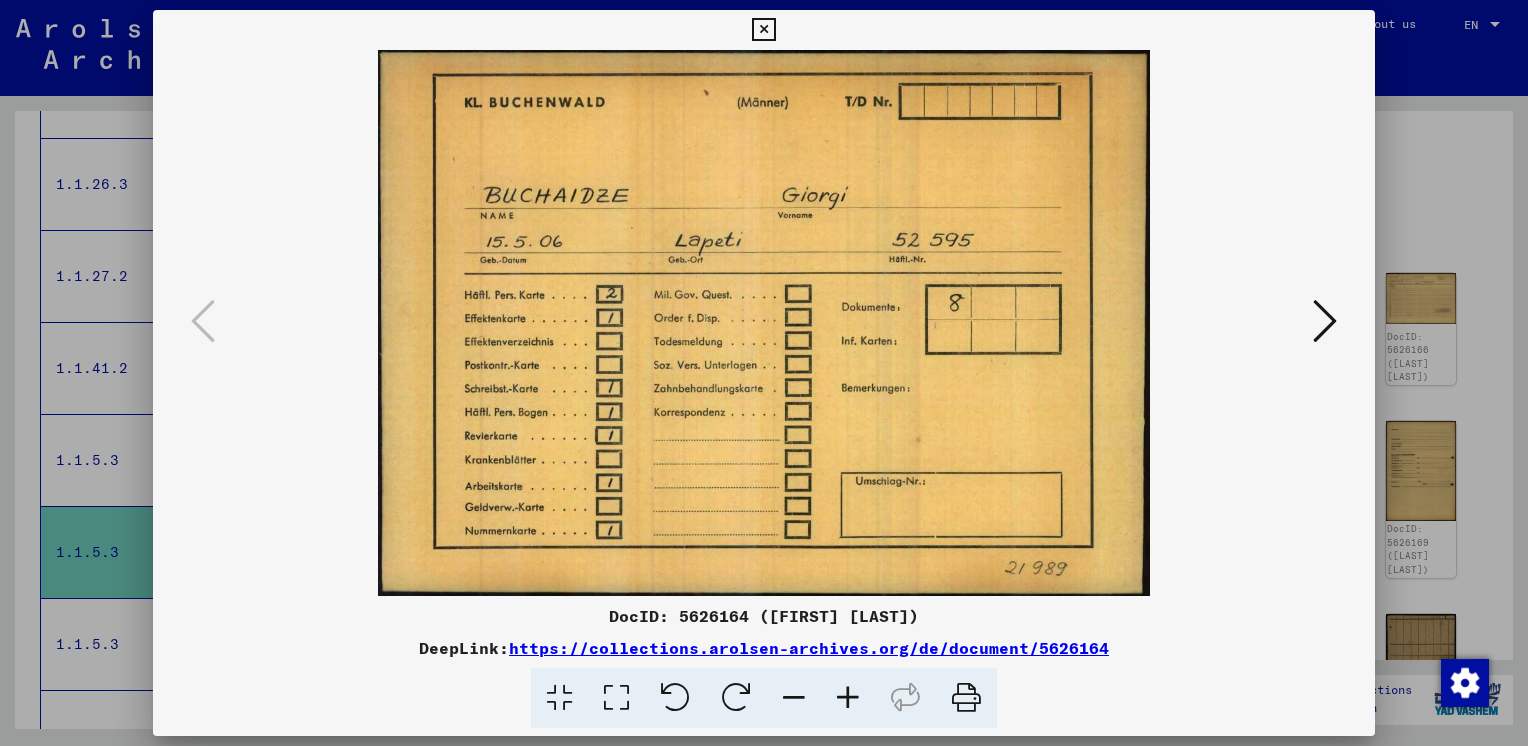 click at bounding box center [1325, 321] 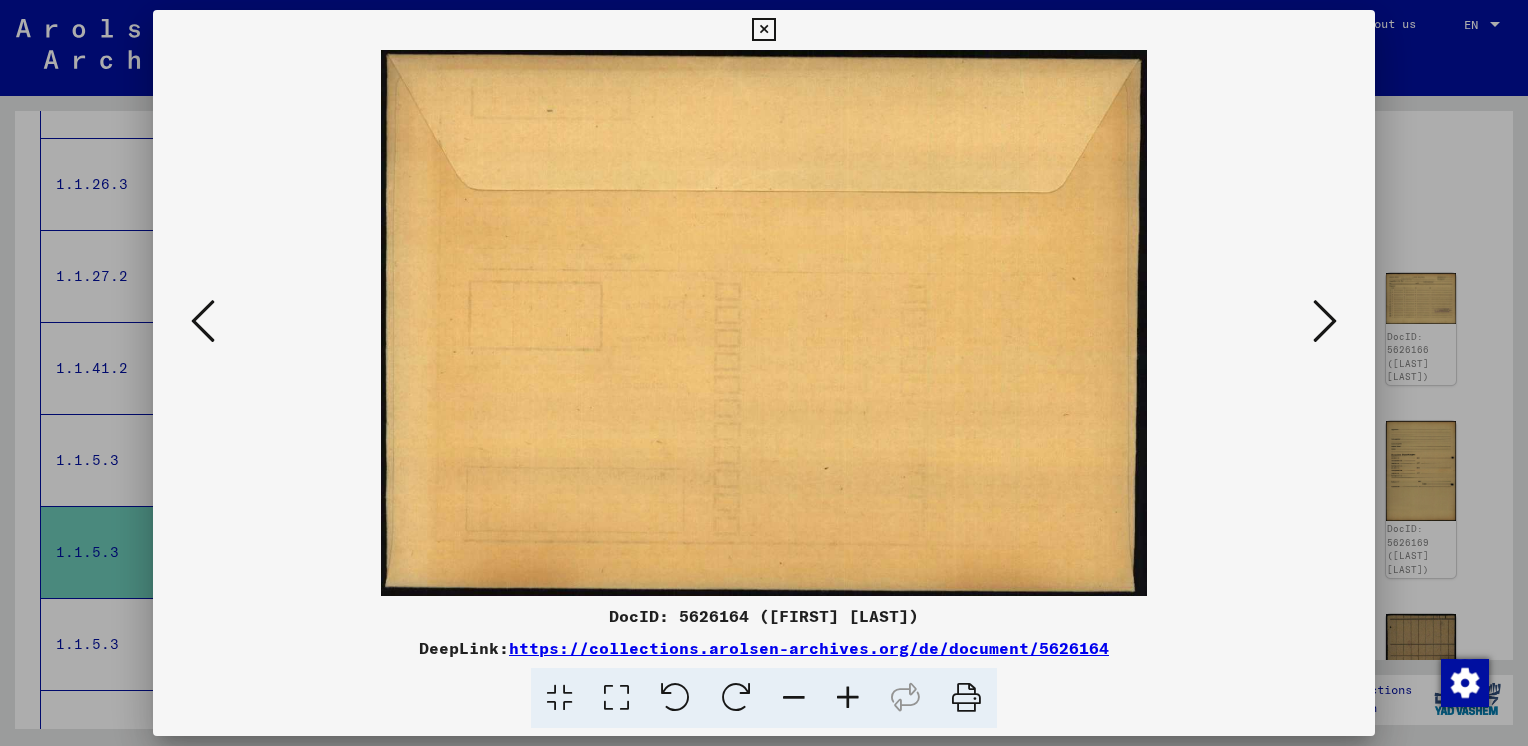 click at bounding box center (1325, 321) 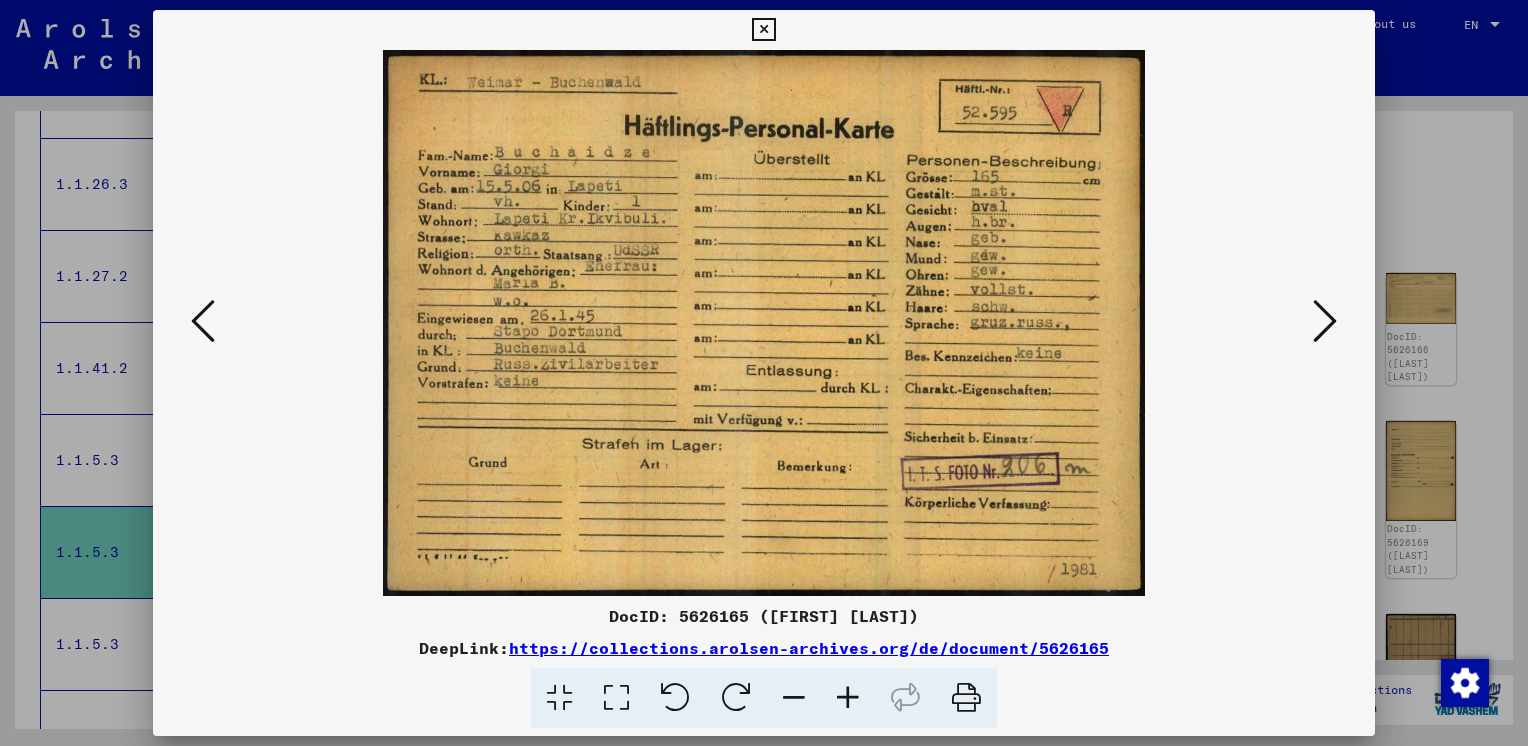 click at bounding box center [1325, 321] 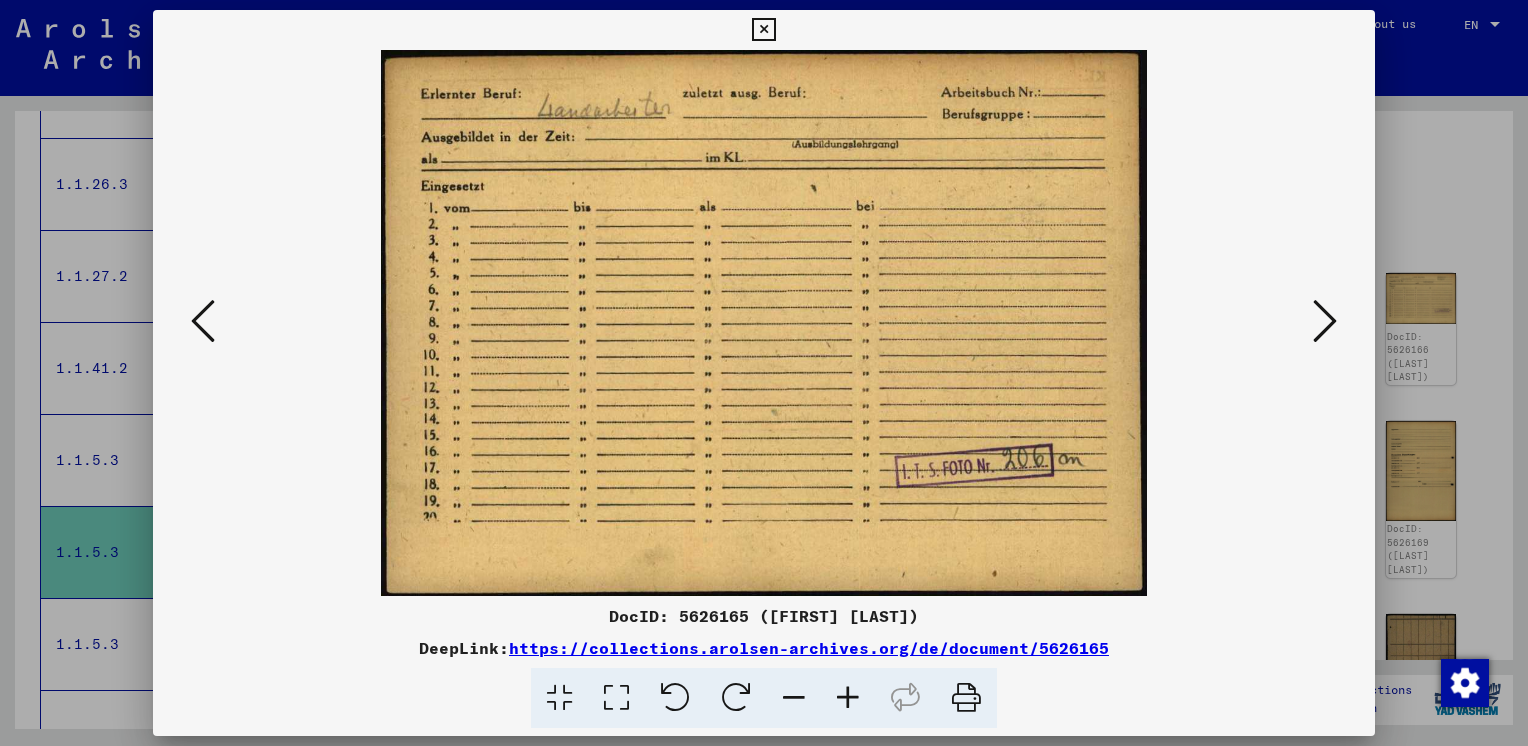 click at bounding box center (1325, 321) 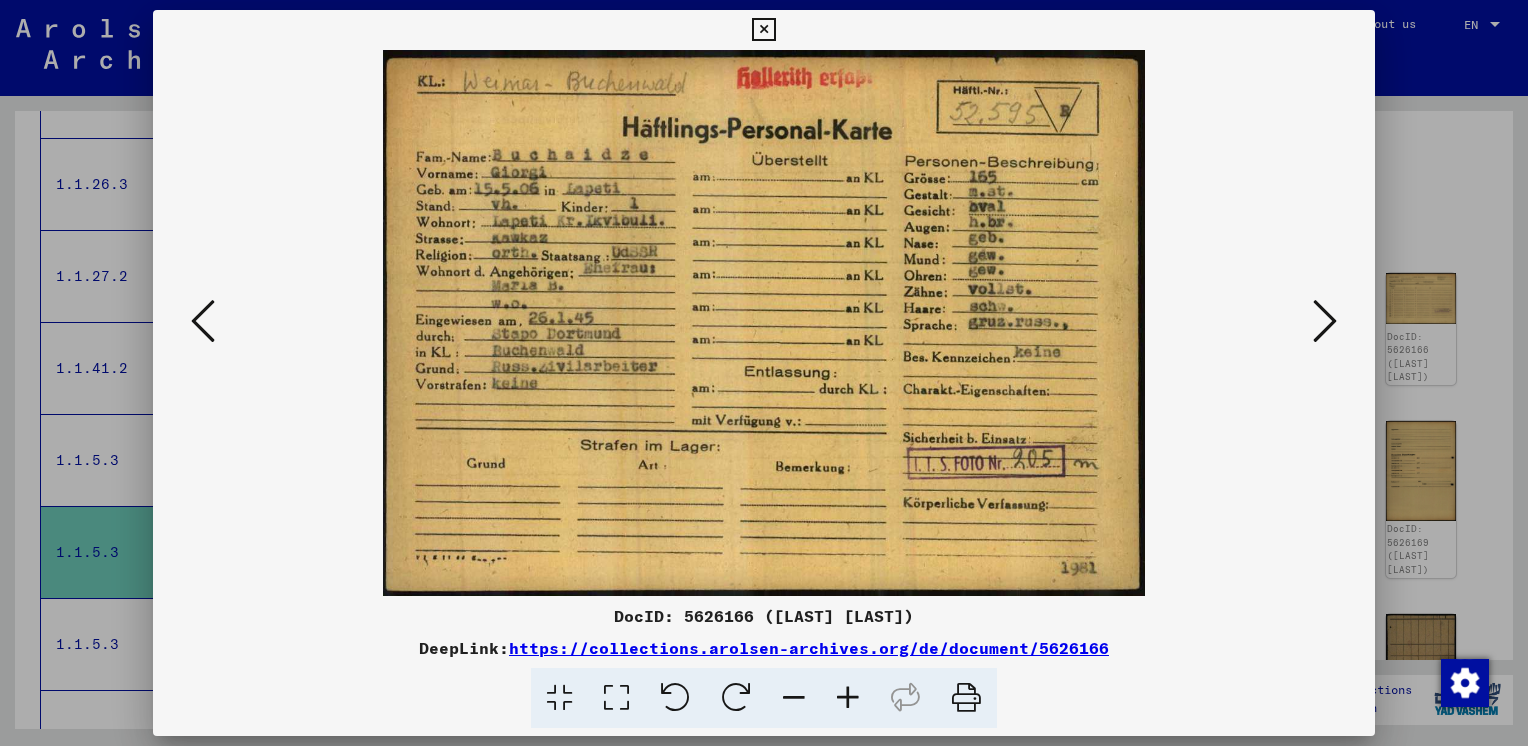click at bounding box center [1325, 321] 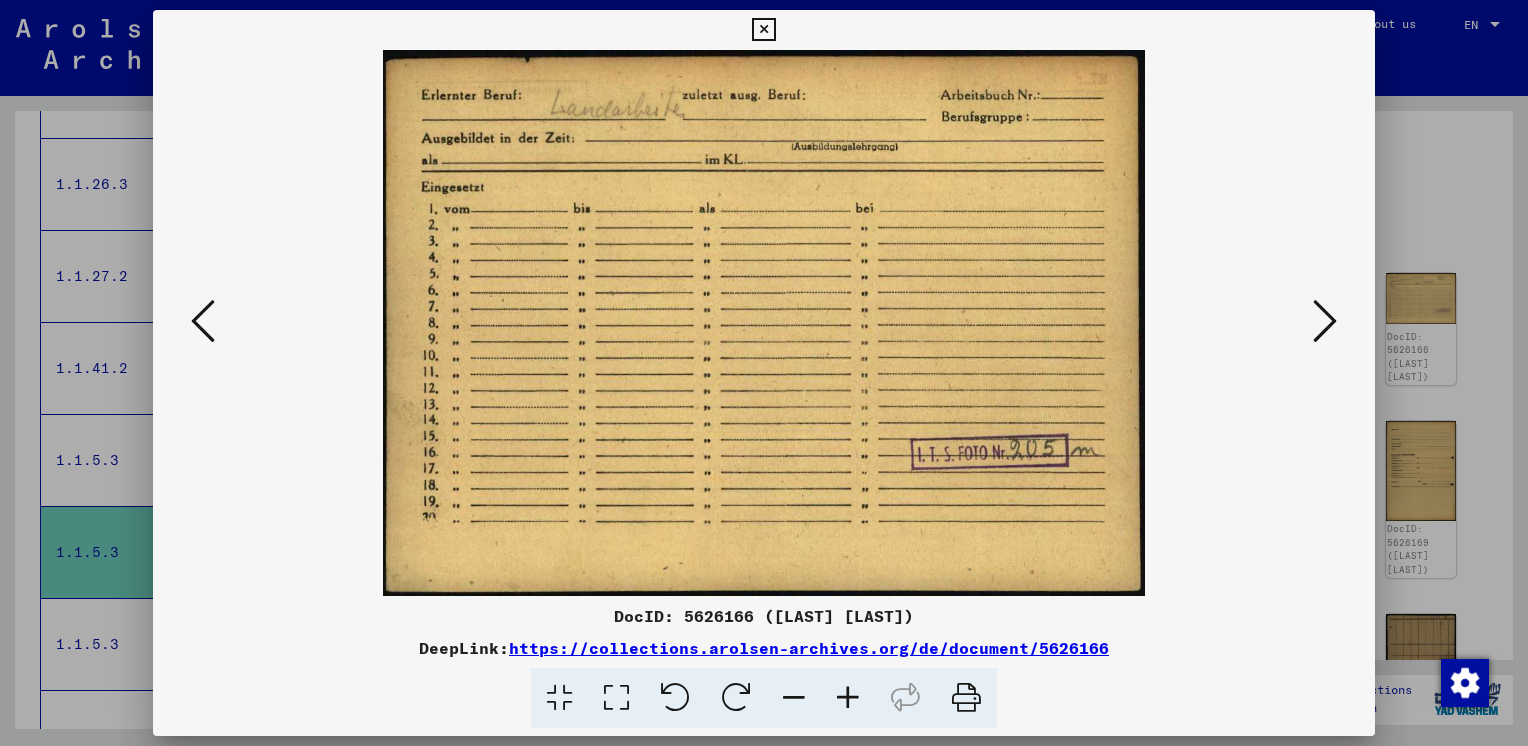 click at bounding box center [1325, 321] 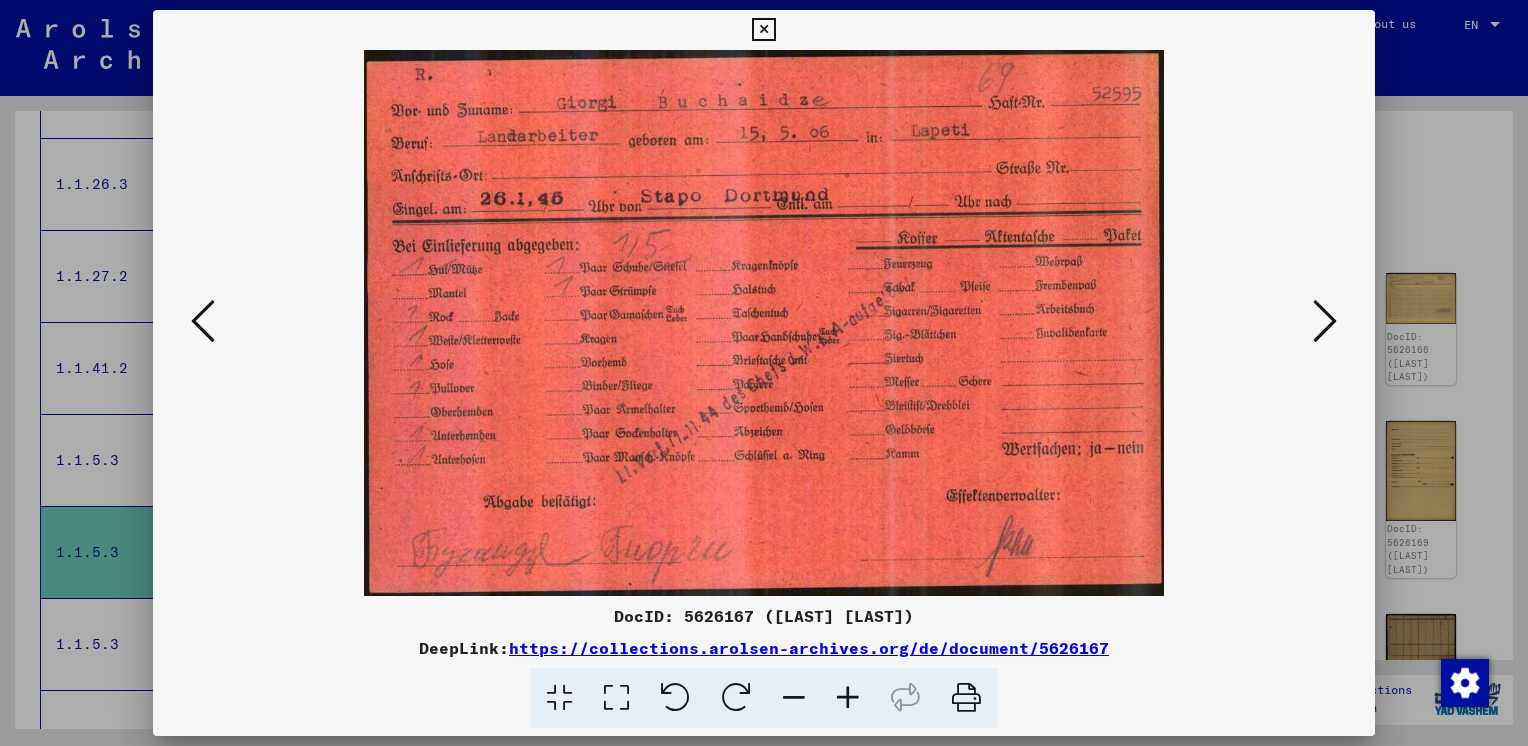 click at bounding box center (1325, 321) 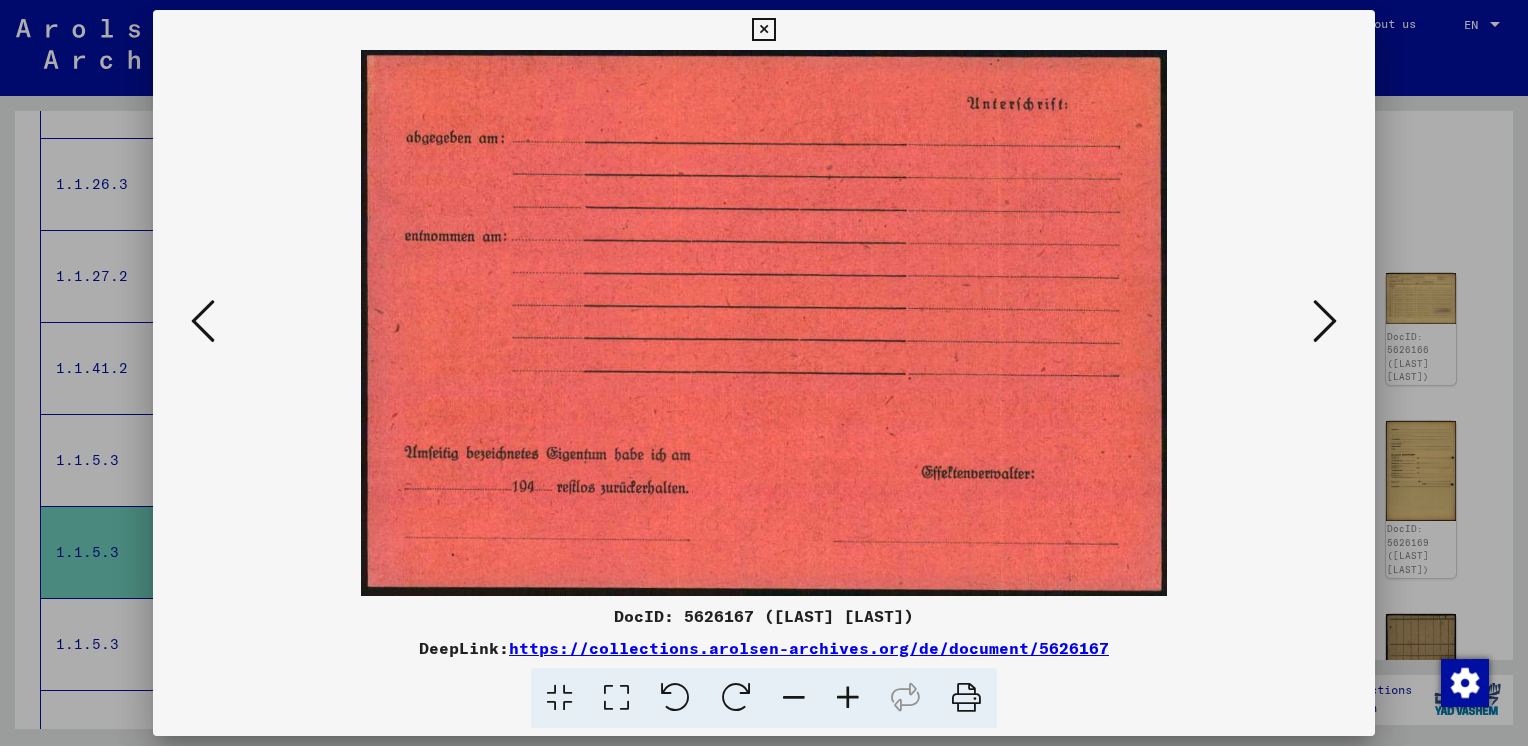 click at bounding box center [1325, 321] 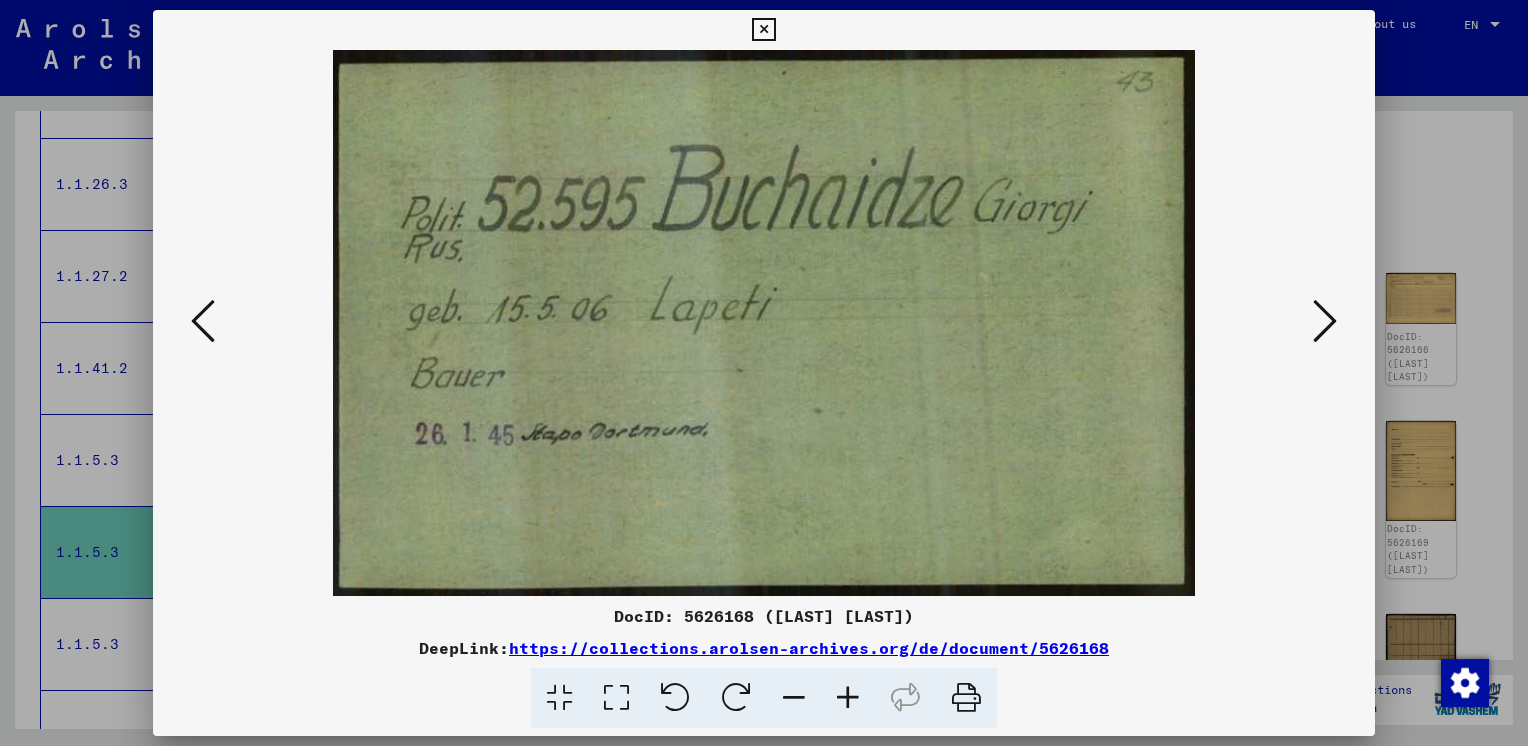 click at bounding box center (1325, 321) 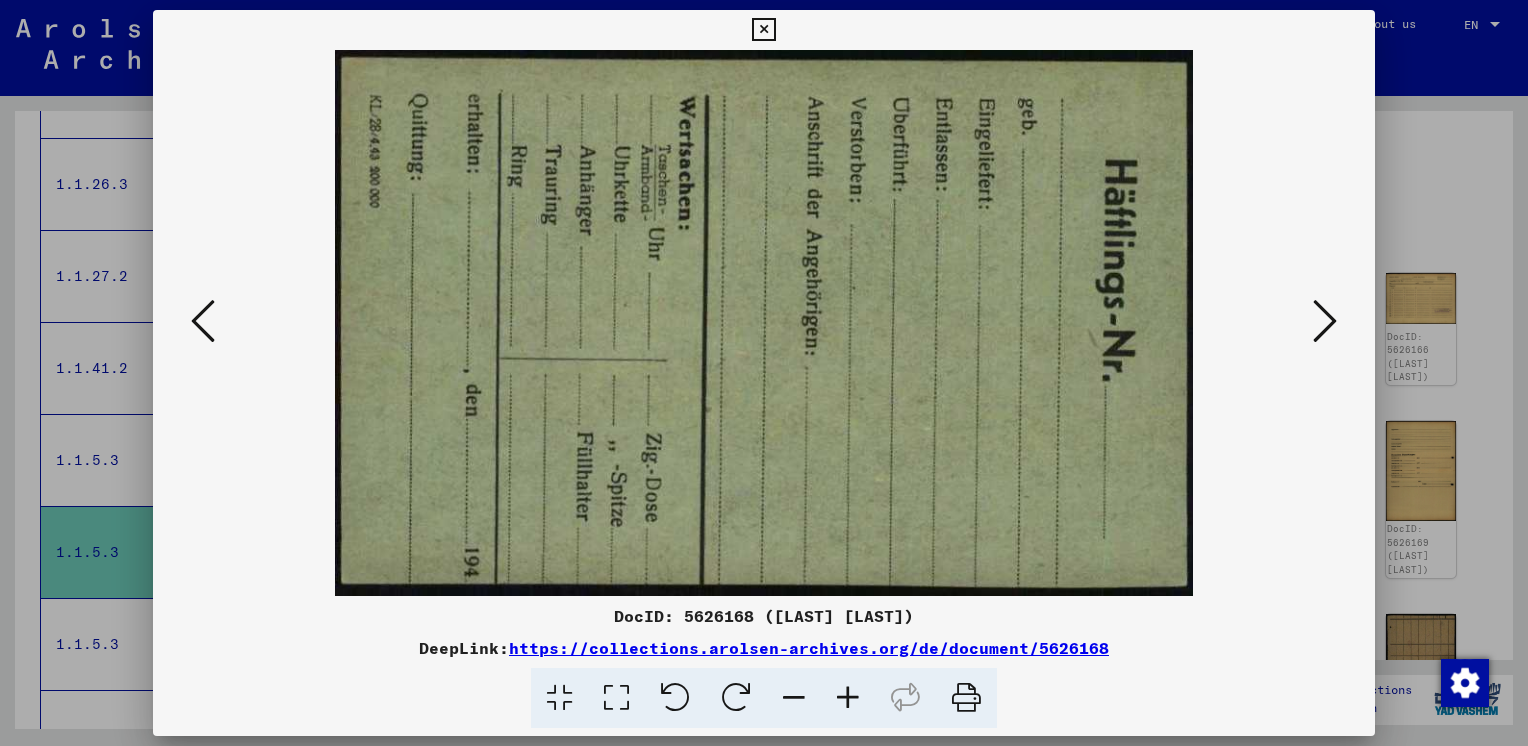 click at bounding box center [1325, 321] 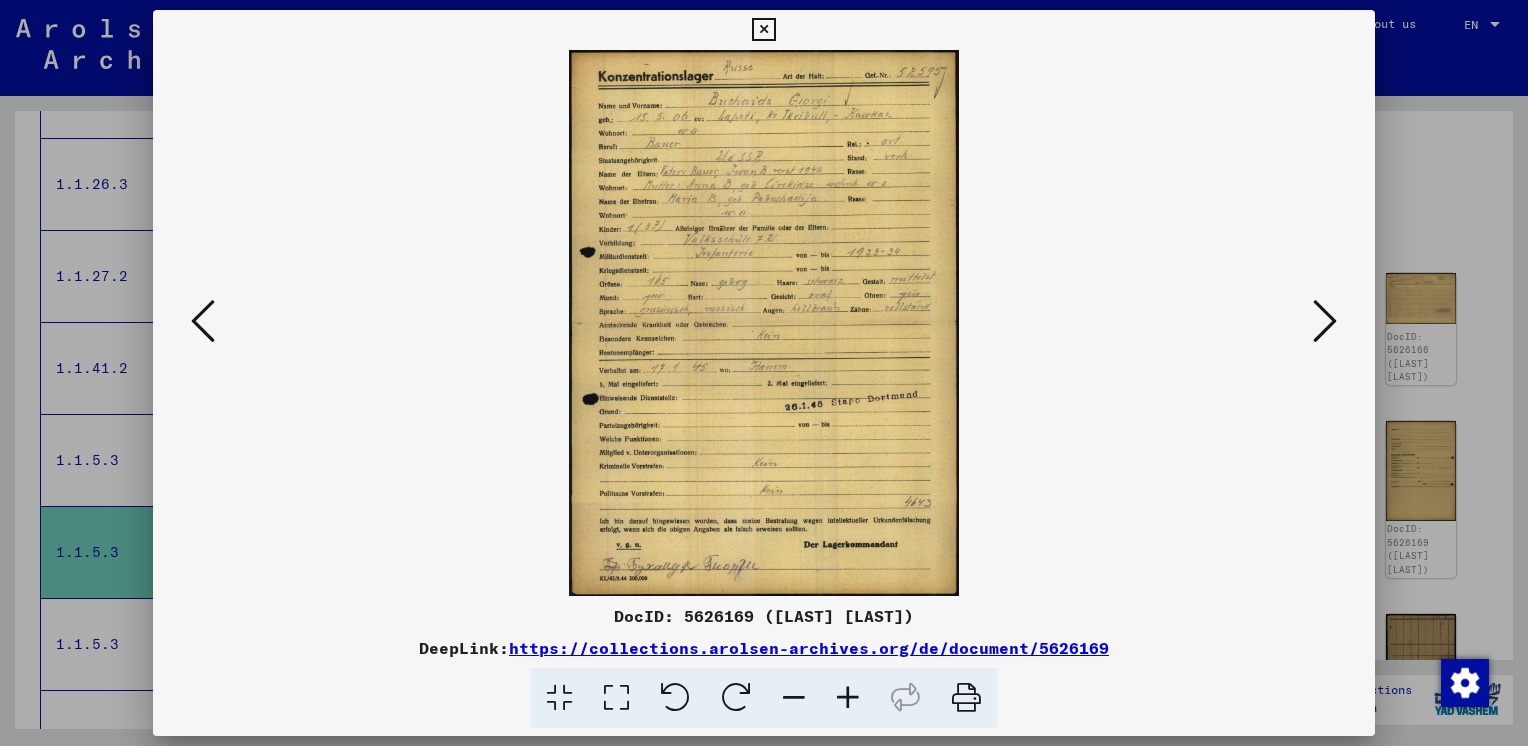 click at bounding box center (1325, 321) 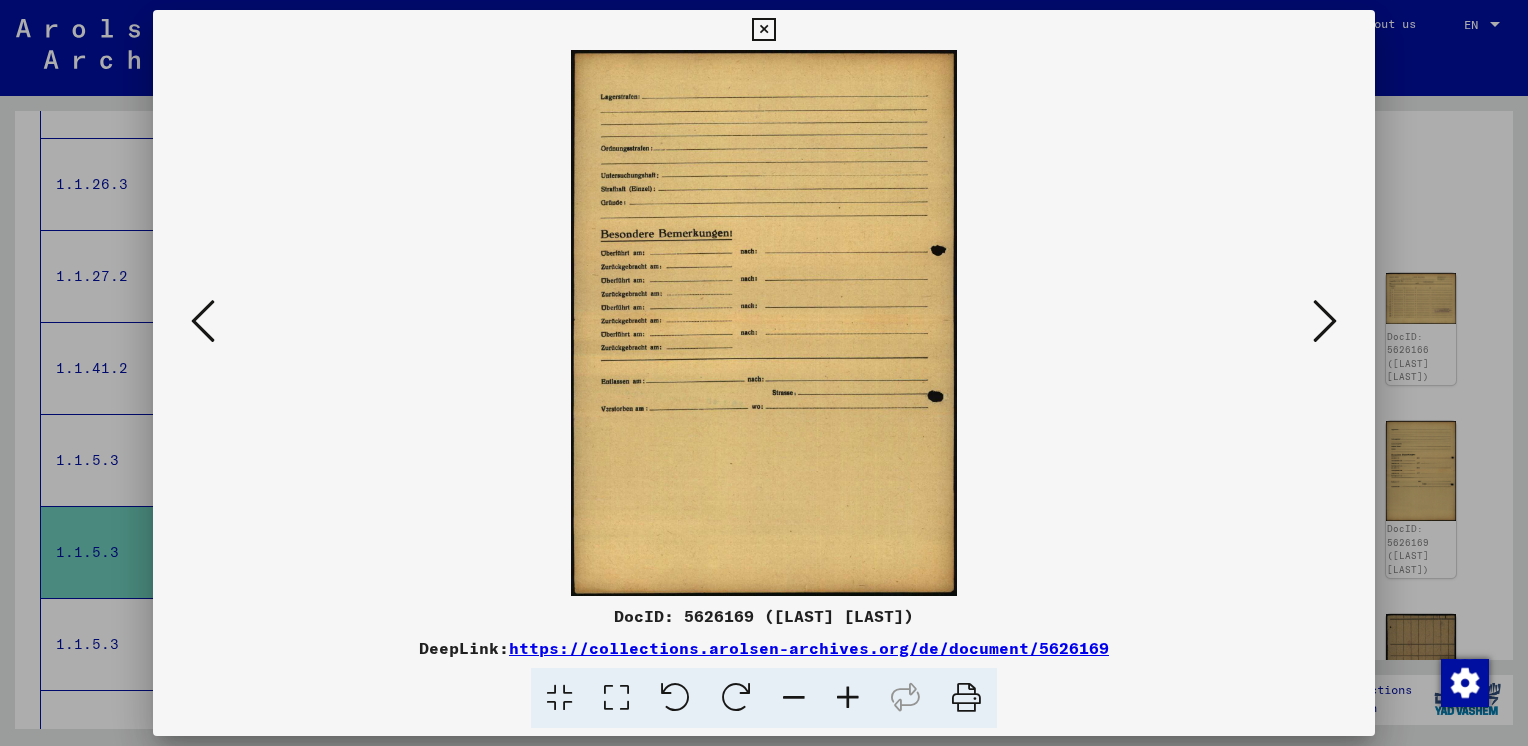 click at bounding box center (1325, 321) 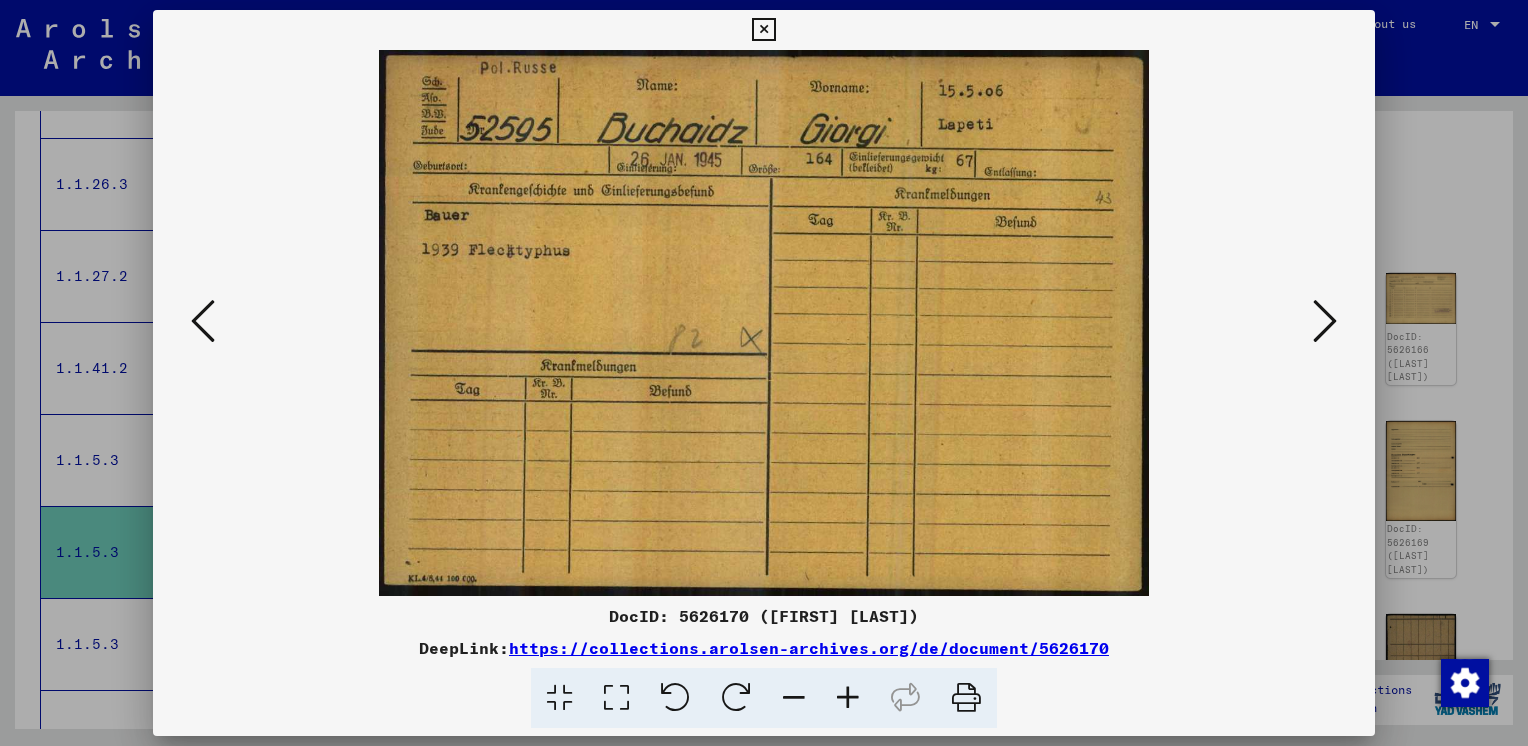 click at bounding box center [1325, 322] 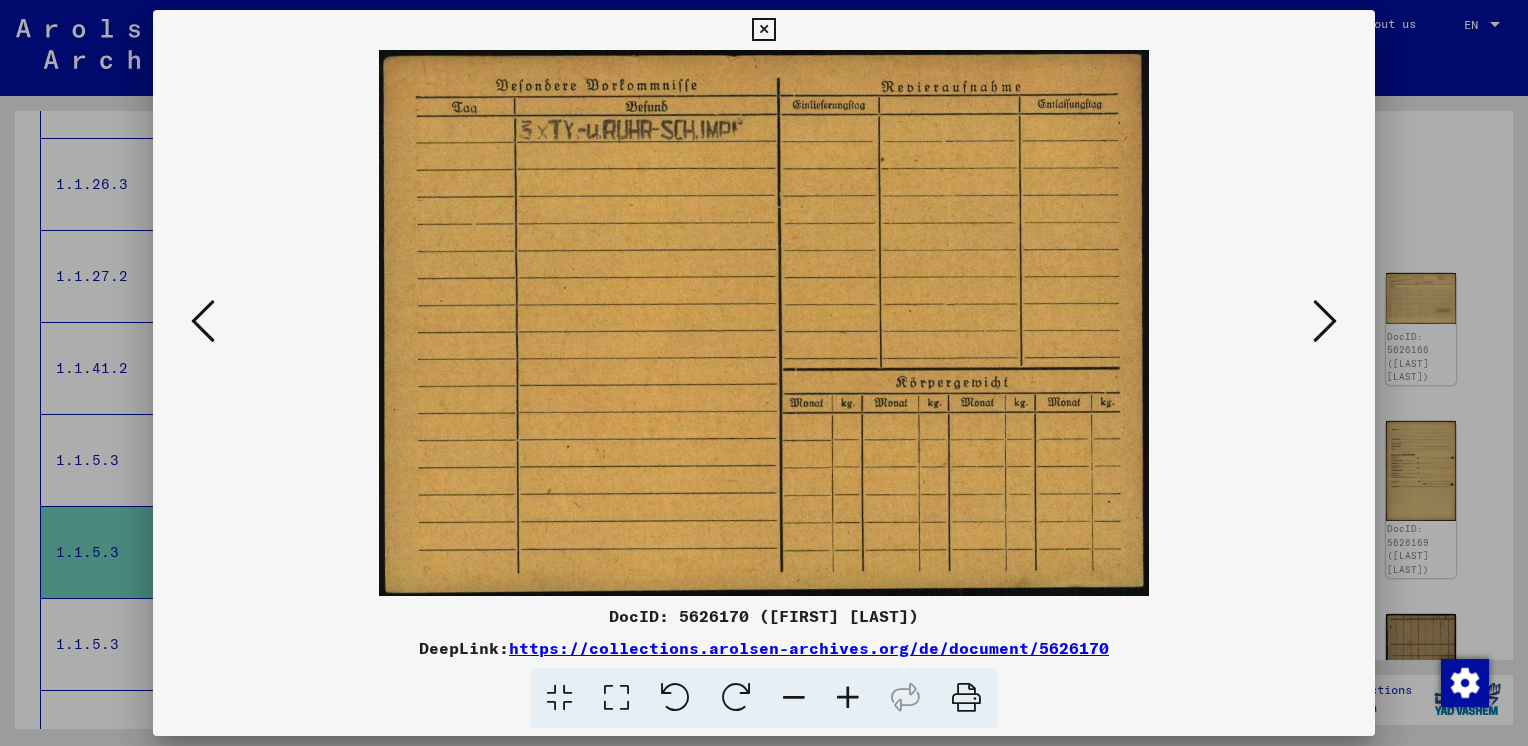 click at bounding box center [1325, 322] 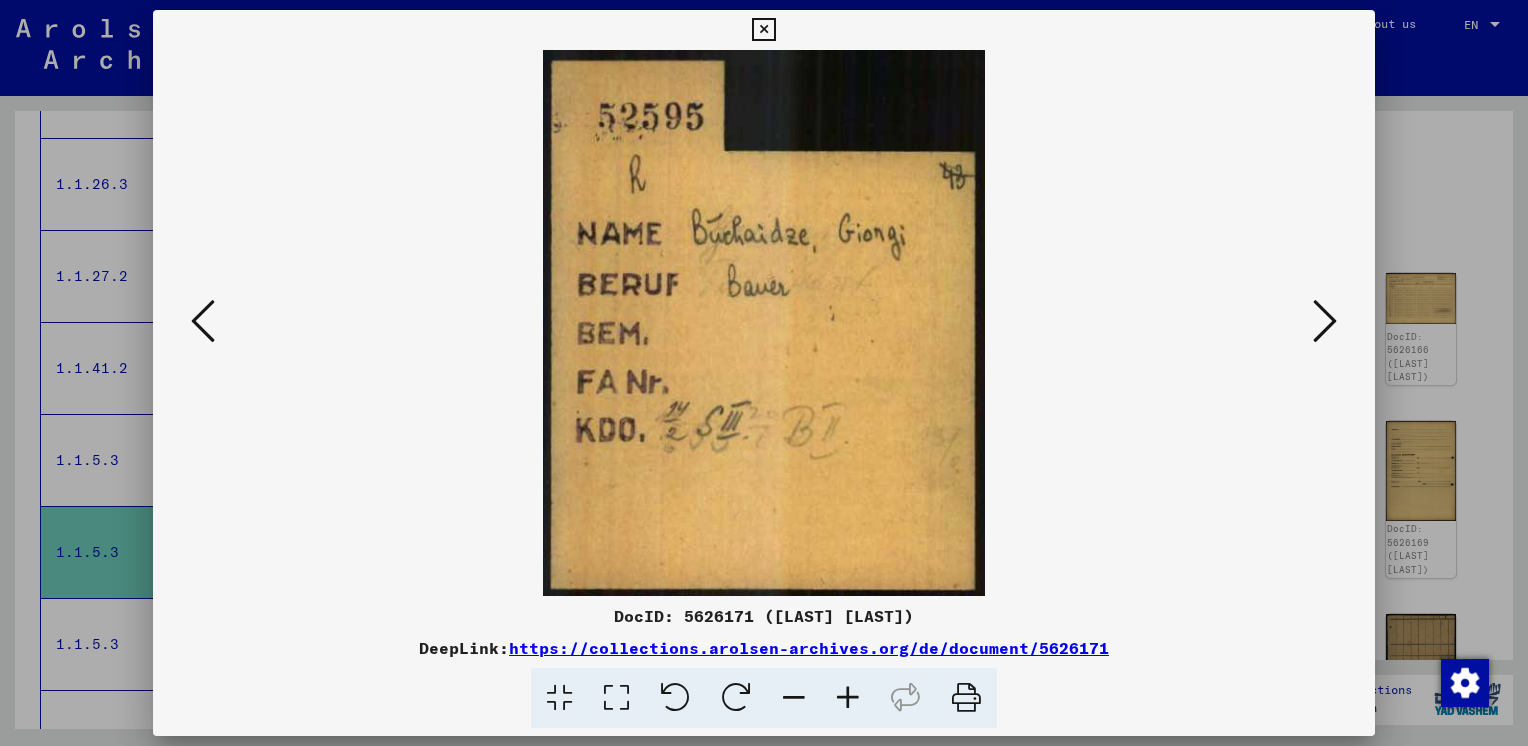 click at bounding box center [1325, 322] 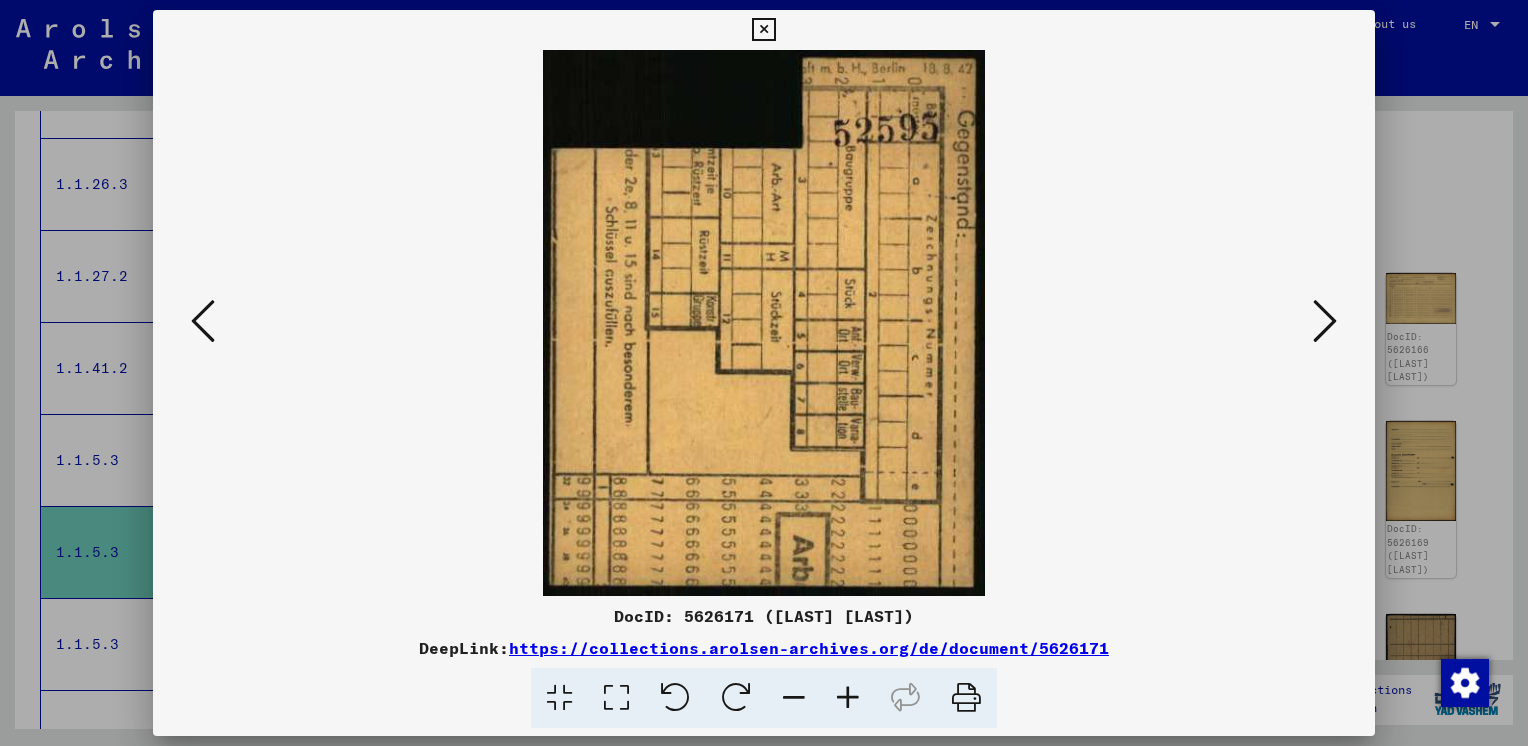 click at bounding box center [1325, 322] 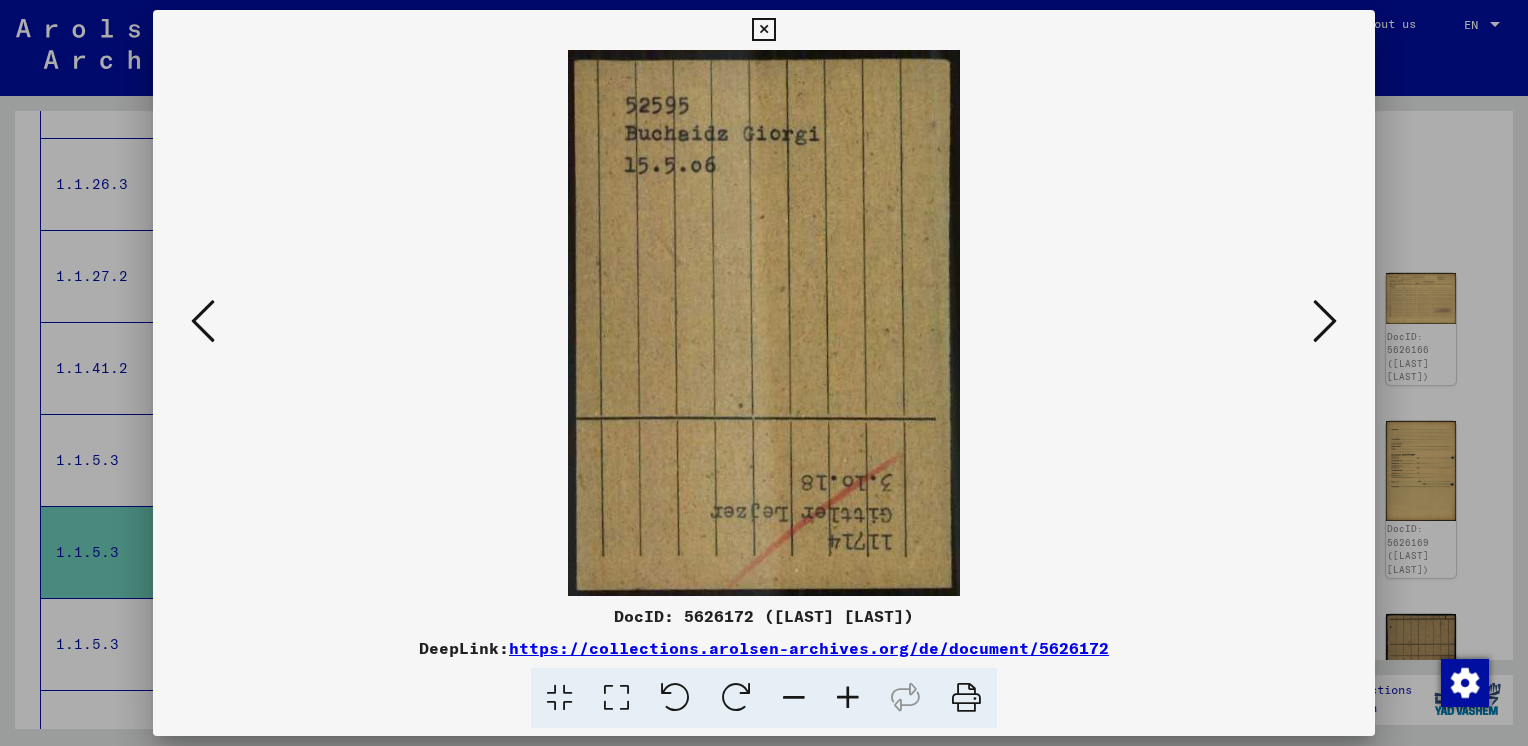 click at bounding box center (1325, 322) 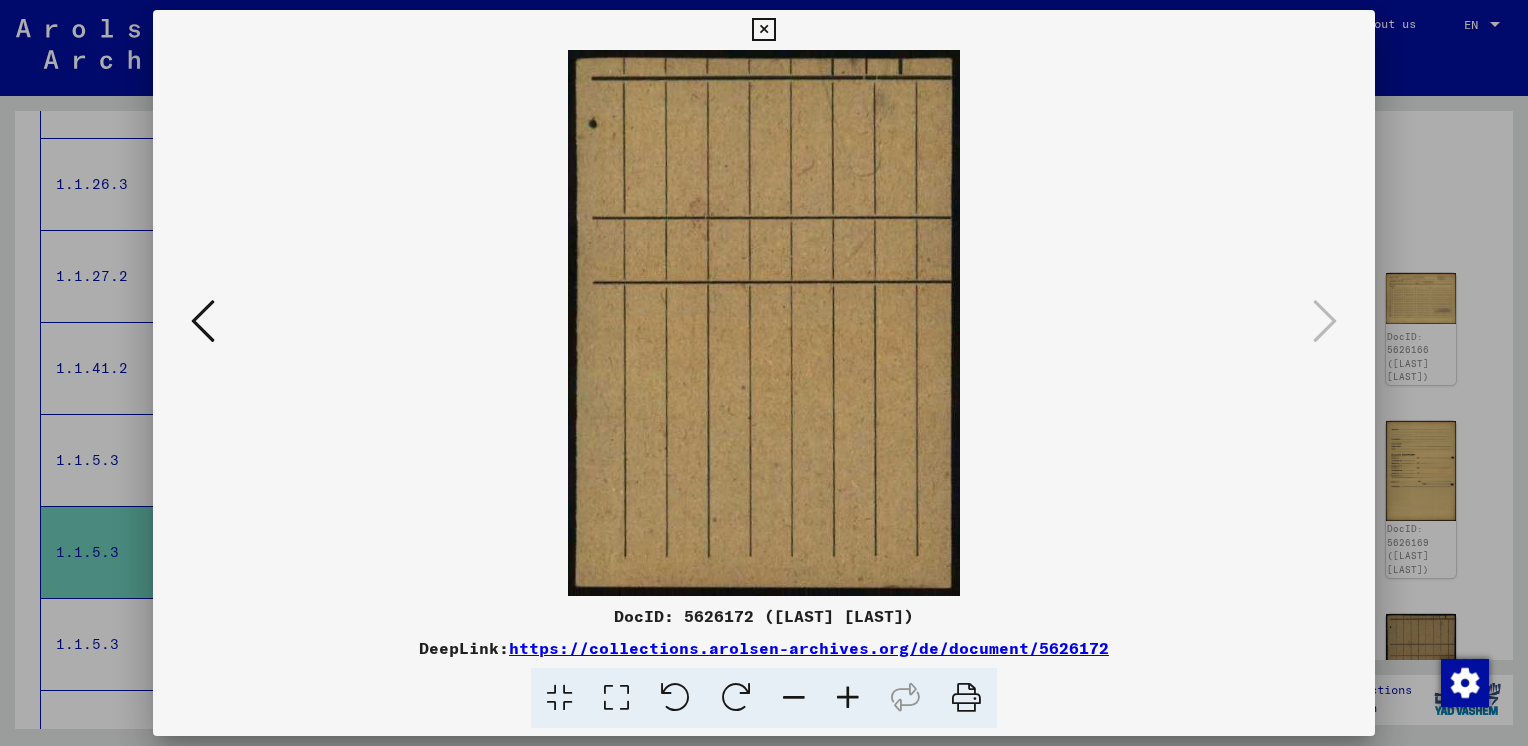 click at bounding box center (764, 373) 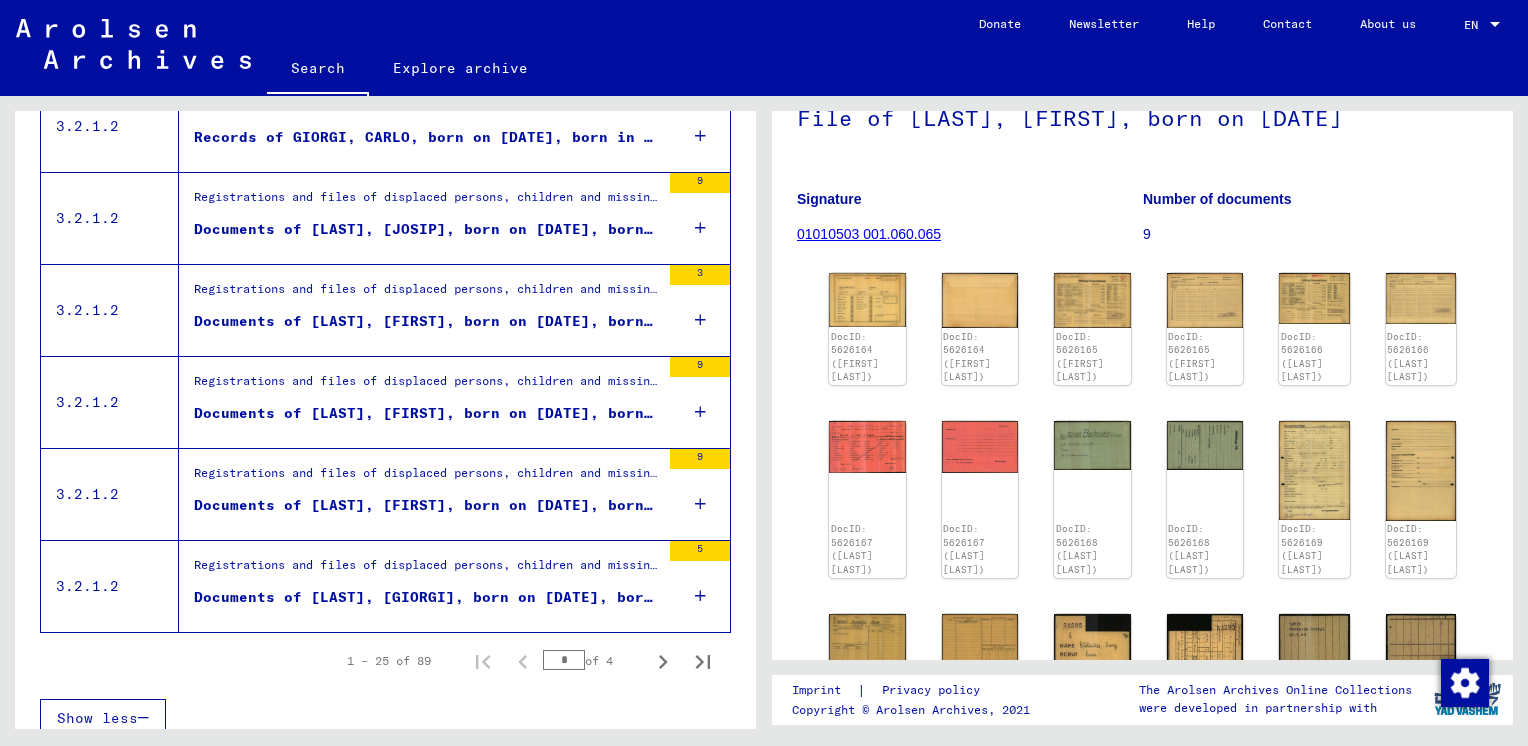 scroll, scrollTop: 2373, scrollLeft: 0, axis: vertical 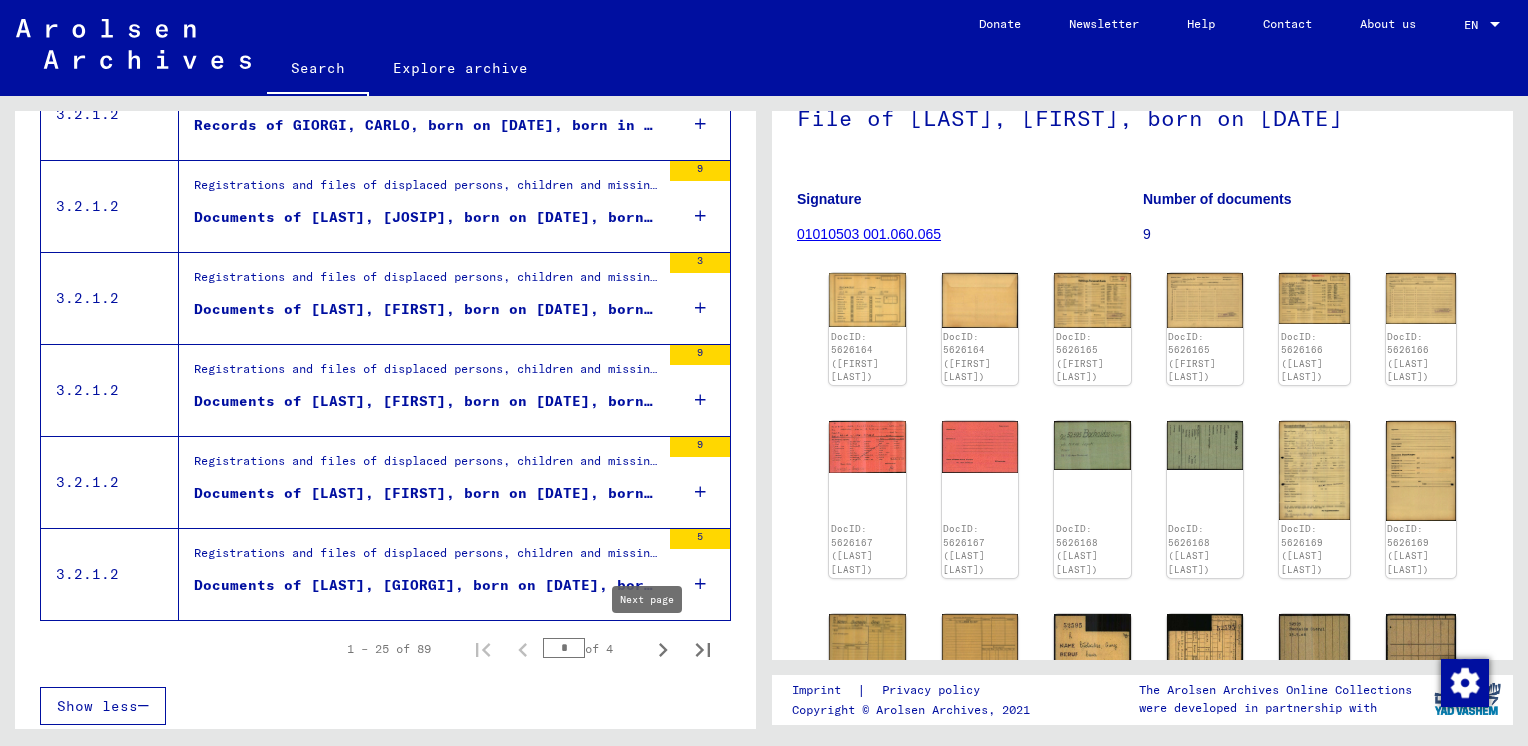 click 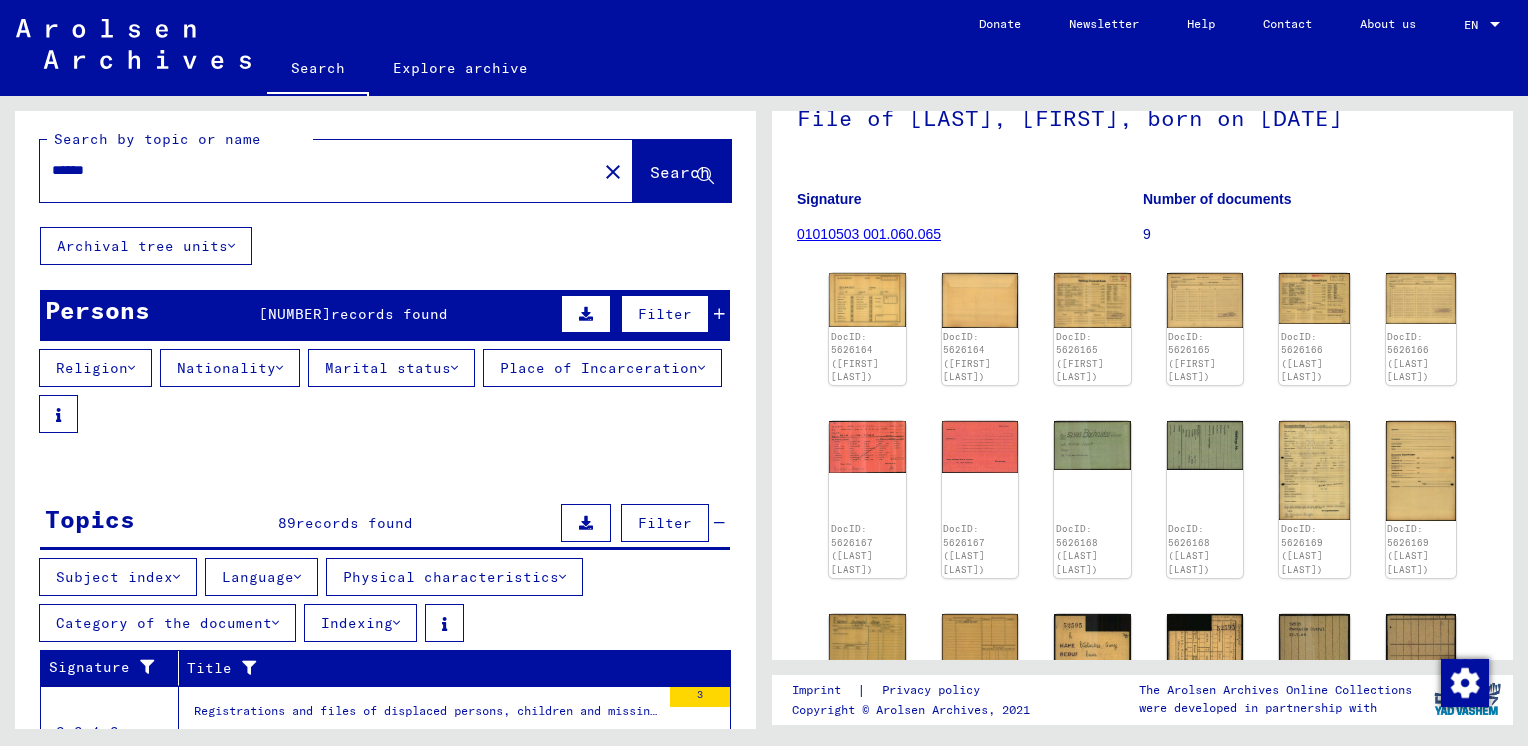 scroll, scrollTop: 0, scrollLeft: 0, axis: both 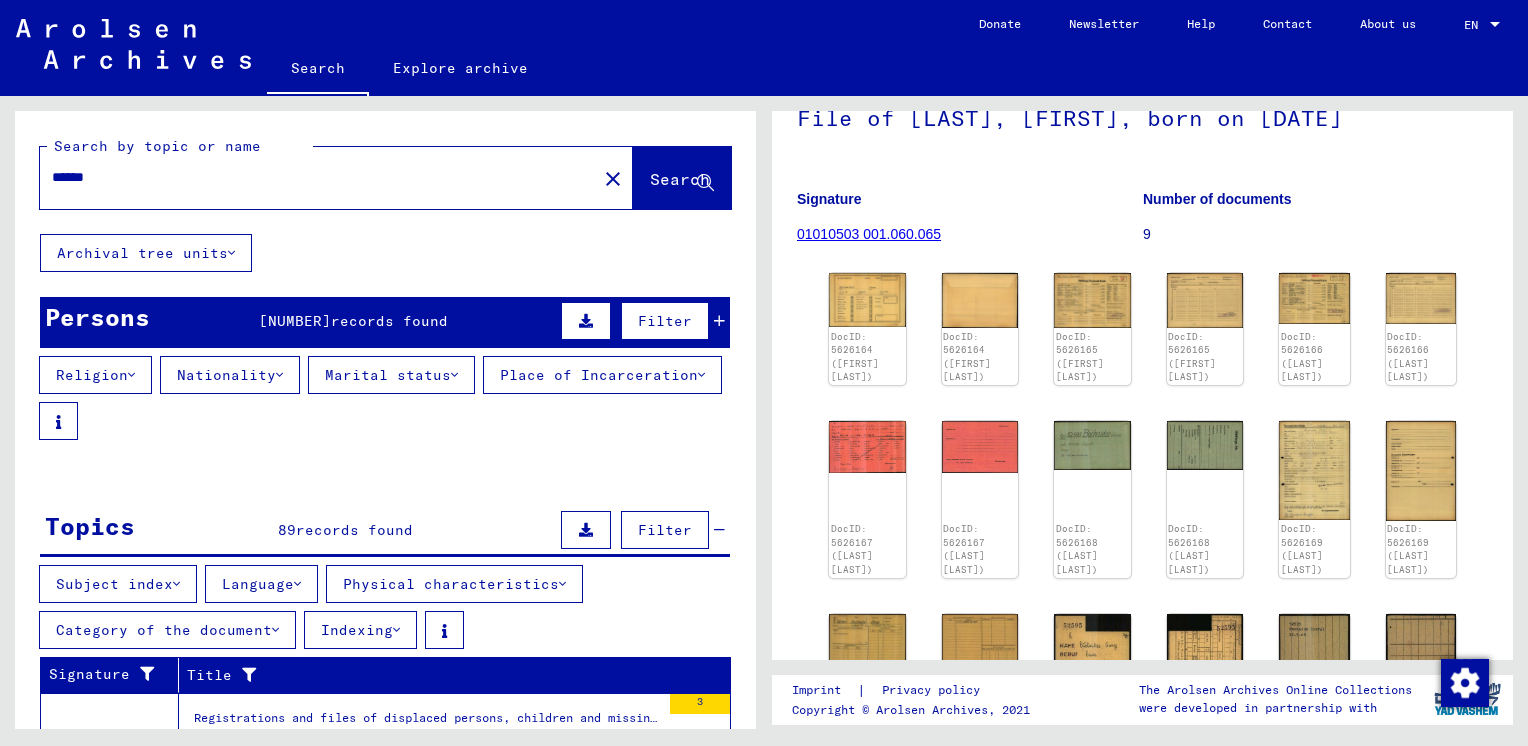 click on "close" 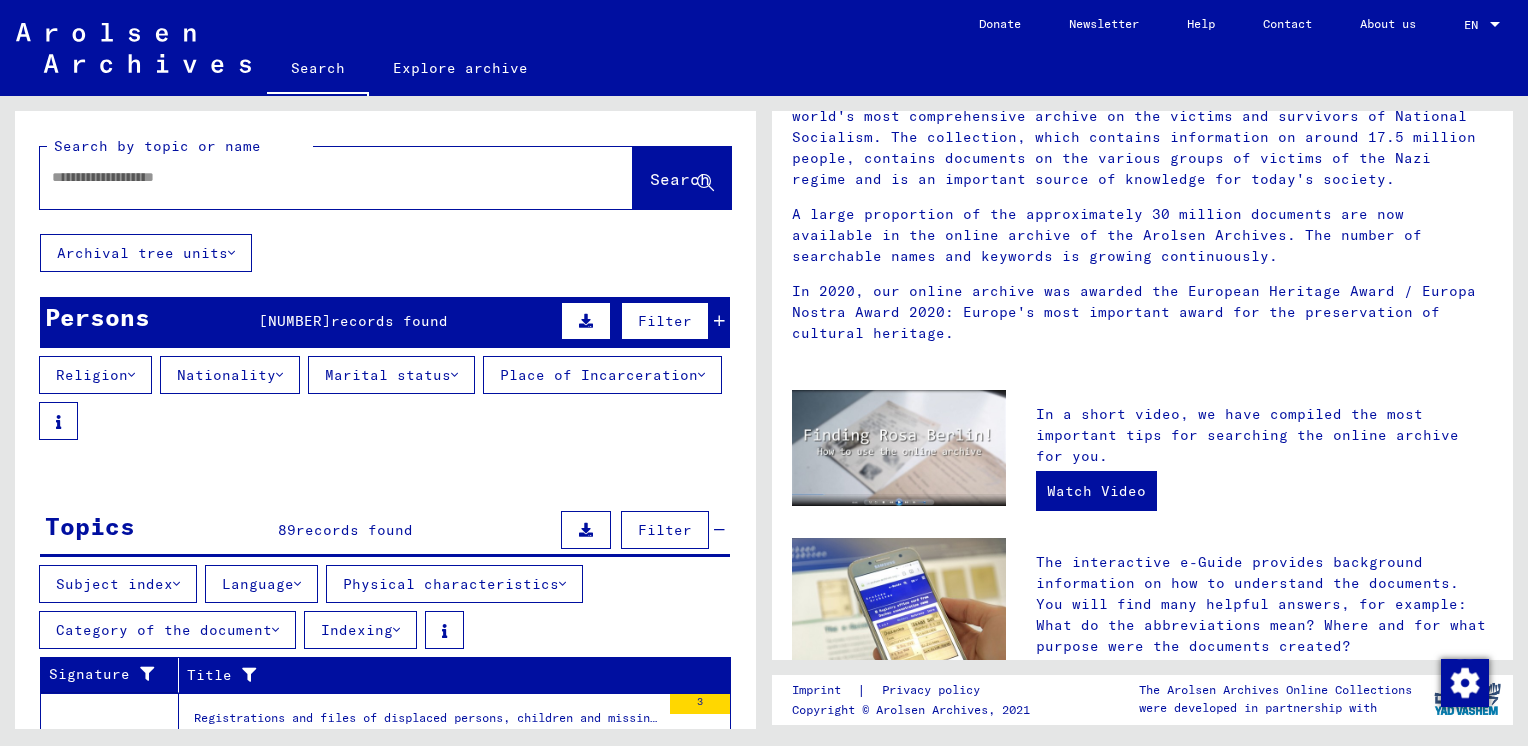 scroll, scrollTop: 0, scrollLeft: 0, axis: both 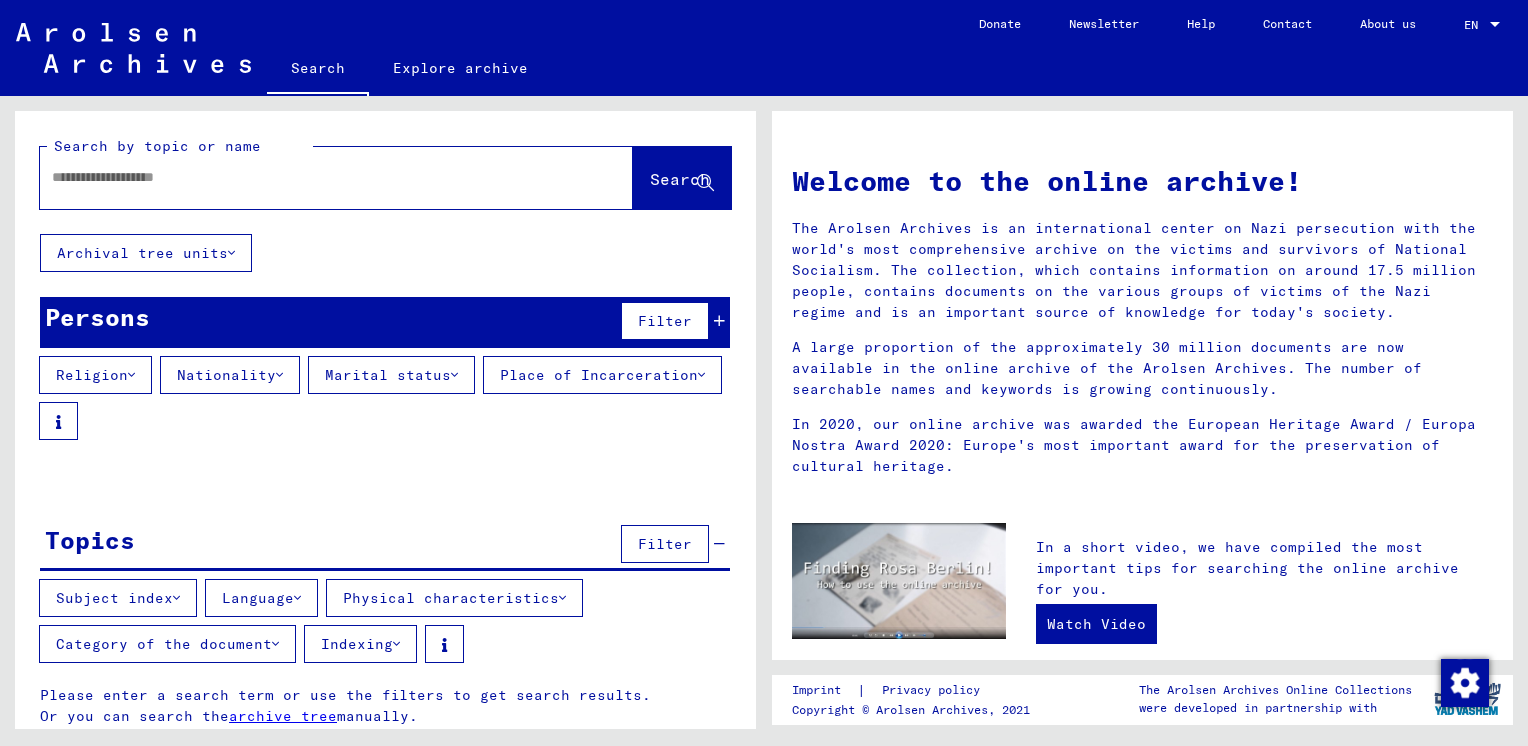 click at bounding box center [312, 177] 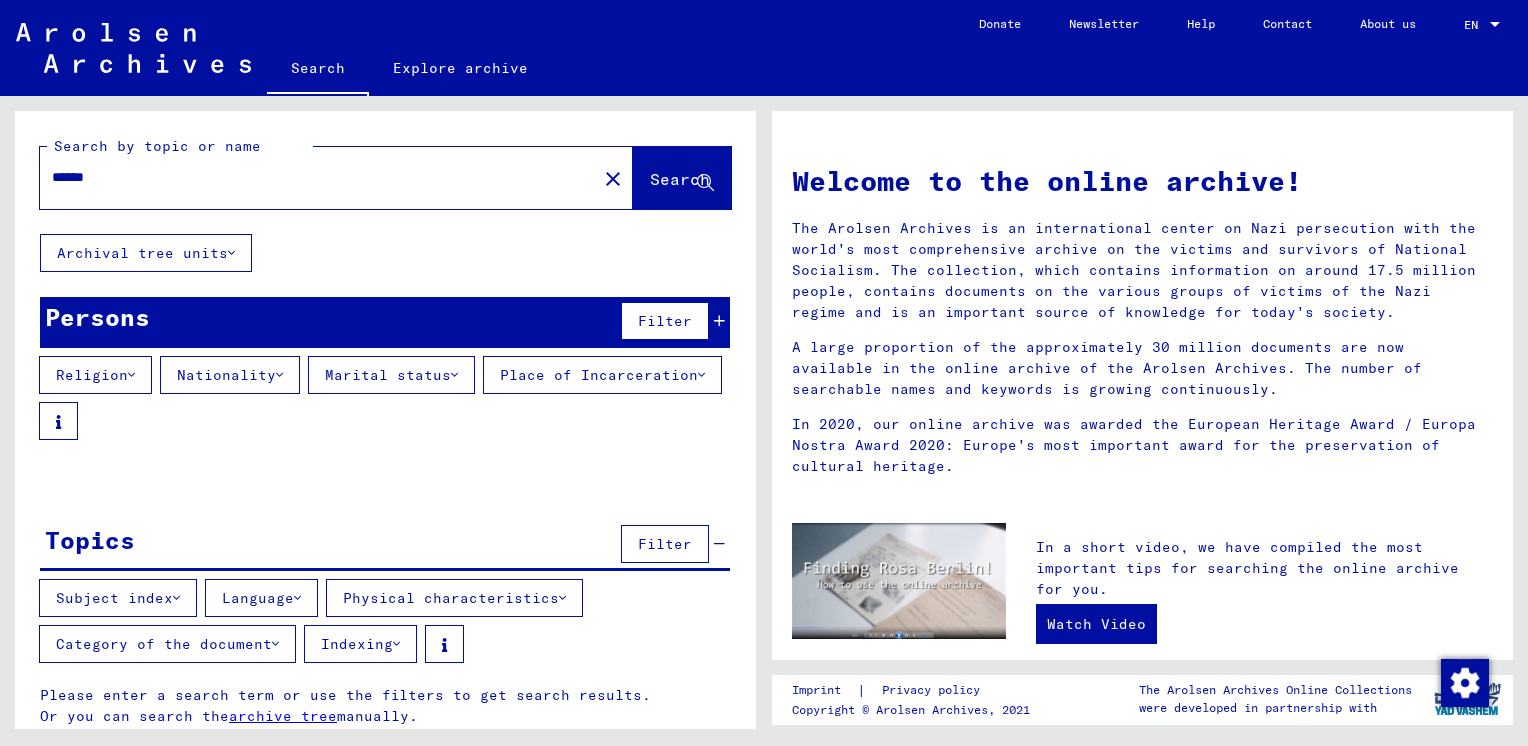 click on "Search" 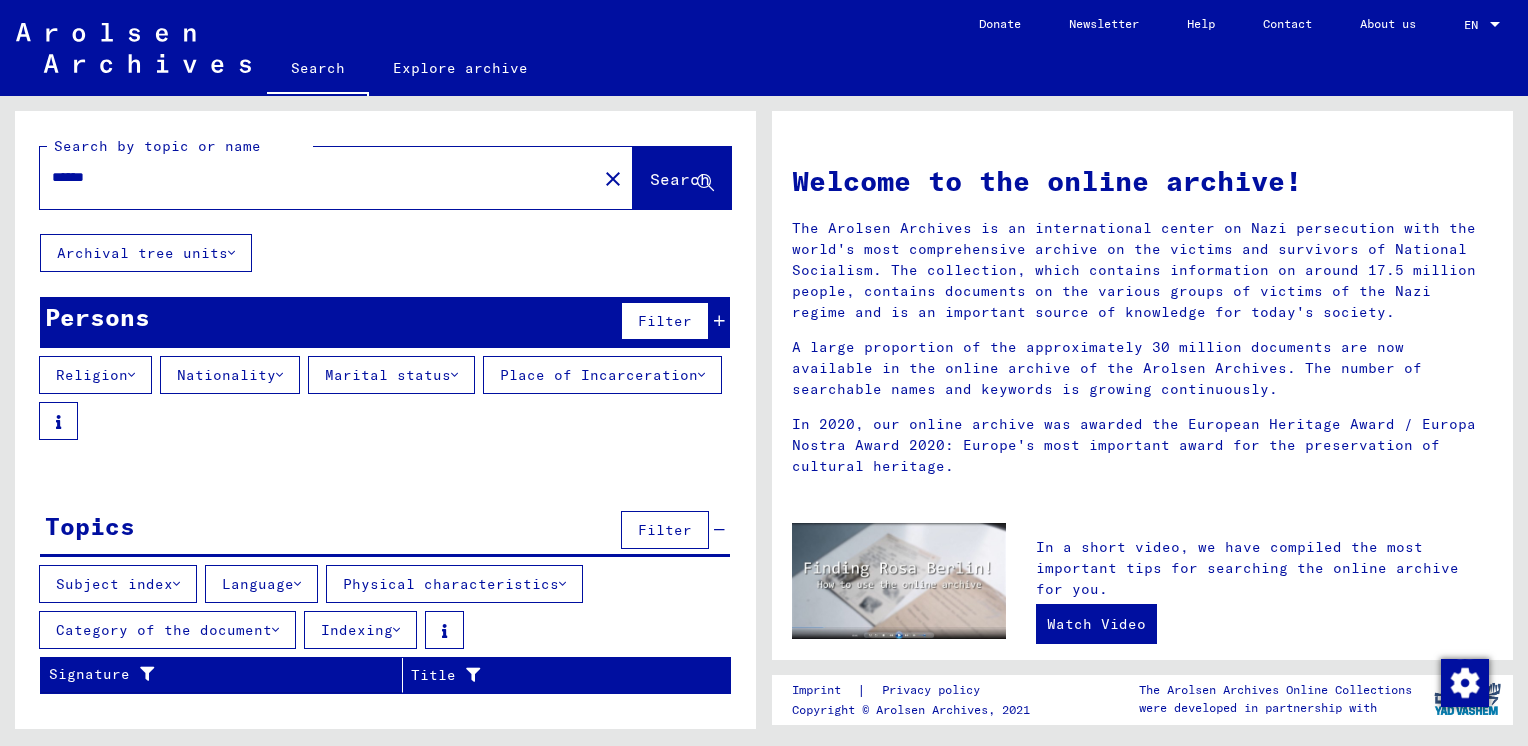 click on "******" at bounding box center (312, 177) 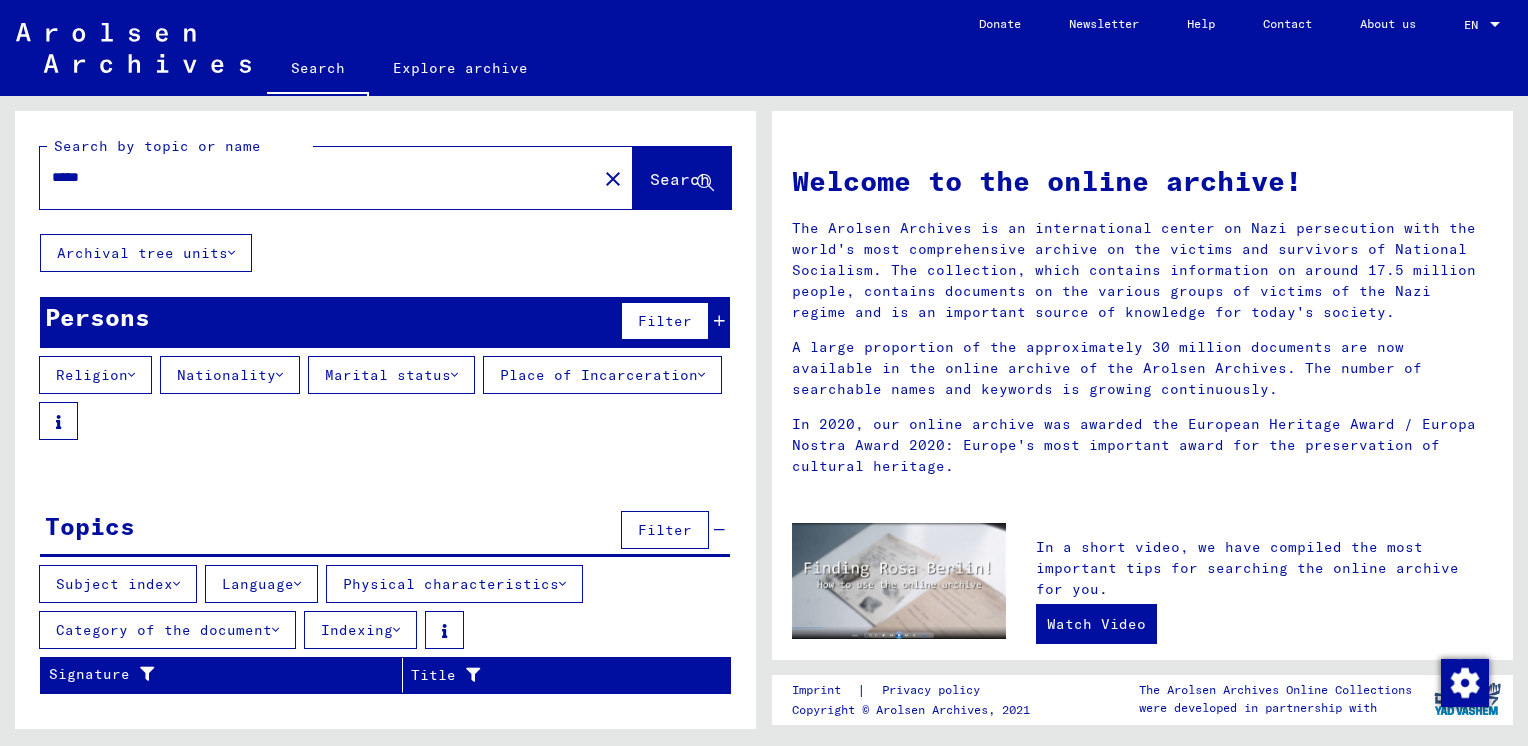 type on "*****" 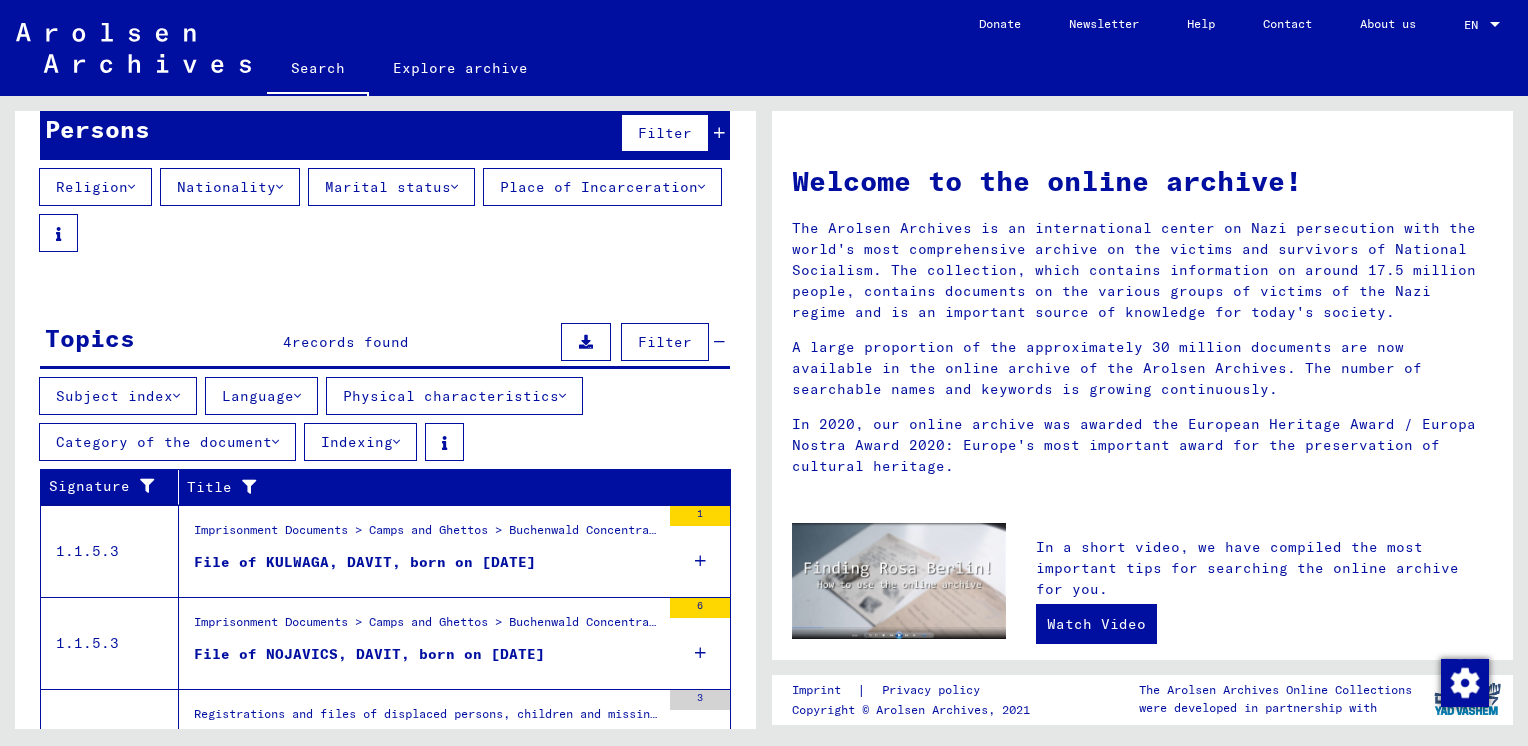 scroll, scrollTop: 197, scrollLeft: 0, axis: vertical 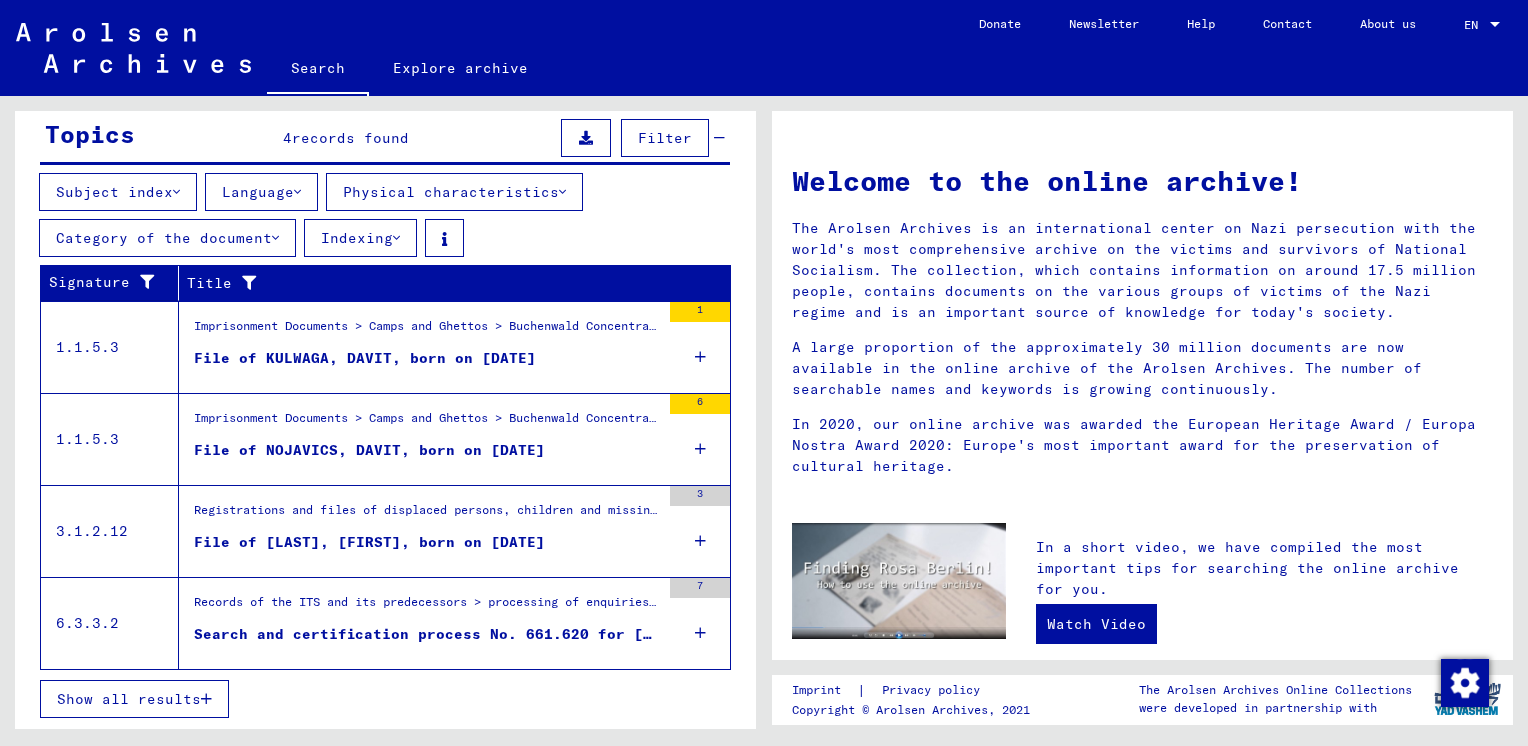 click on "Show all results" at bounding box center [129, 699] 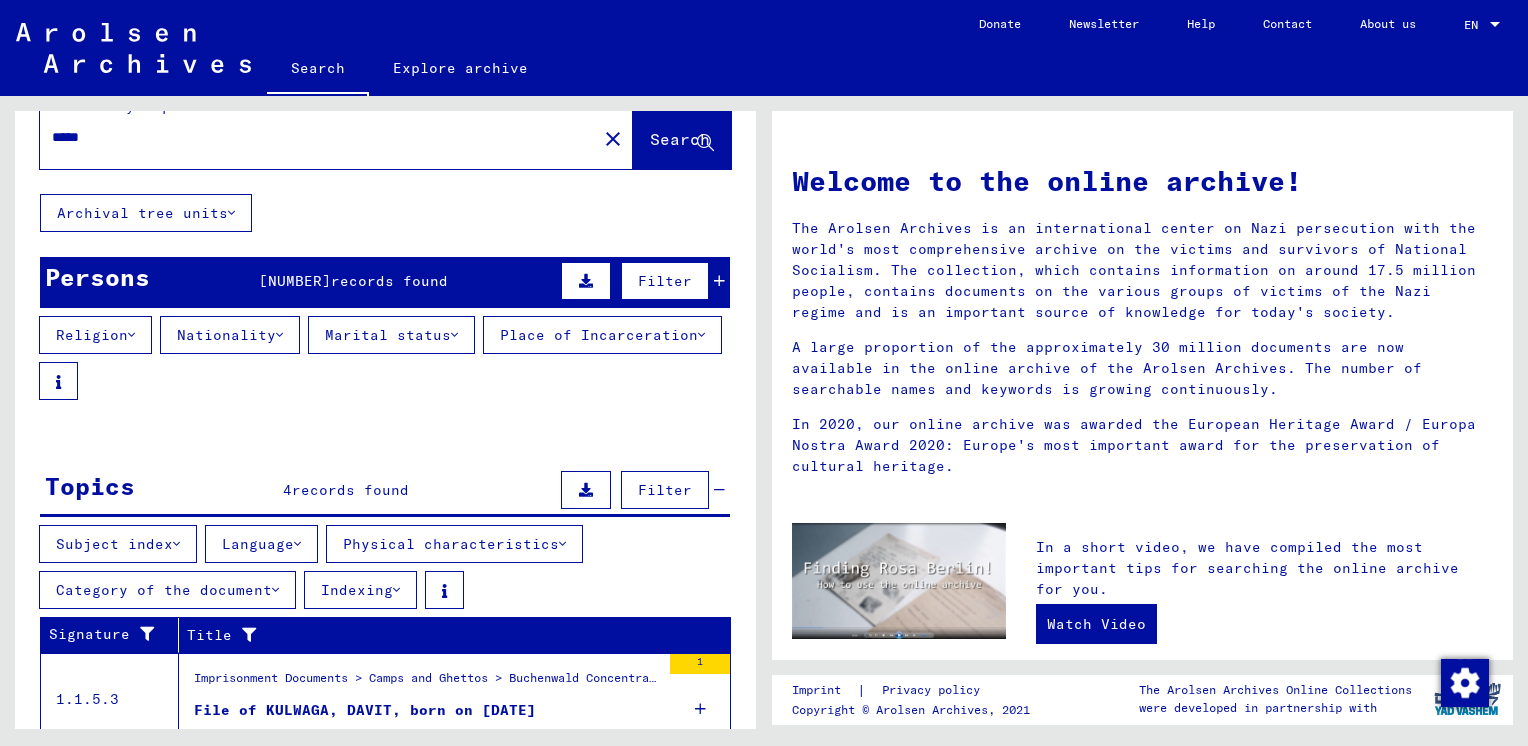 scroll, scrollTop: 0, scrollLeft: 0, axis: both 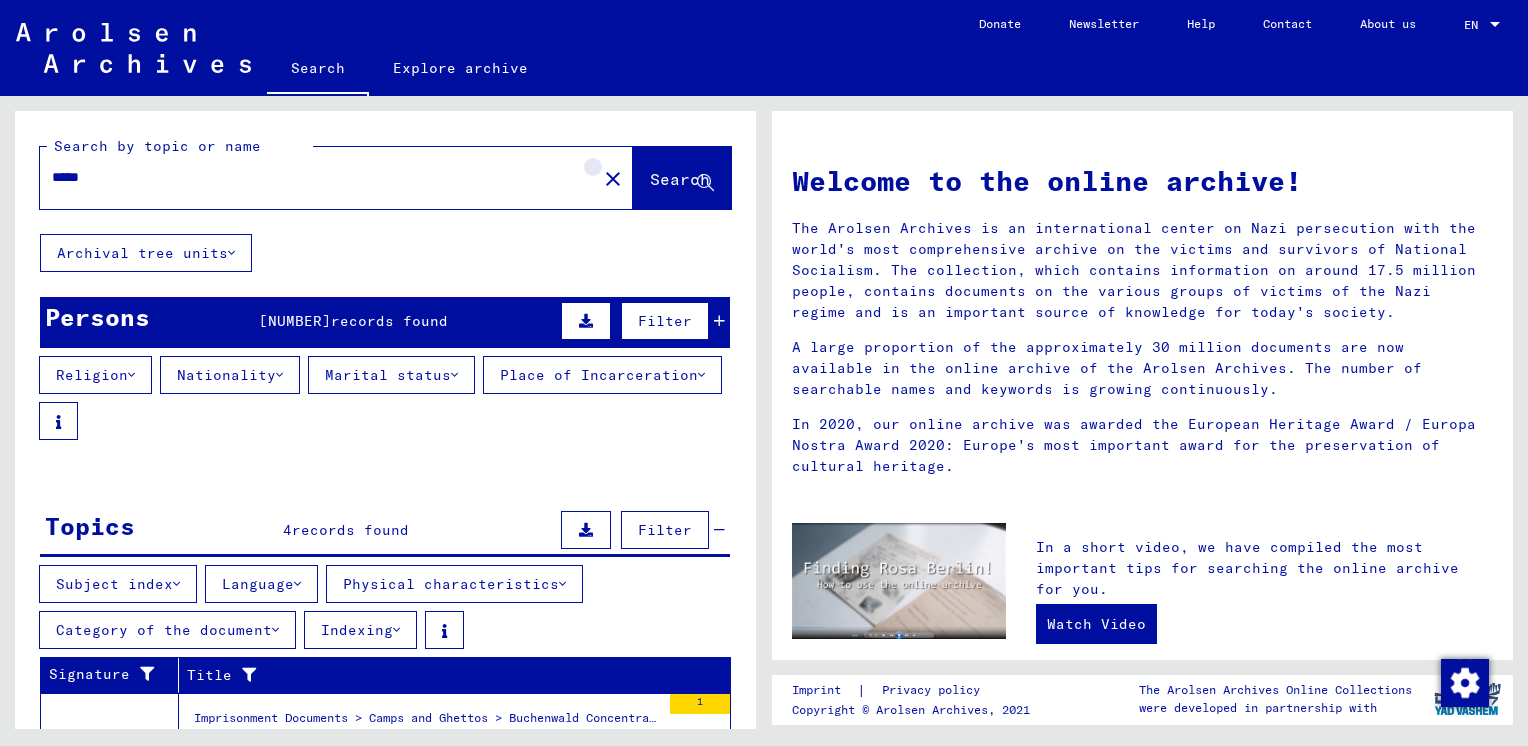 click on "close" 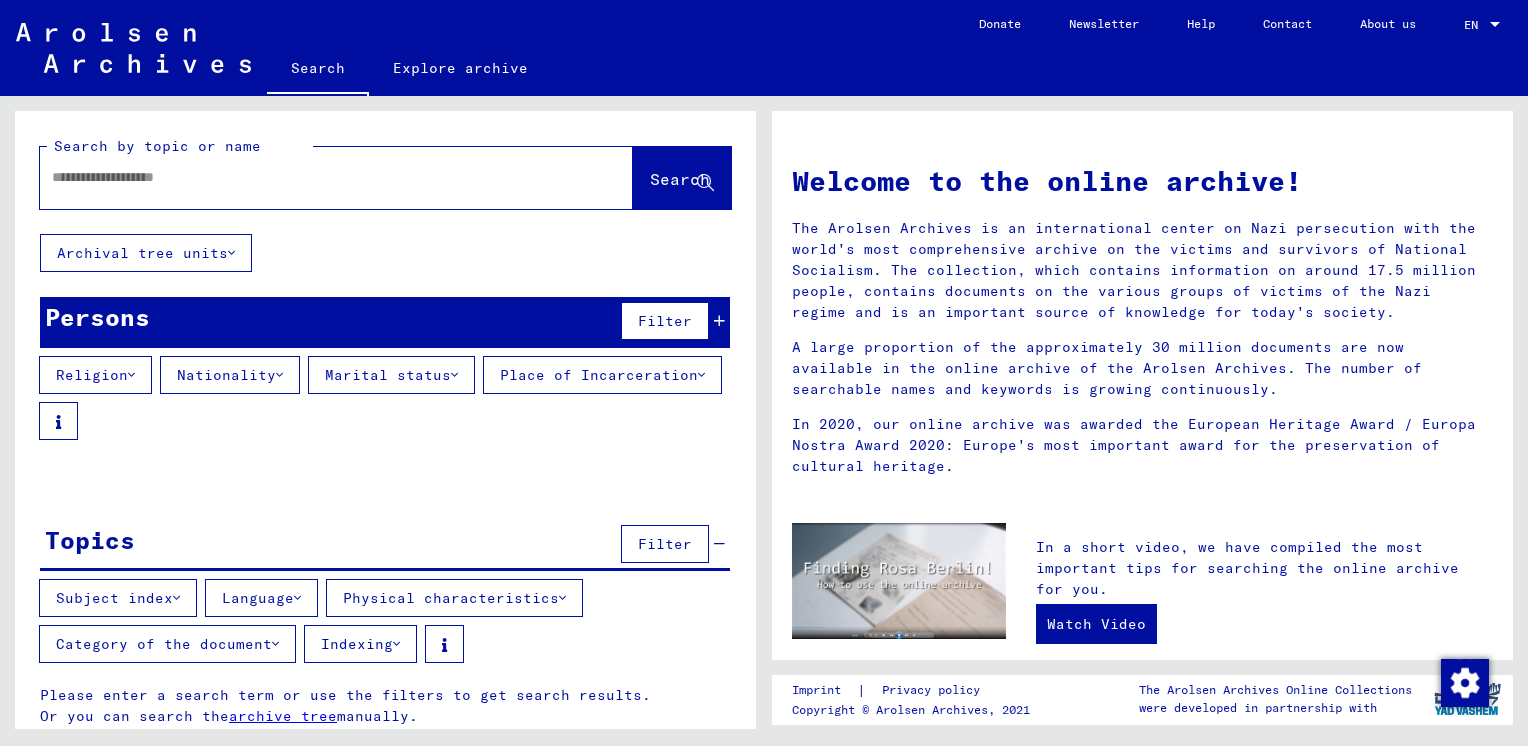 click at bounding box center [312, 177] 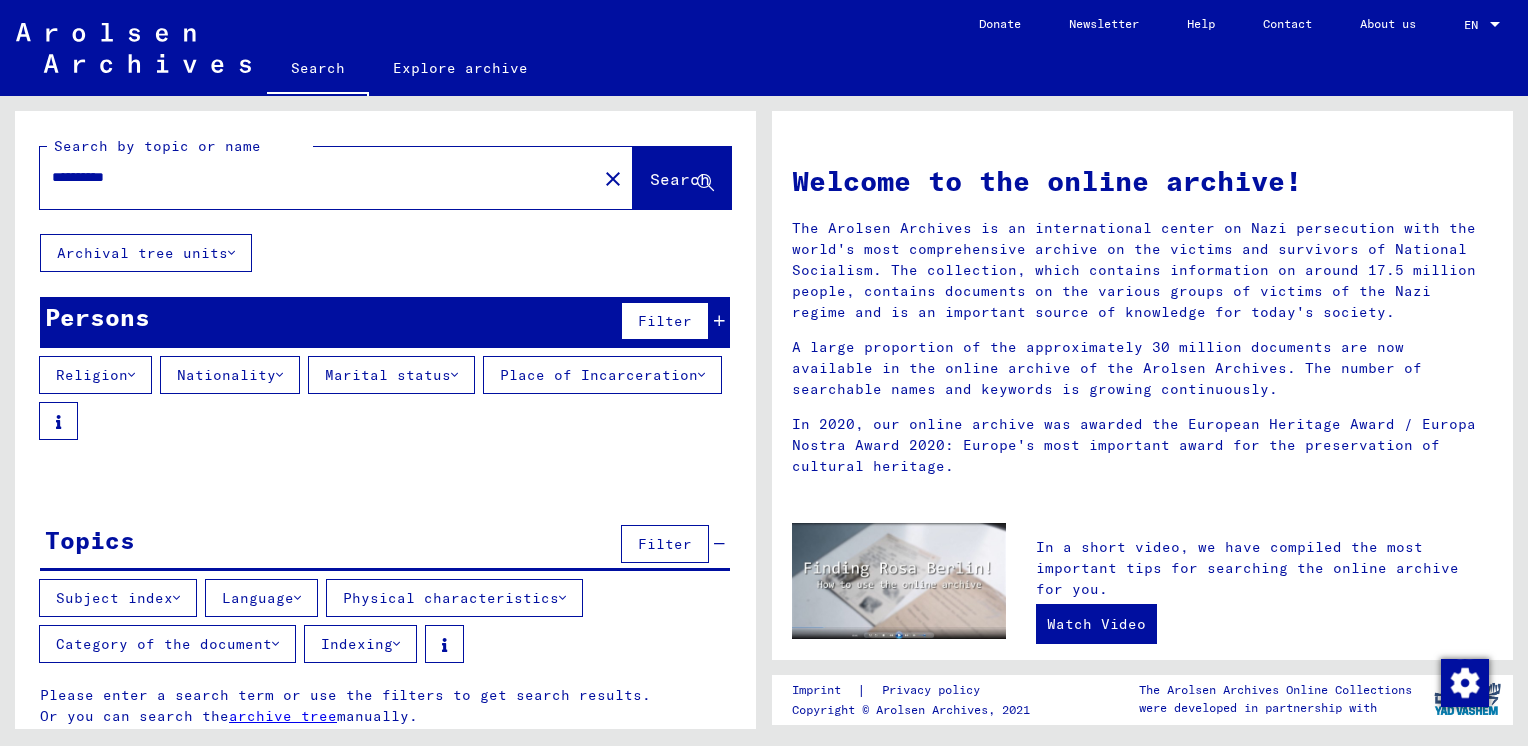 type on "**********" 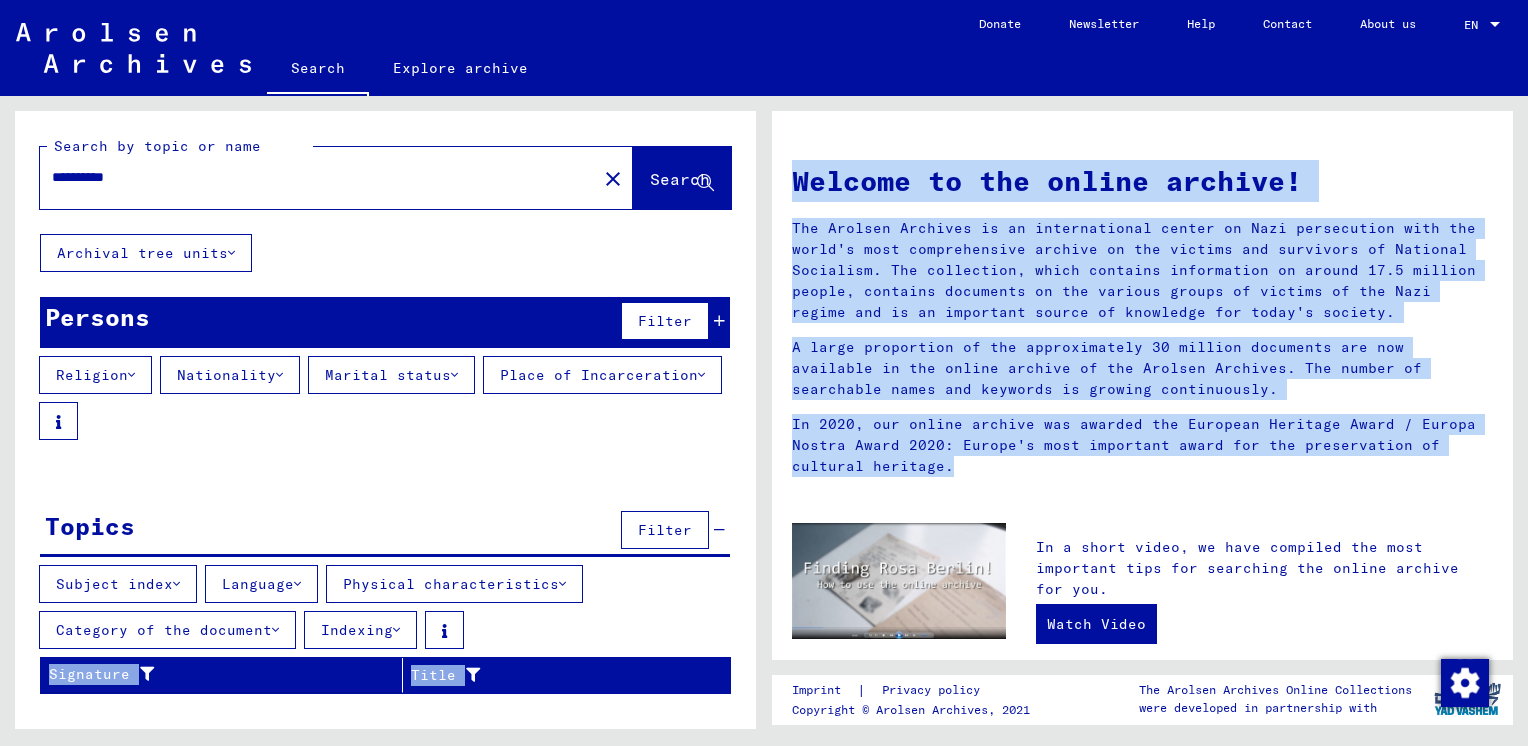 drag, startPoint x: 762, startPoint y: 494, endPoint x: 776, endPoint y: 637, distance: 143.68369 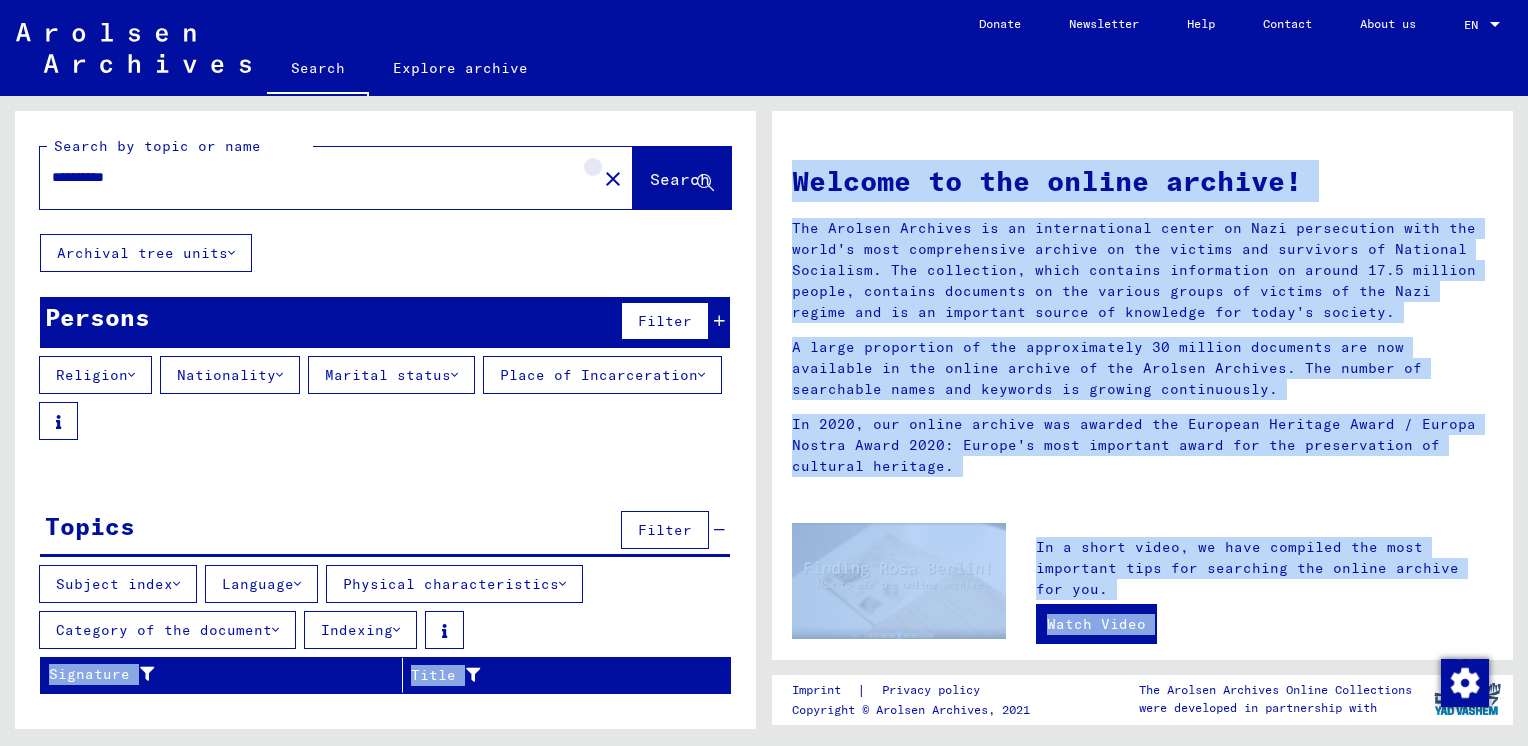 click on "close" 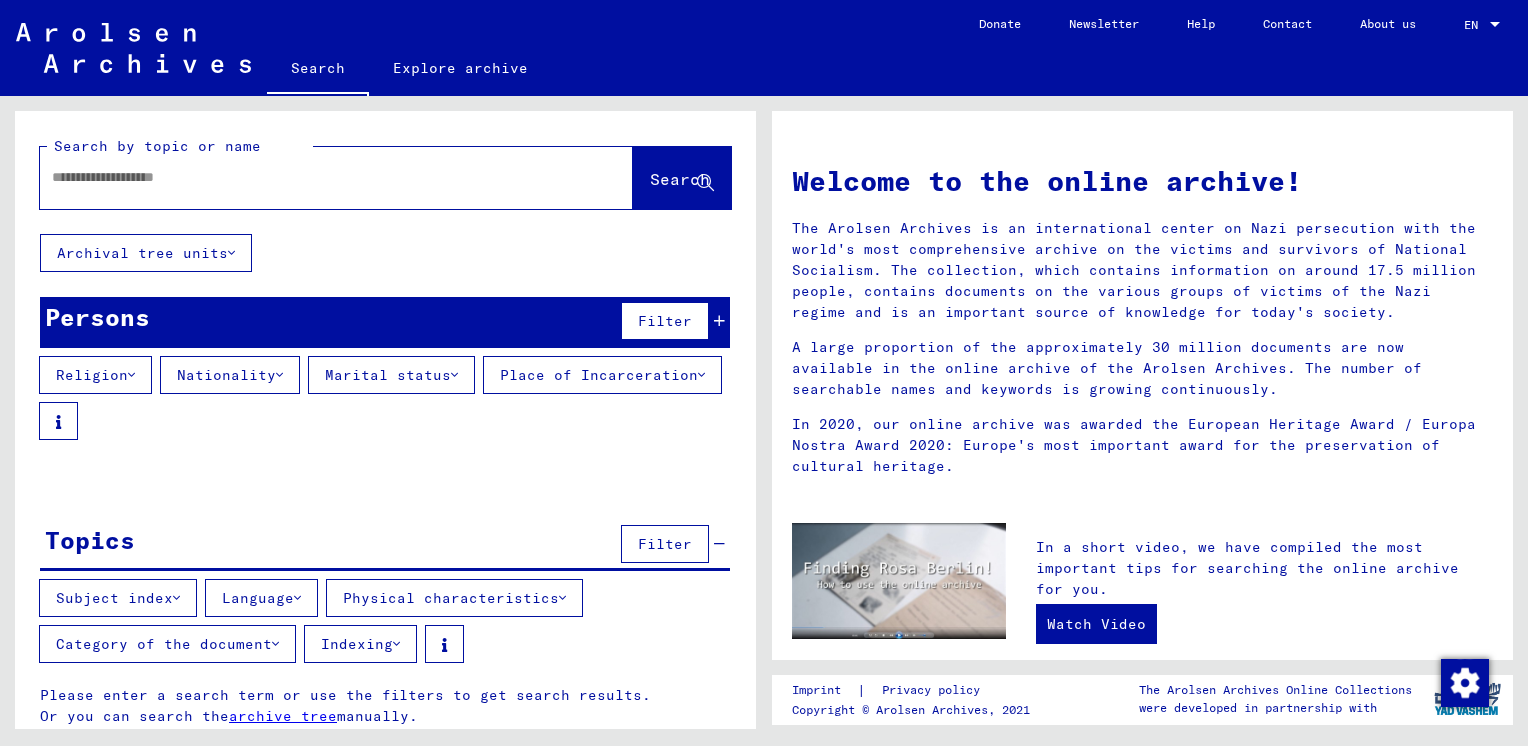 click at bounding box center [312, 177] 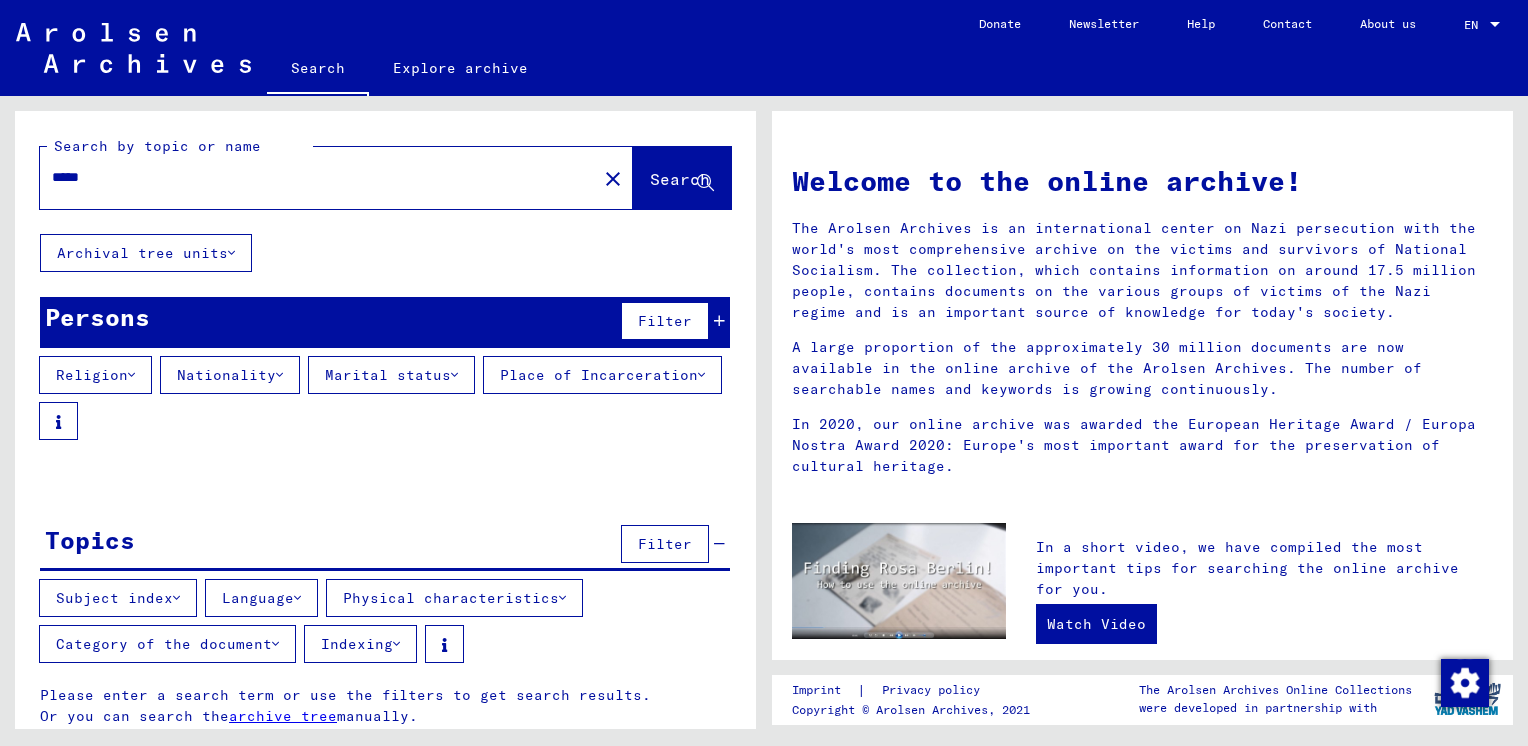 type on "*****" 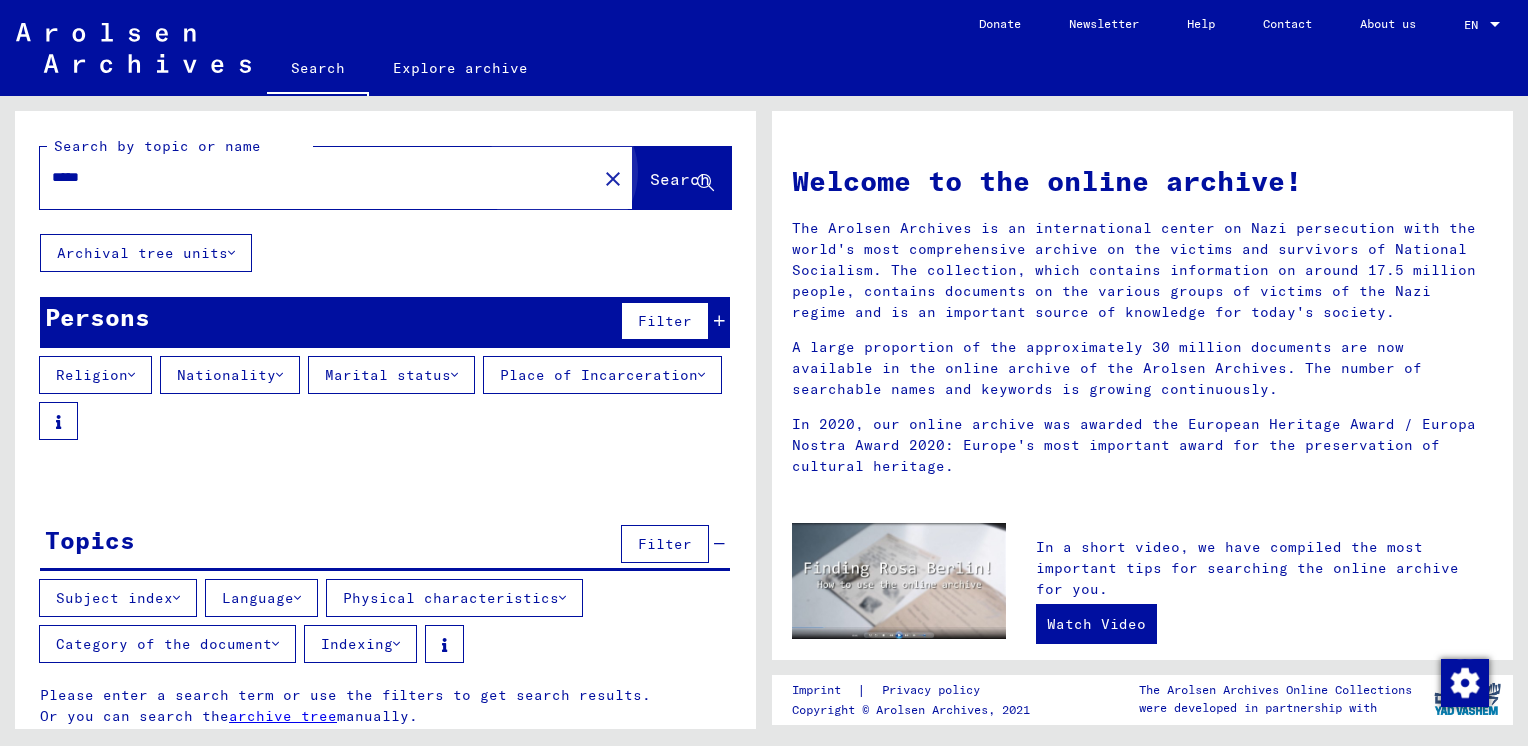 click on "Search" 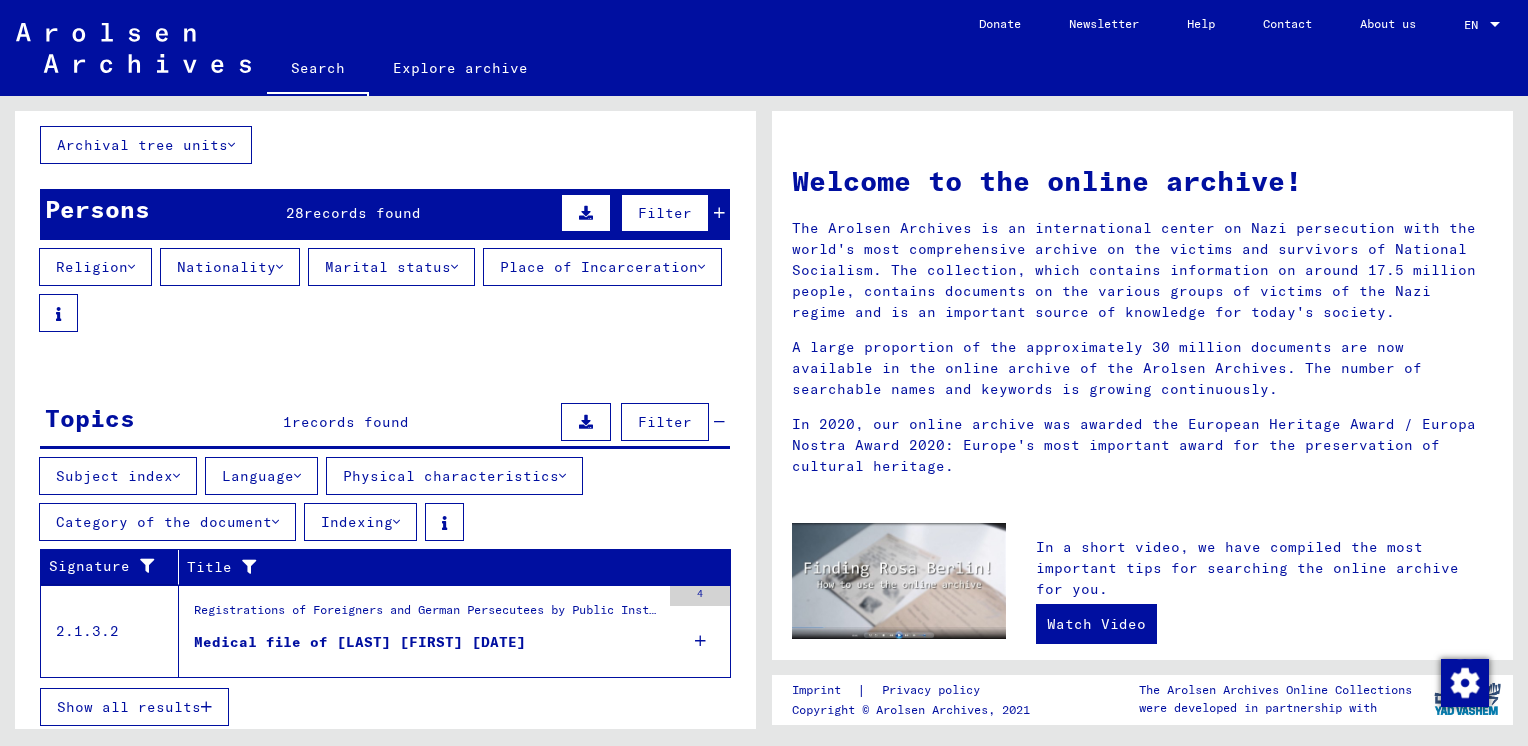 scroll, scrollTop: 117, scrollLeft: 0, axis: vertical 